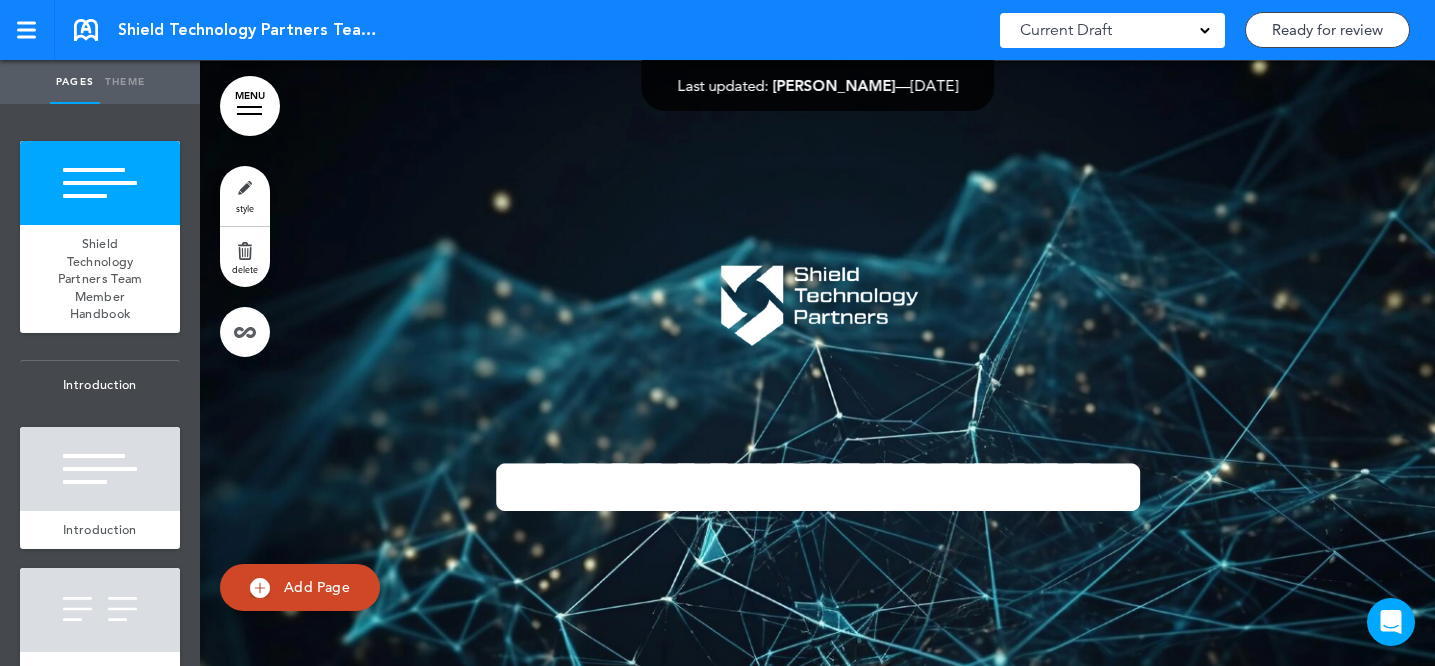 scroll, scrollTop: 0, scrollLeft: 0, axis: both 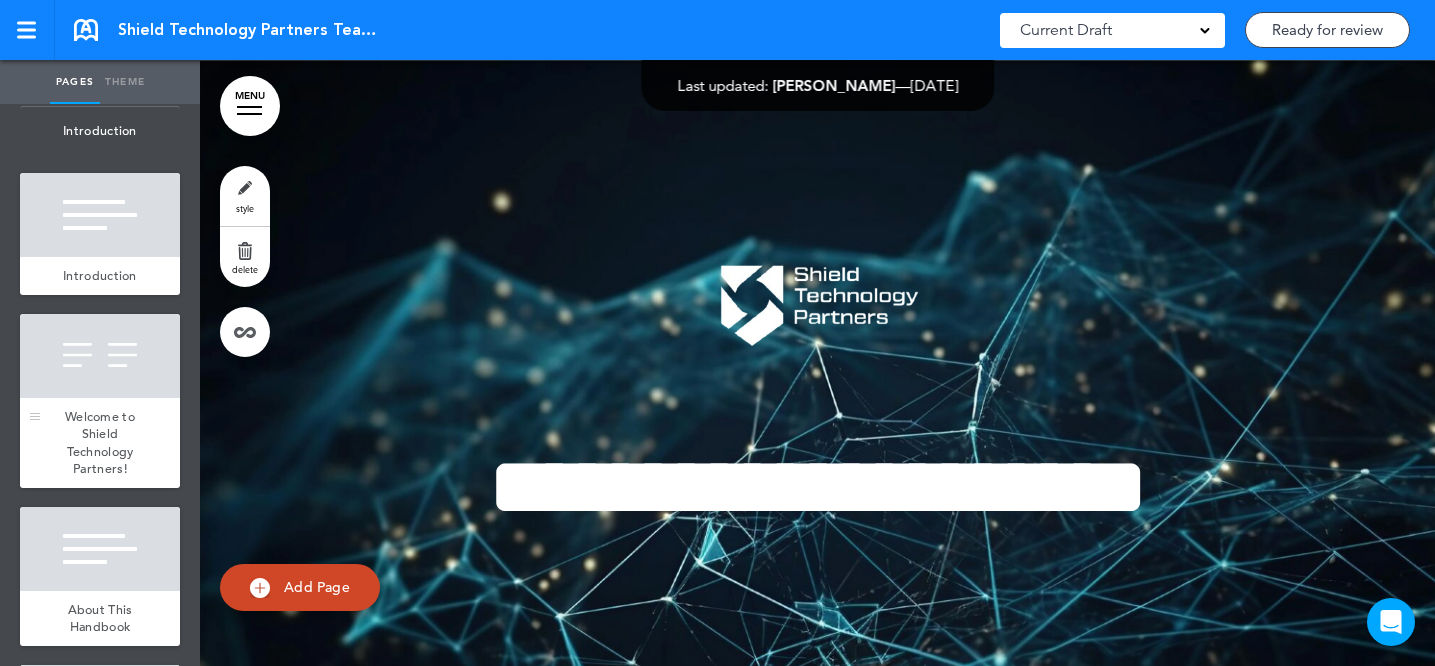 click on "Welcome to Shield Technology Partners!" at bounding box center (100, 443) 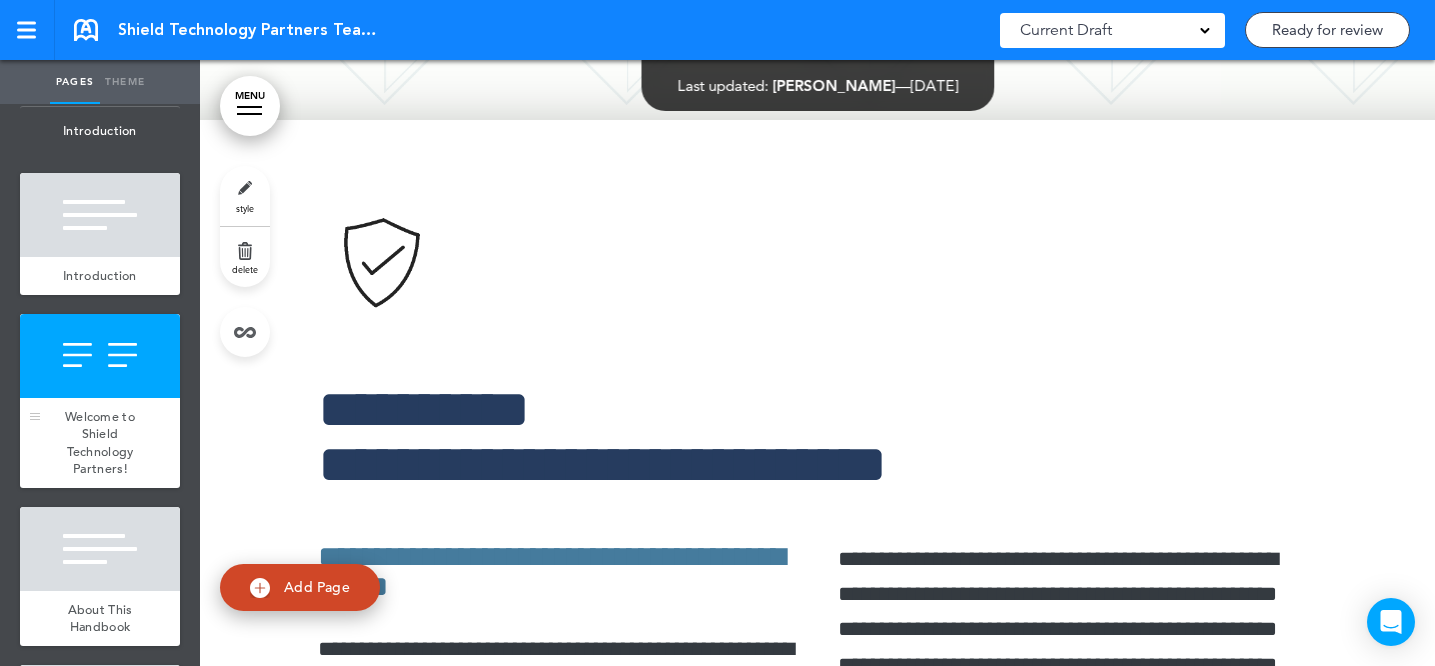 scroll, scrollTop: 1440, scrollLeft: 0, axis: vertical 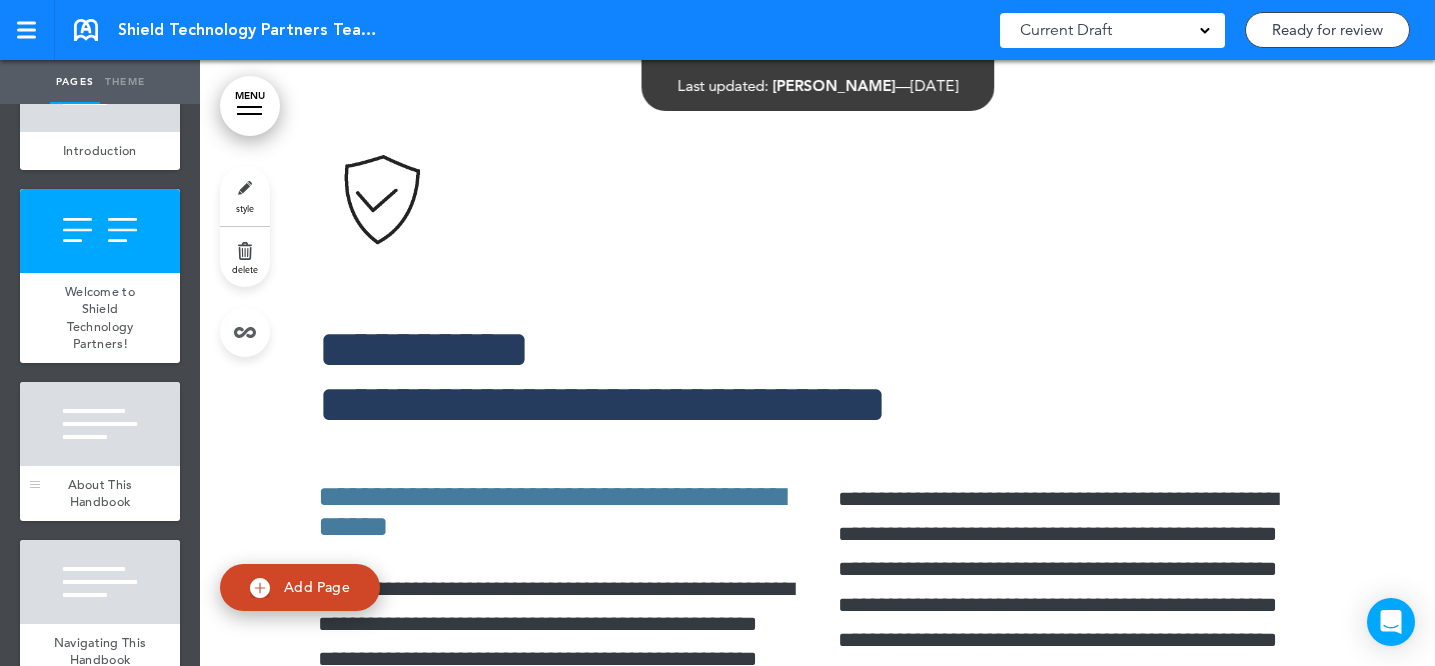 click at bounding box center [100, 424] 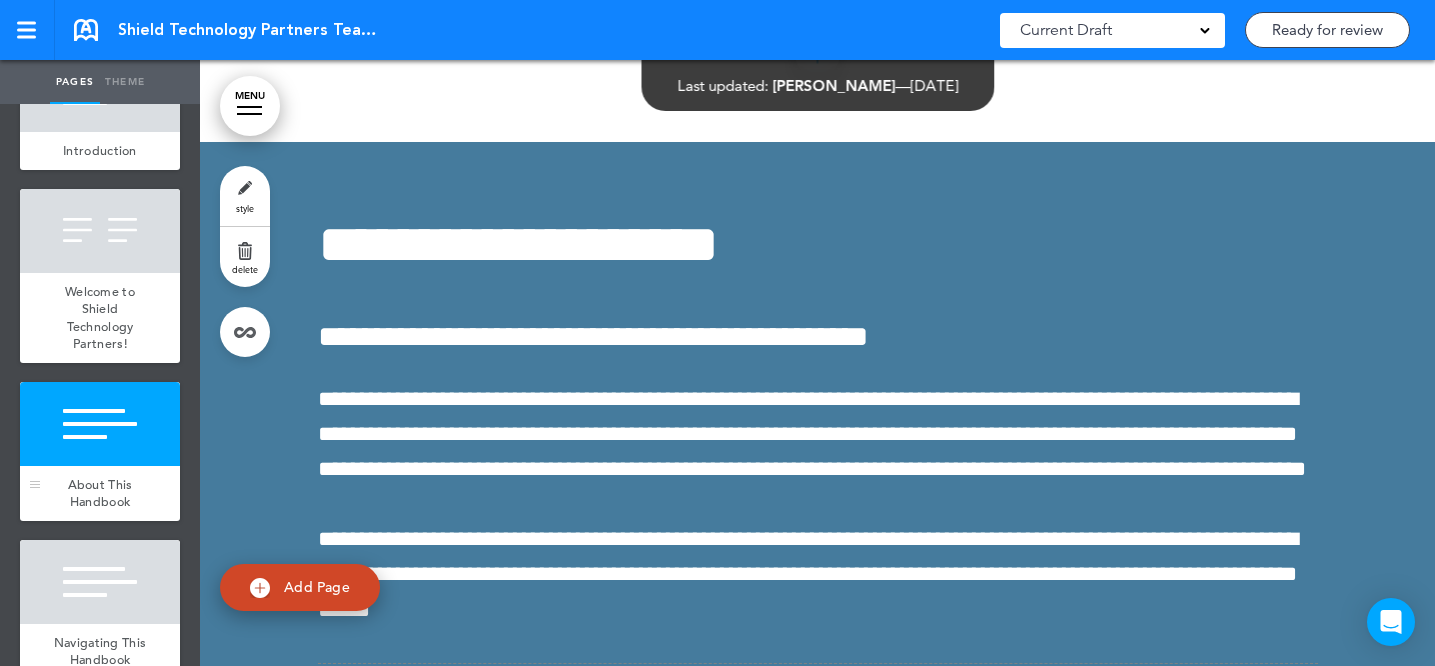 scroll, scrollTop: 2967, scrollLeft: 0, axis: vertical 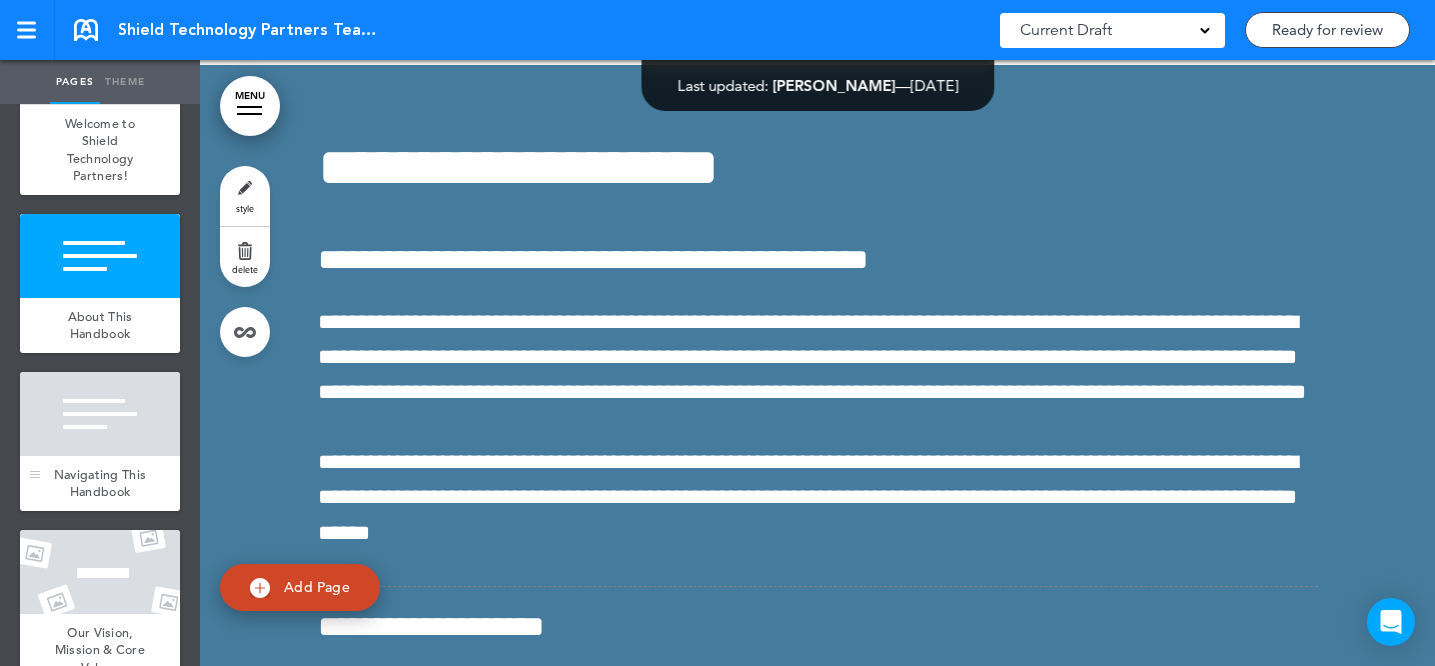 click on "Navigating This Handbook" at bounding box center (100, 483) 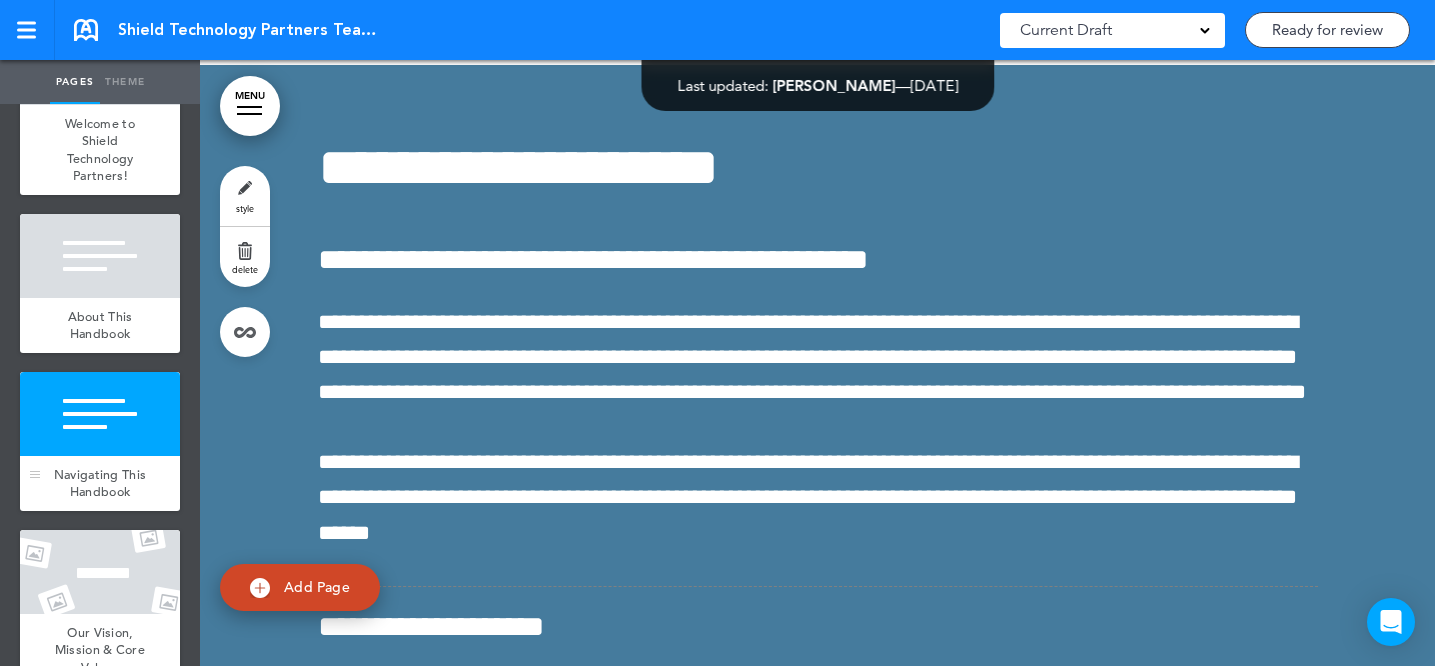 scroll, scrollTop: 4771, scrollLeft: 0, axis: vertical 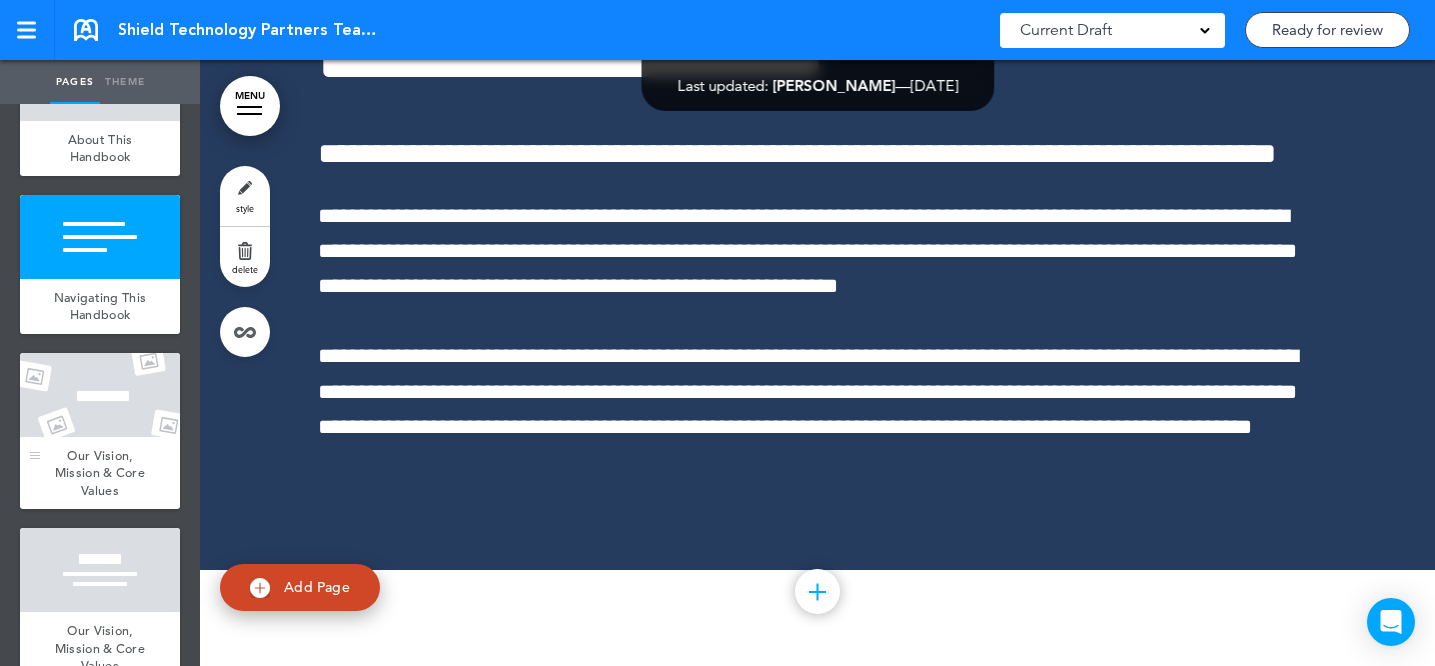 click at bounding box center (100, 395) 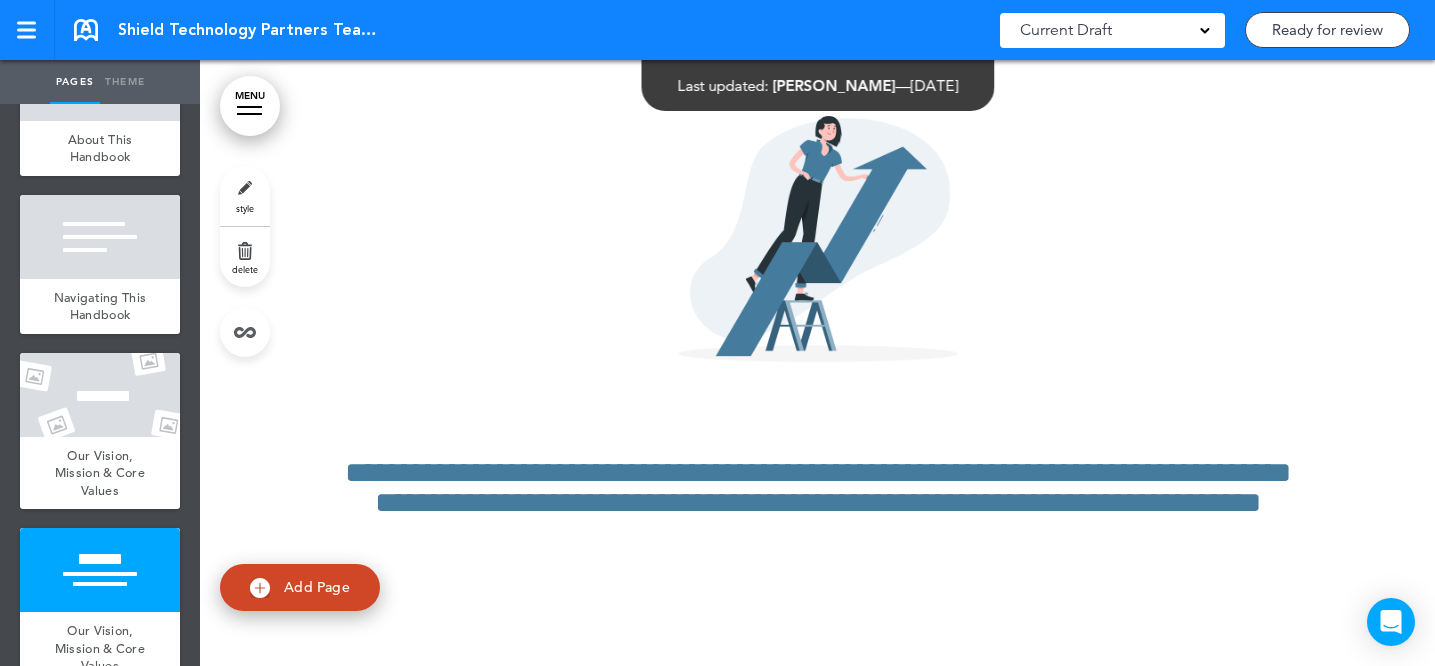 scroll, scrollTop: 7098, scrollLeft: 0, axis: vertical 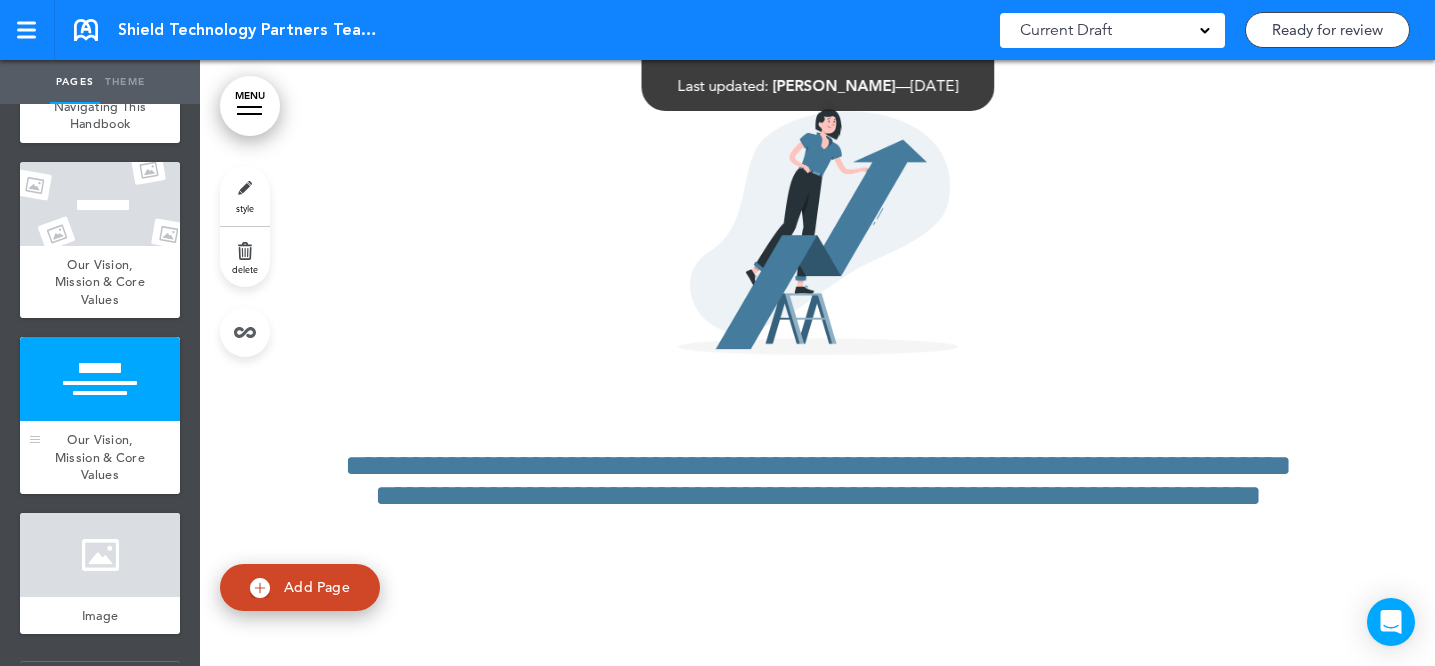 click at bounding box center [100, 379] 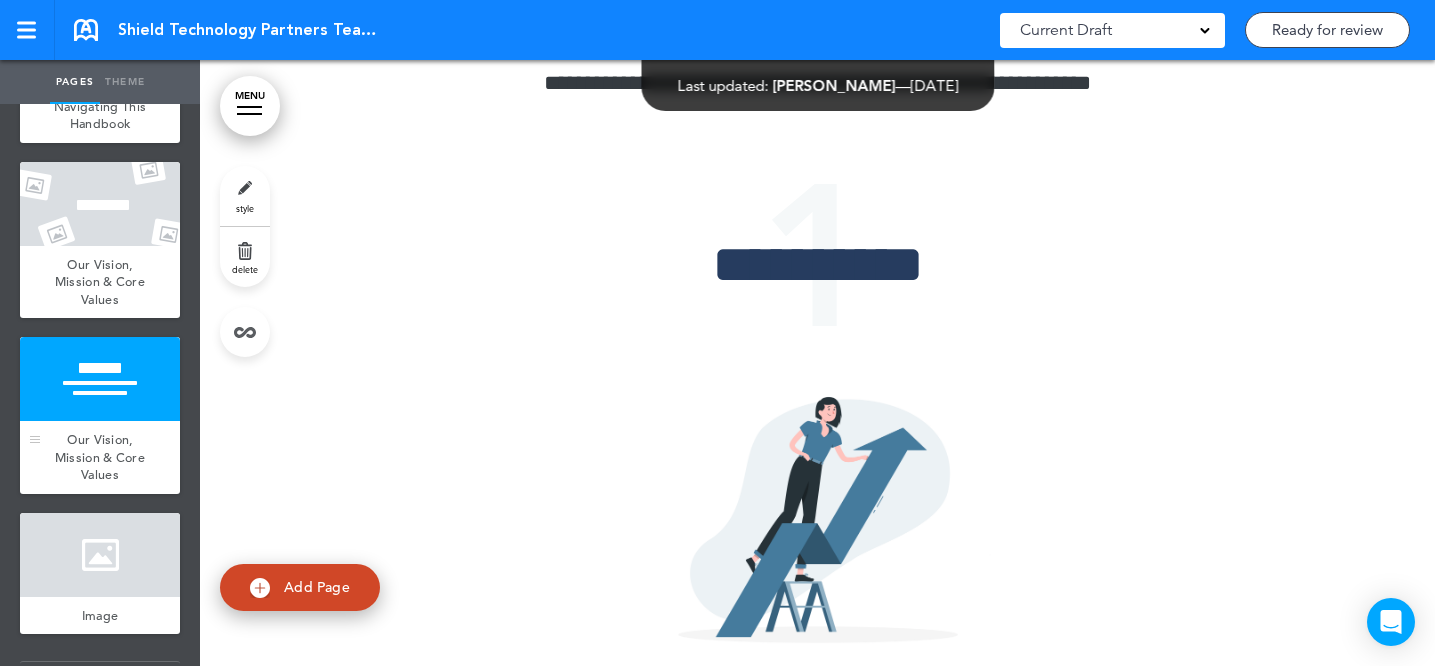 scroll, scrollTop: 6803, scrollLeft: 0, axis: vertical 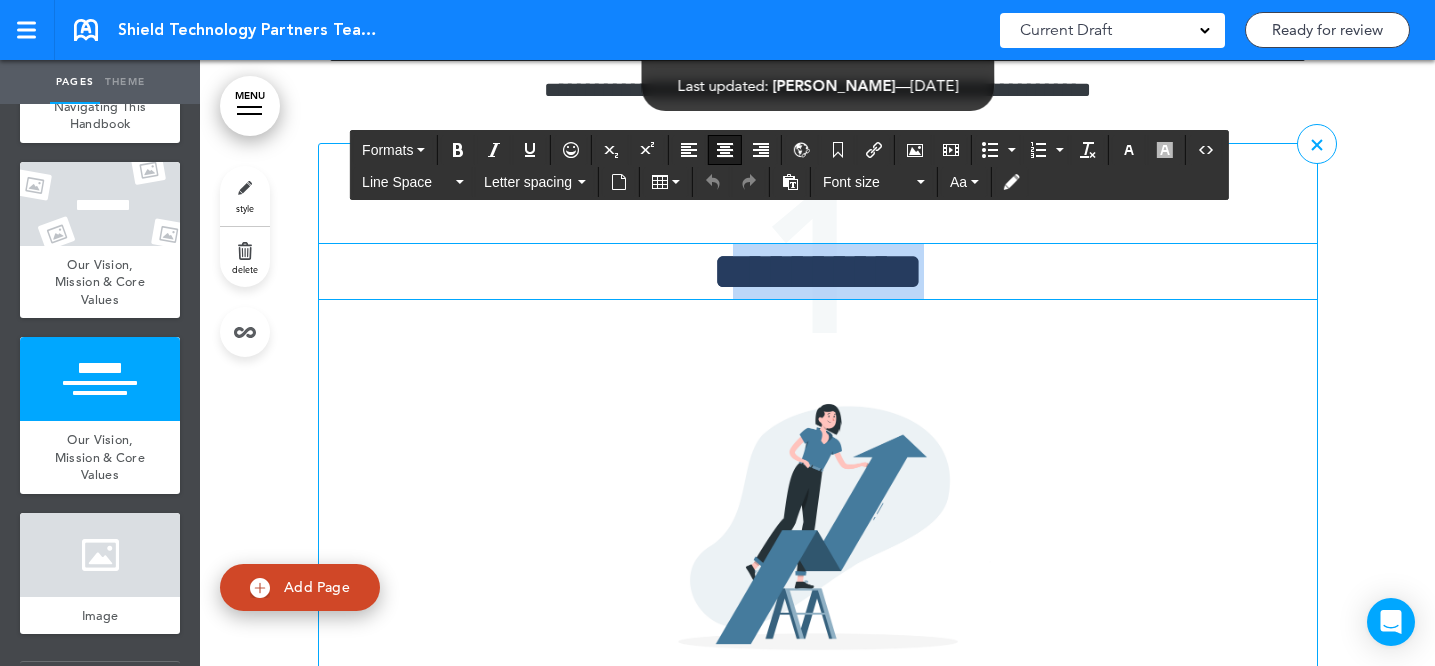 drag, startPoint x: 980, startPoint y: 379, endPoint x: 700, endPoint y: 354, distance: 281.11386 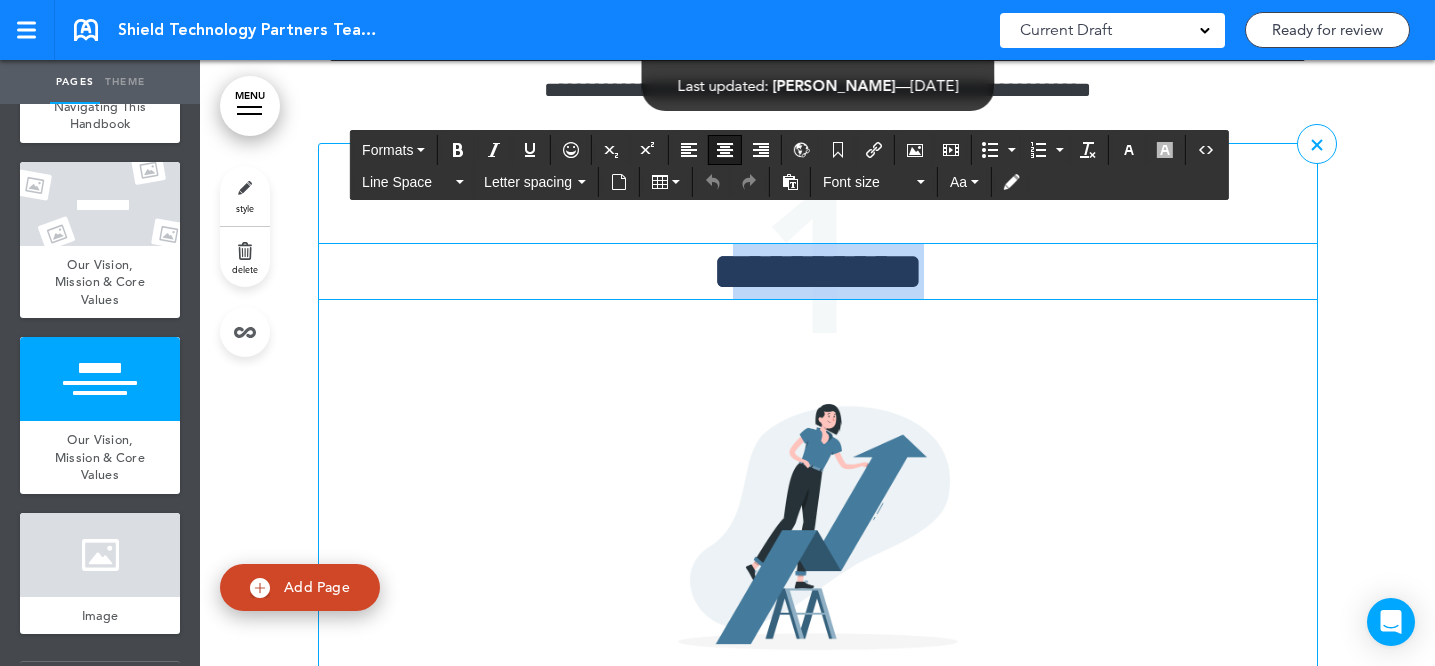 click on "**********" at bounding box center (818, 271) 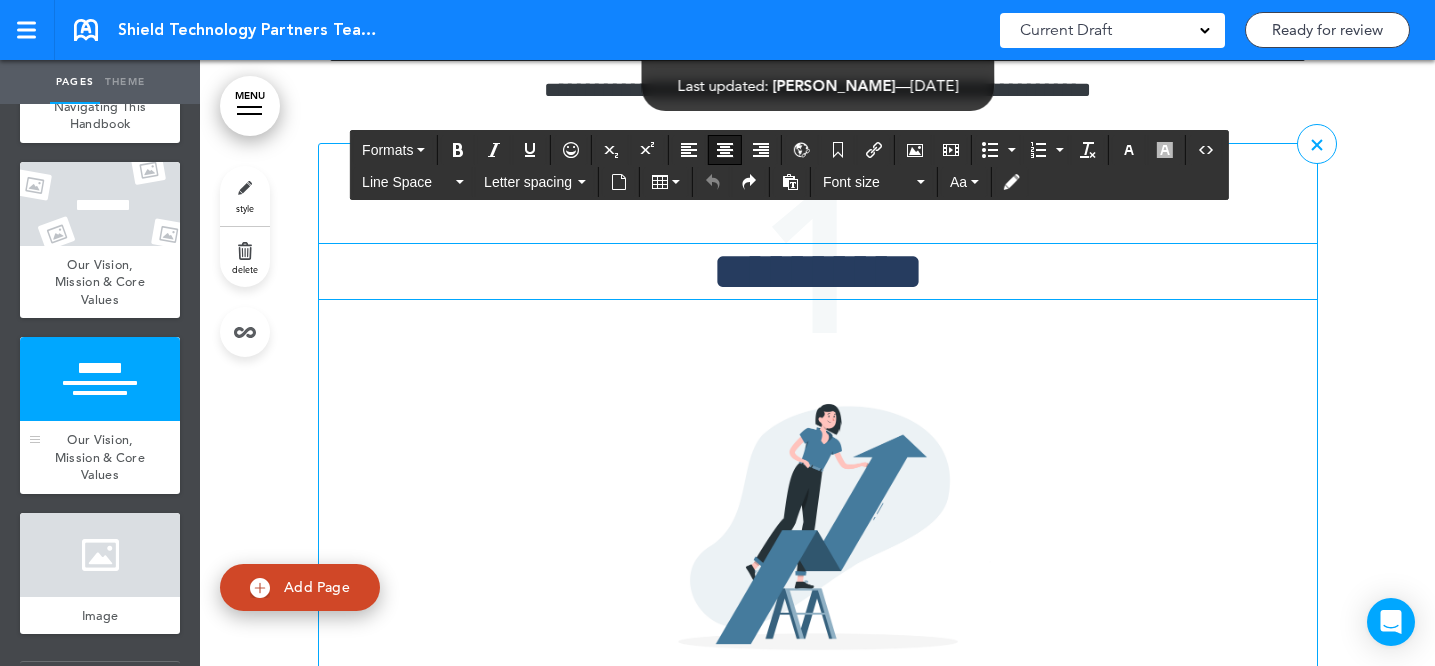 click at bounding box center [100, 379] 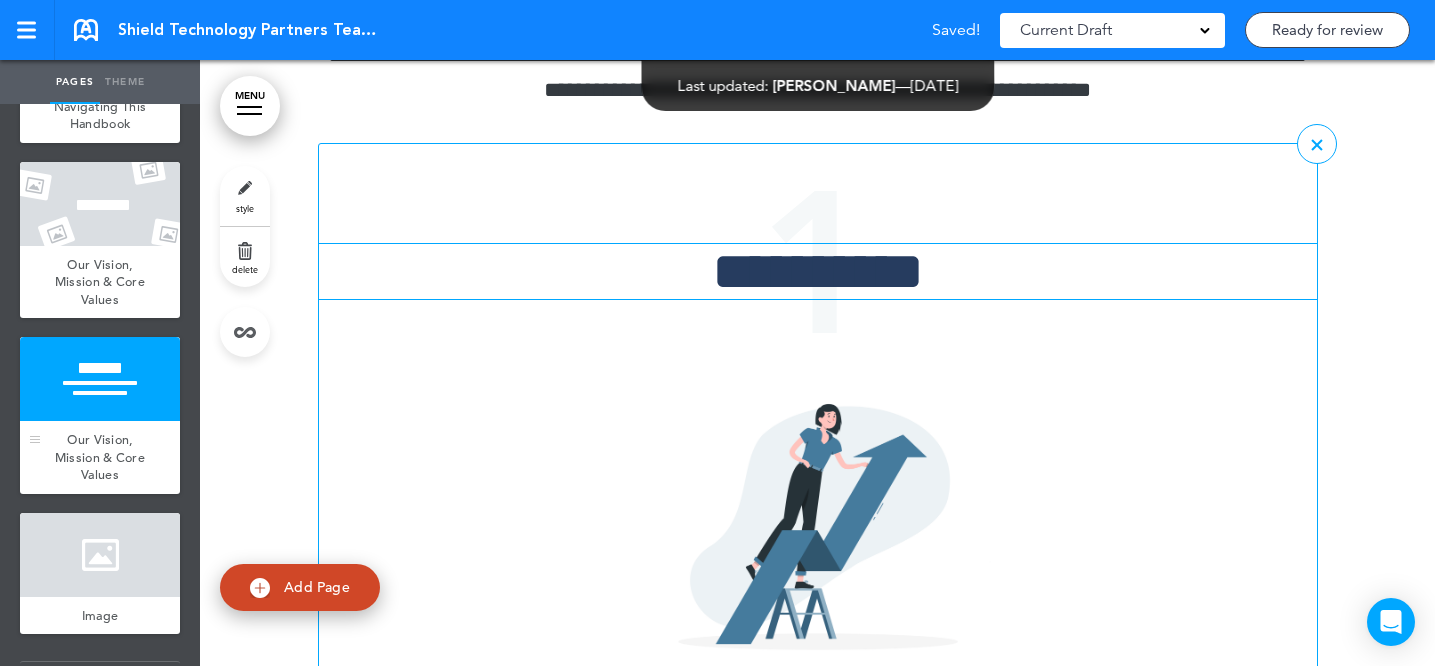 click at bounding box center (100, 379) 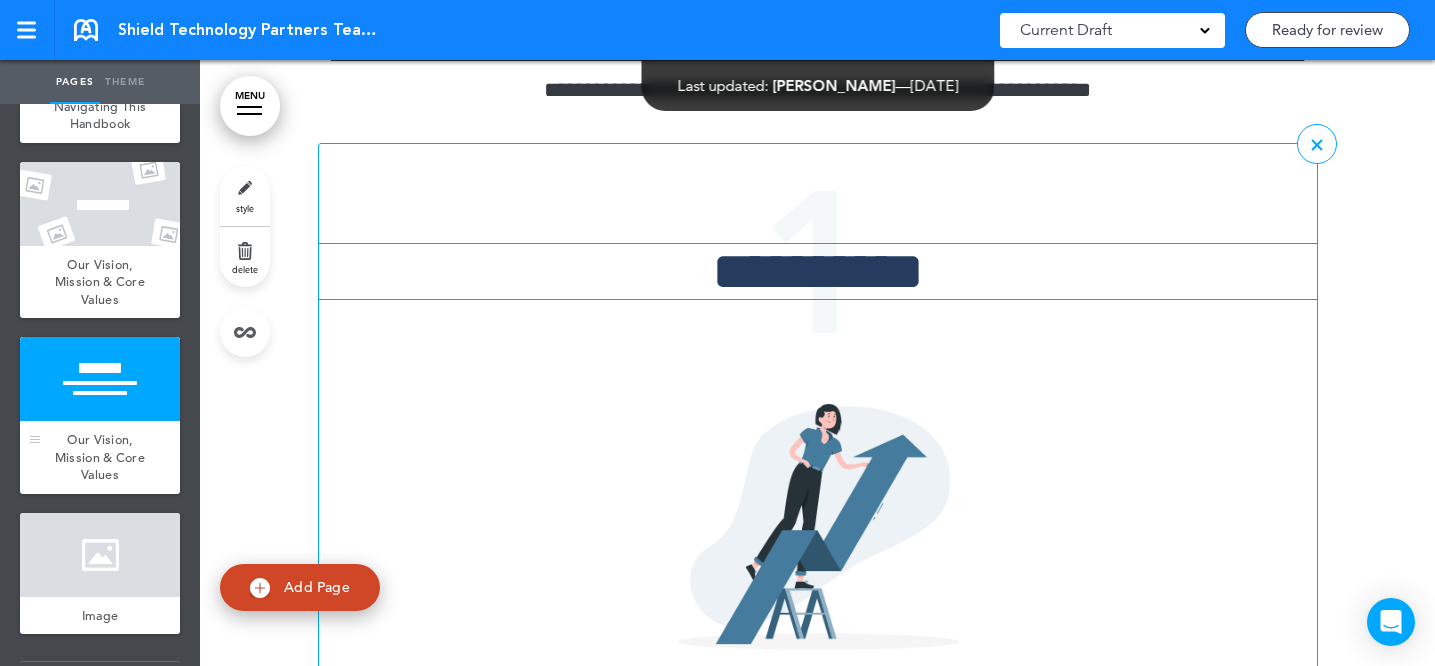 click at bounding box center [100, 379] 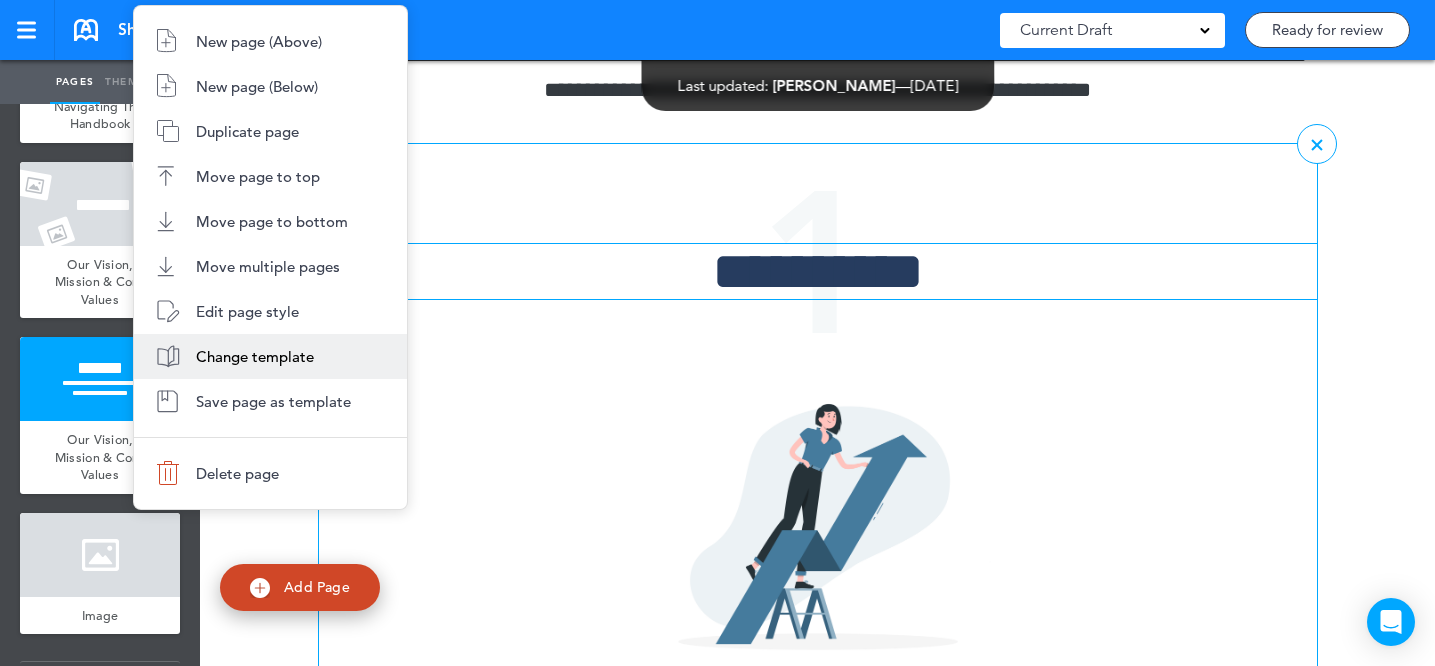 click on "Change template" at bounding box center (255, 356) 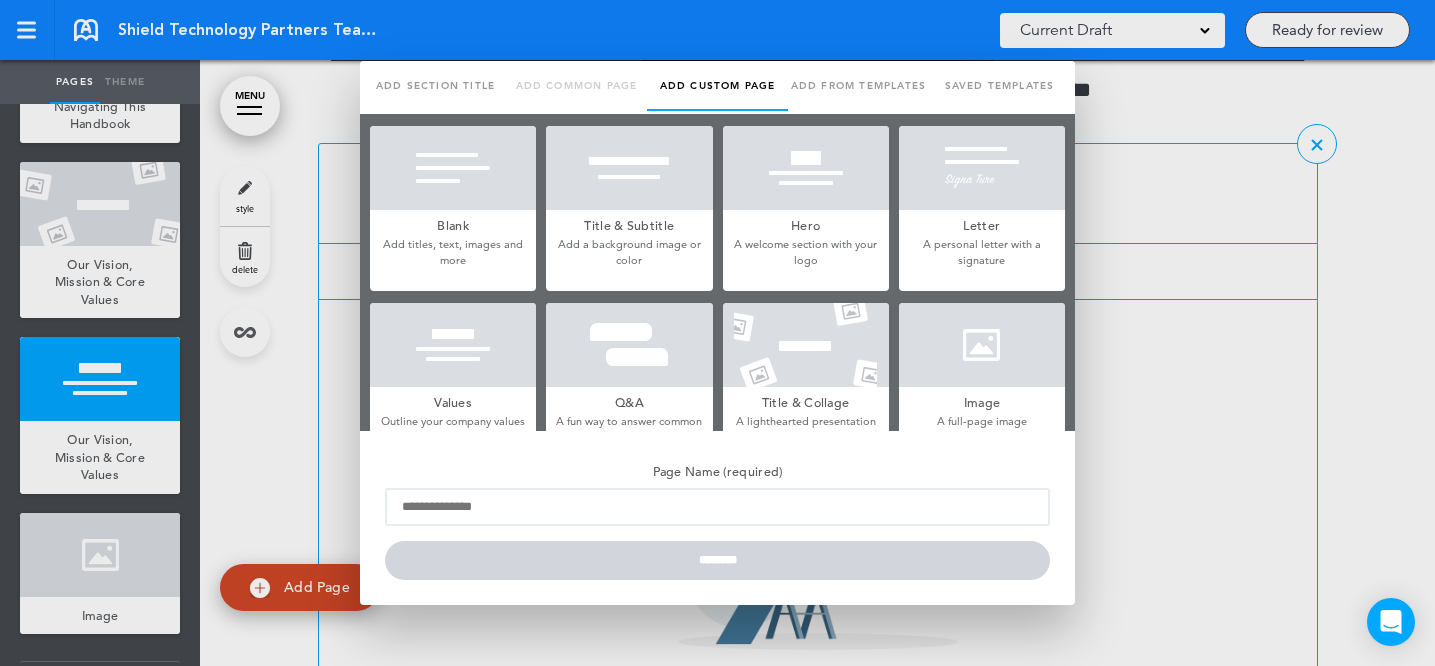 type on "**********" 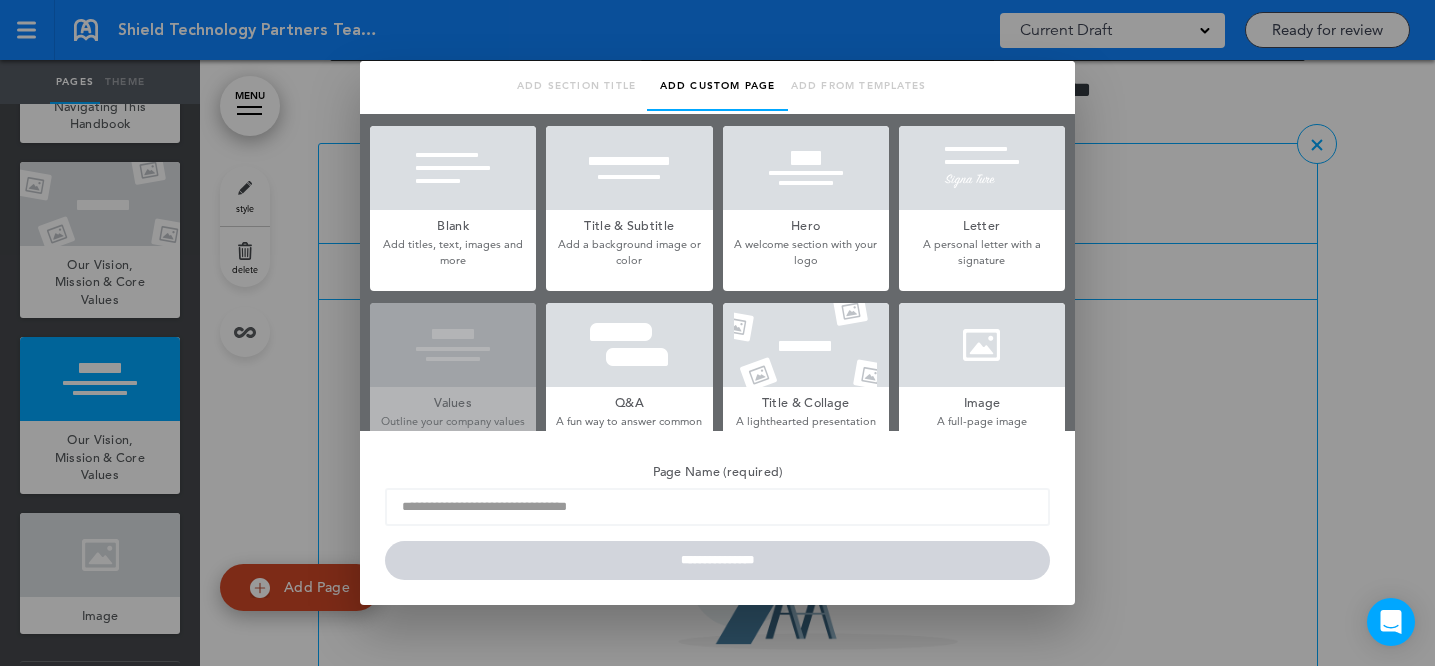 click on "Blank
Add titles, text, images and more
Title & Subtitle
Add a background image or color
Hero
A welcome section with your logo
Letter
A personal letter with a signature
Values
Outline your company values or mantras
Q&A
A fun way to answer common question
Title & Collage
A lighthearted presentation
Image
A full-page image
Timeline
Present your company history" at bounding box center (717, 739) 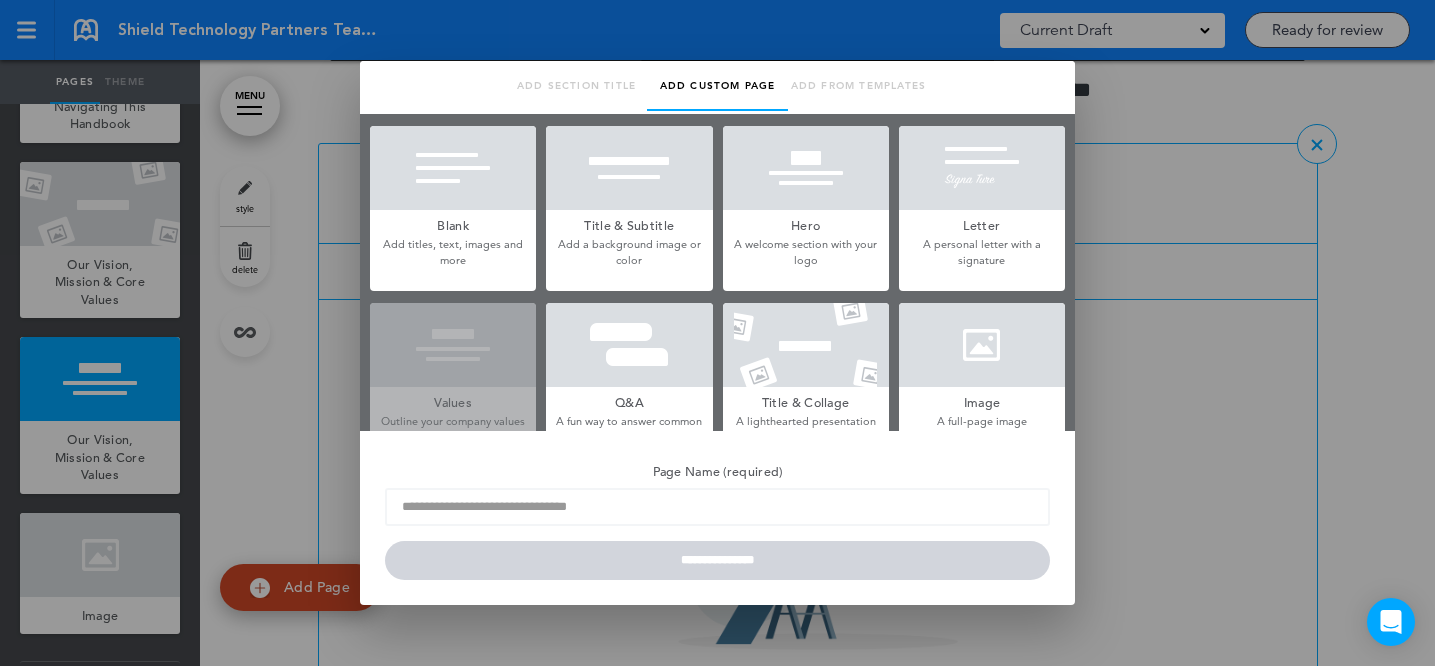 click at bounding box center [717, 333] 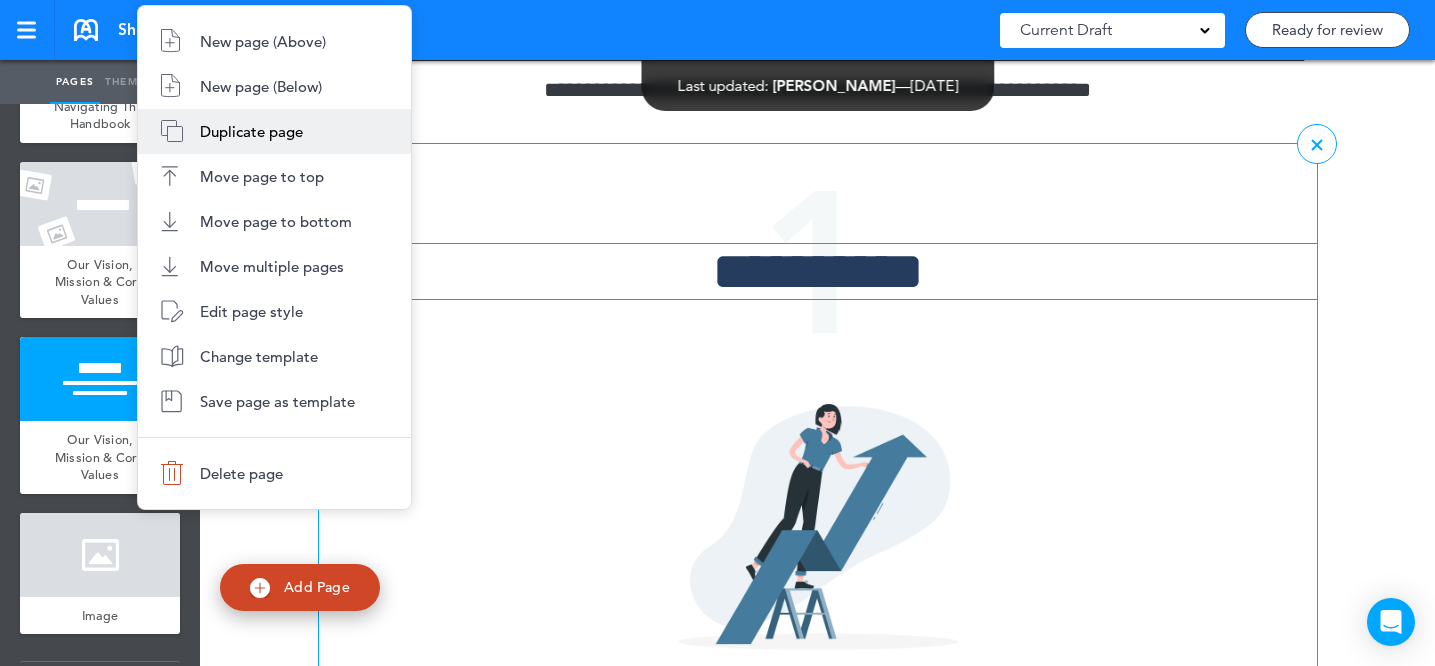 click on "Duplicate page" at bounding box center (251, 131) 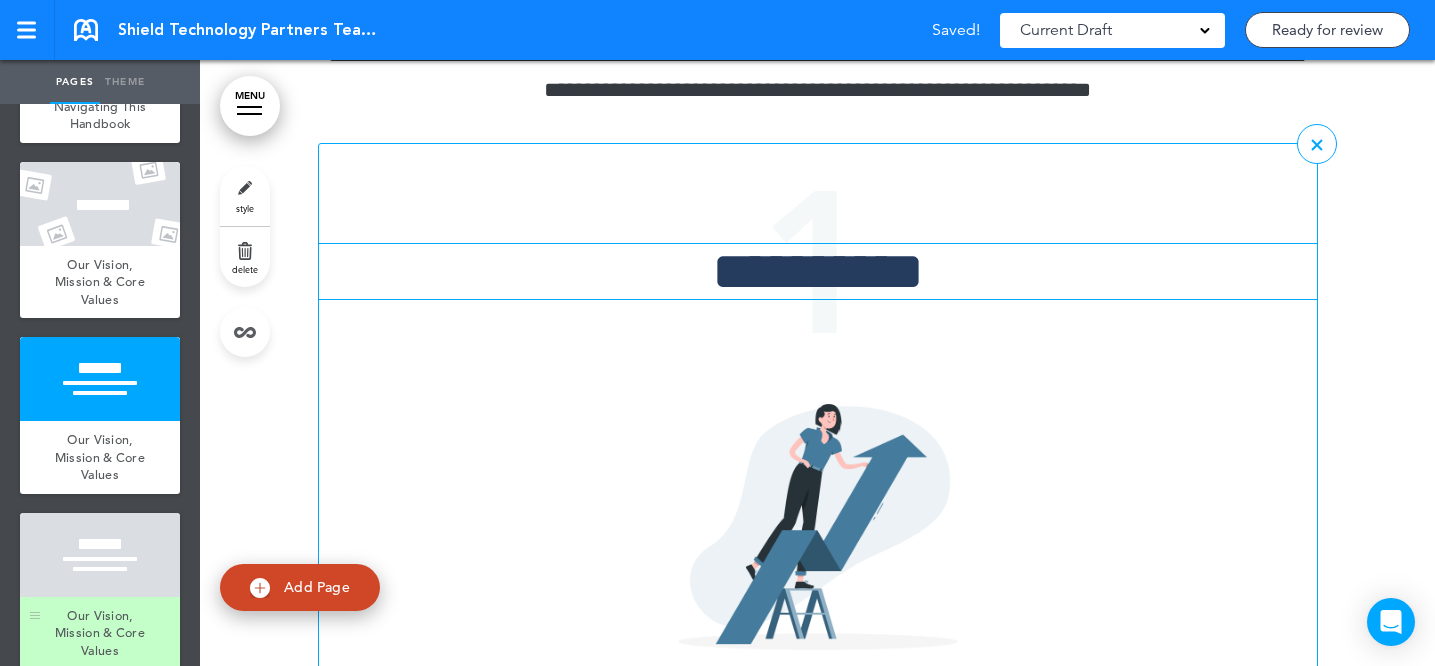 click at bounding box center [100, 555] 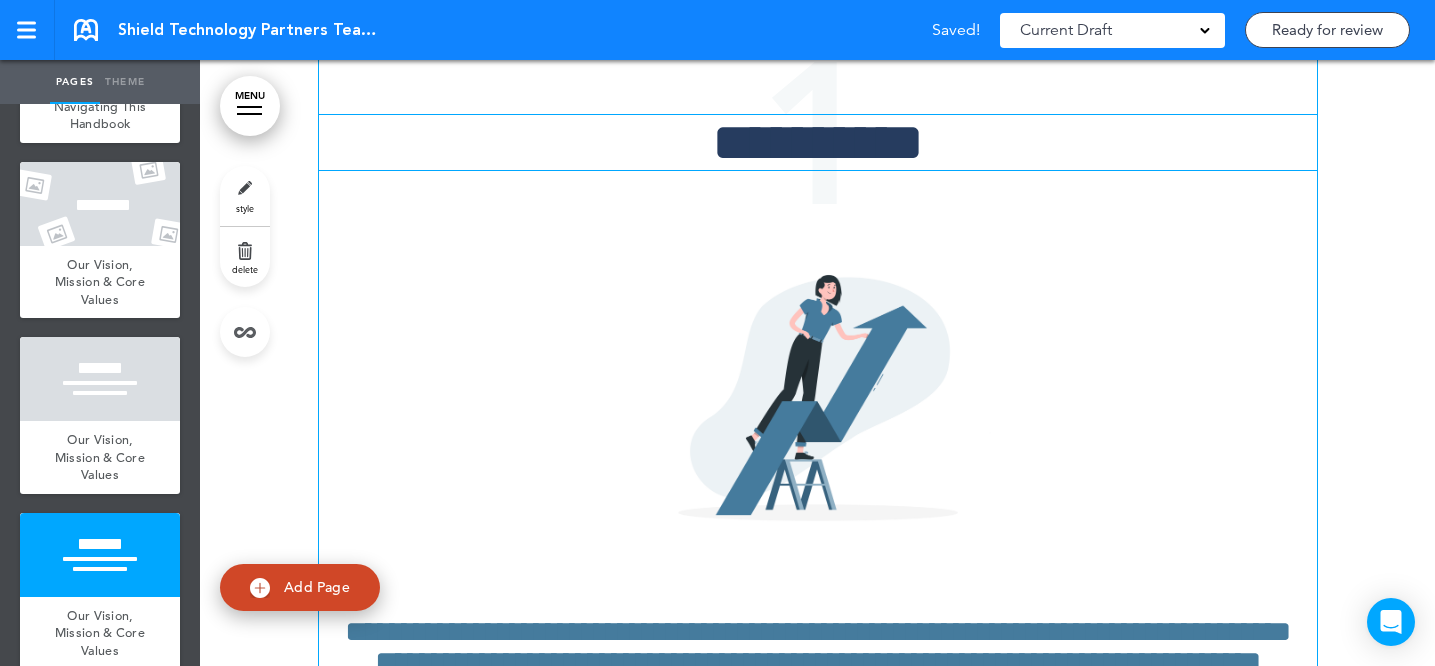 scroll, scrollTop: 9683, scrollLeft: 0, axis: vertical 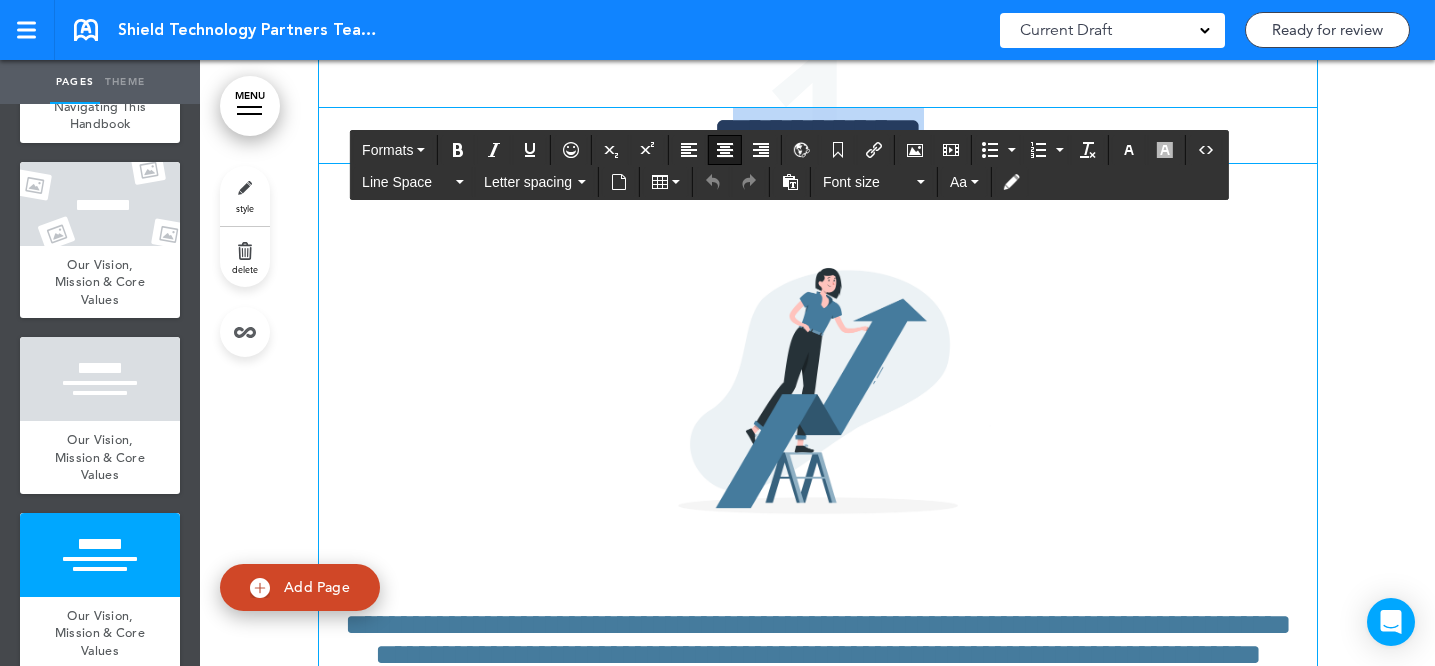 drag, startPoint x: 972, startPoint y: 268, endPoint x: 691, endPoint y: 256, distance: 281.2561 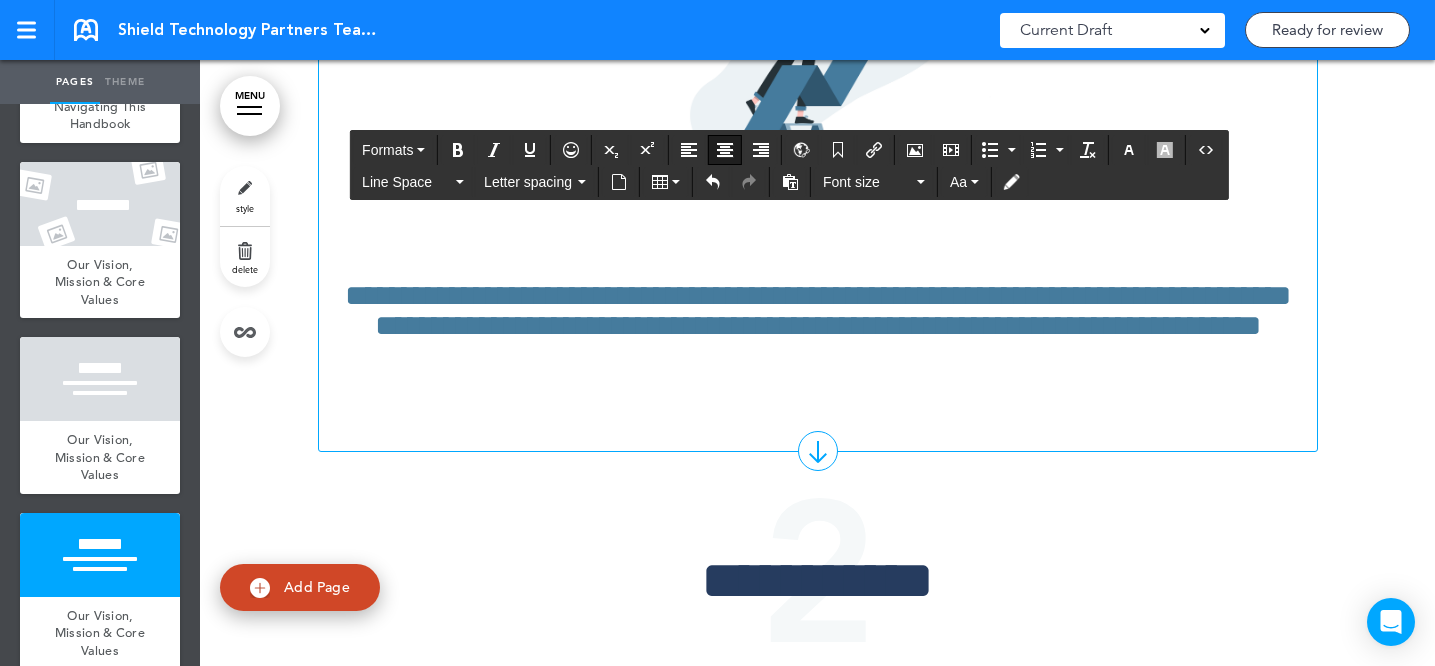 scroll, scrollTop: 10032, scrollLeft: 0, axis: vertical 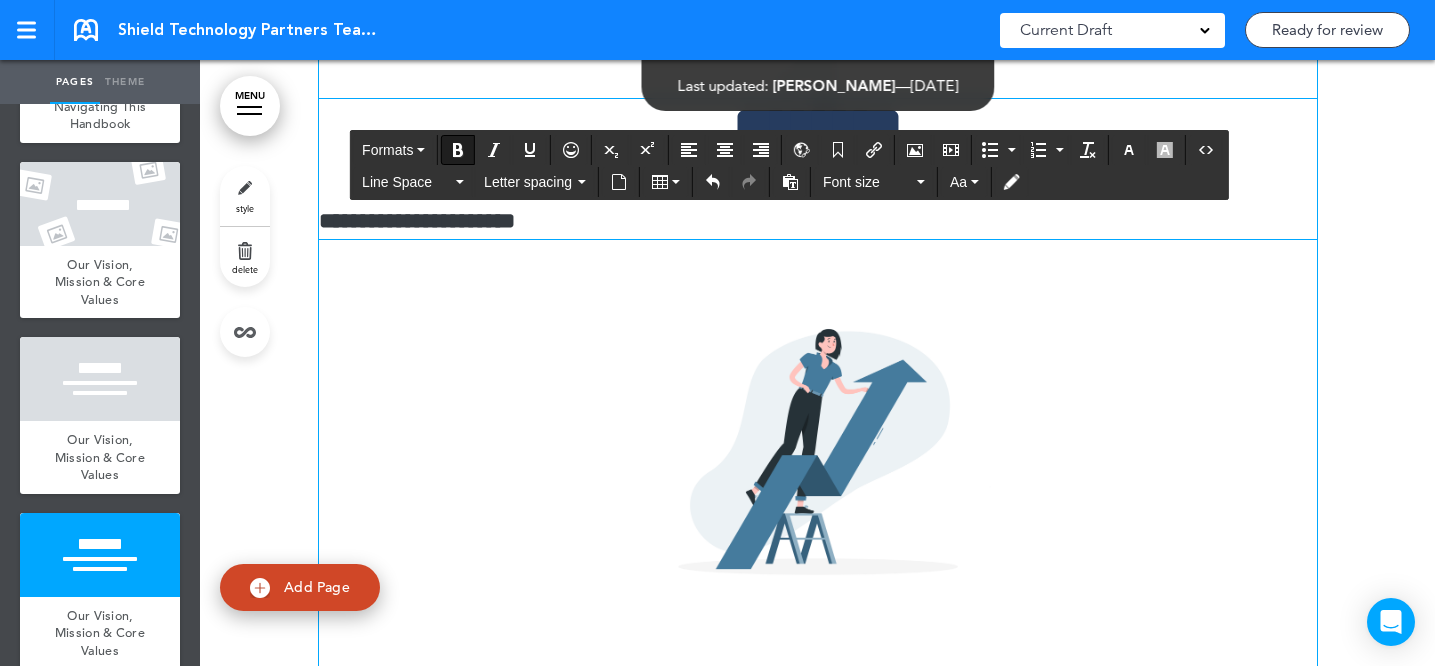 click on "**********" at bounding box center [417, 221] 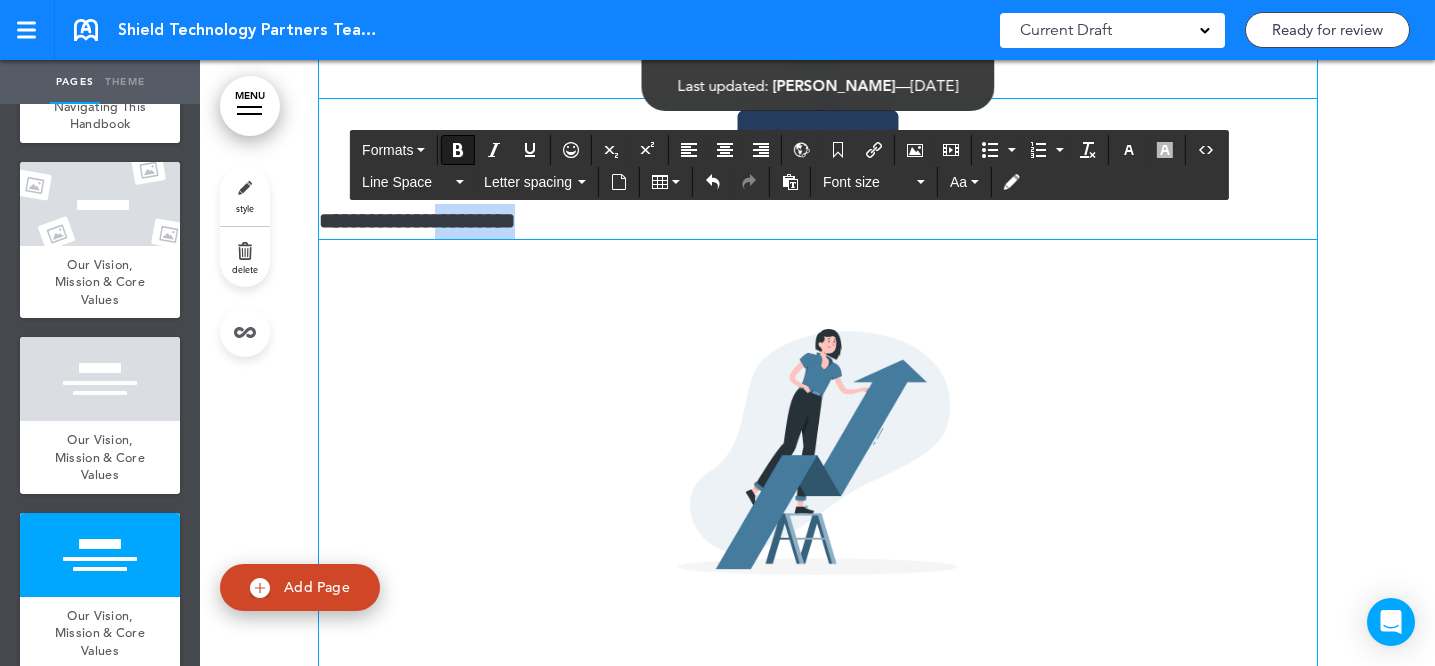 click on "**********" at bounding box center (417, 221) 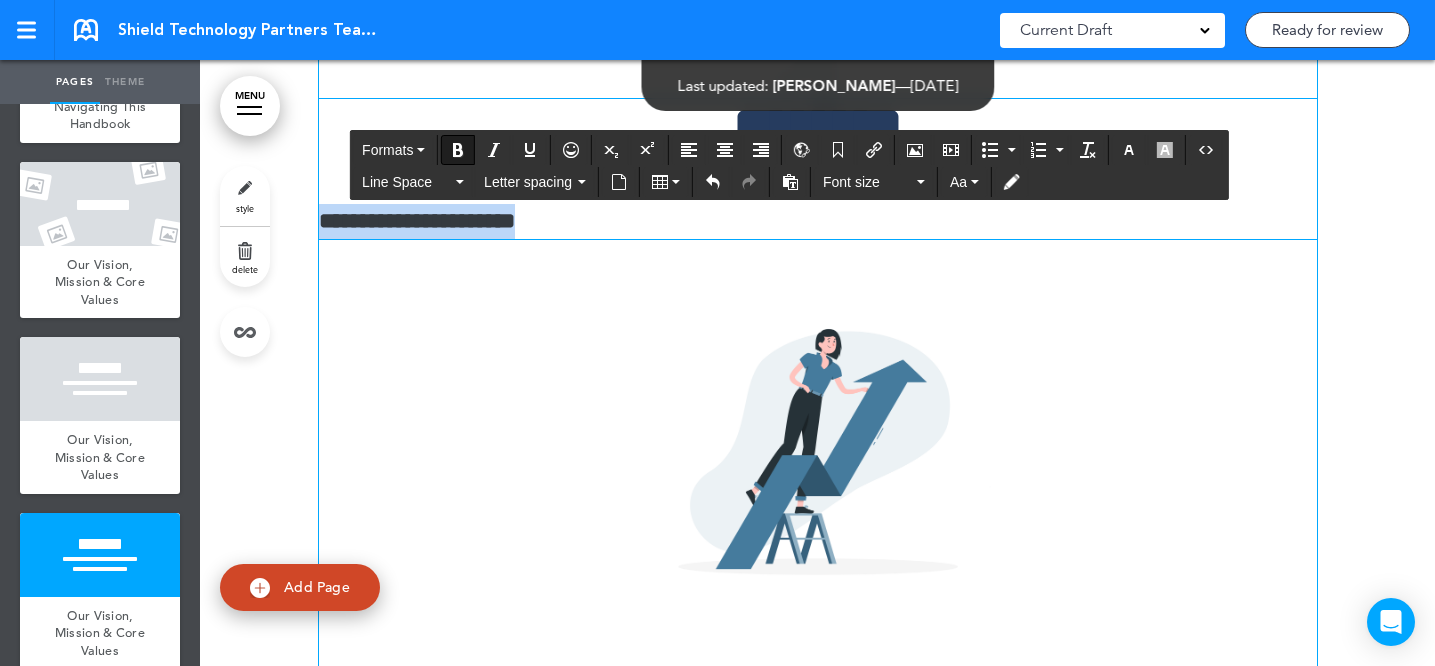 click on "**********" at bounding box center [417, 221] 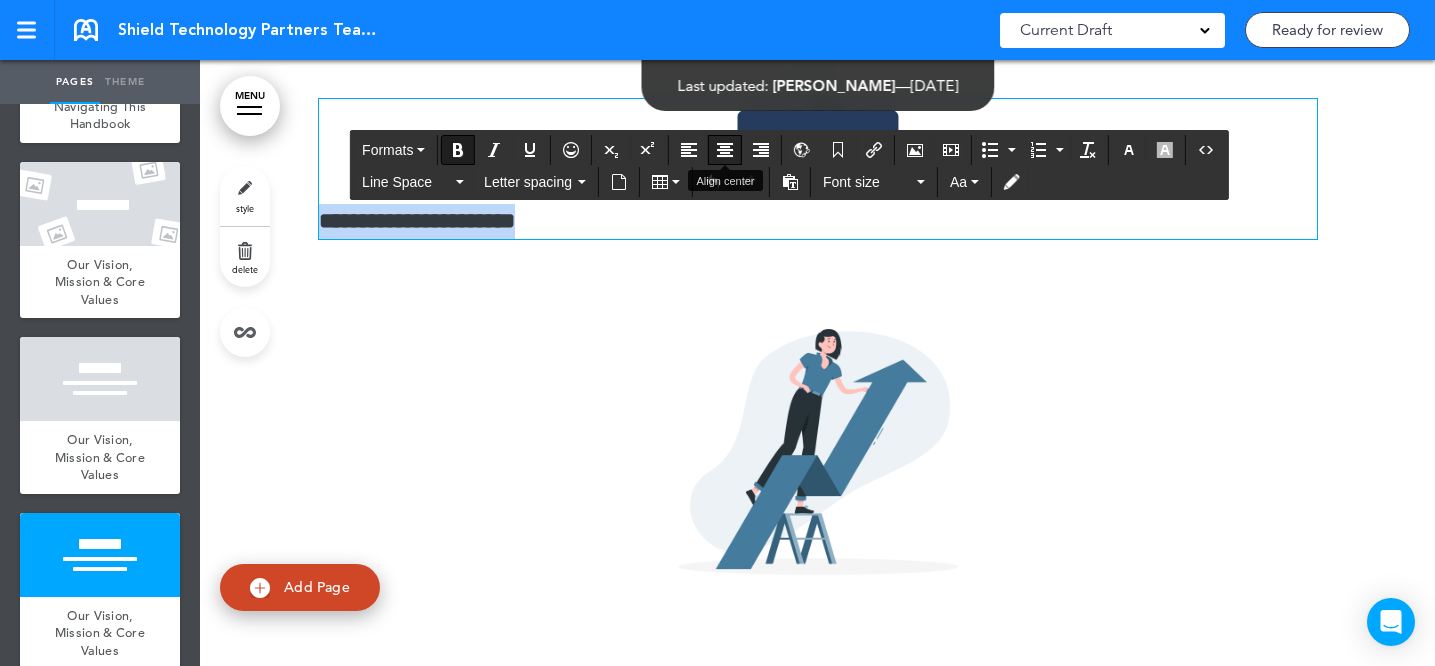 click at bounding box center [725, 150] 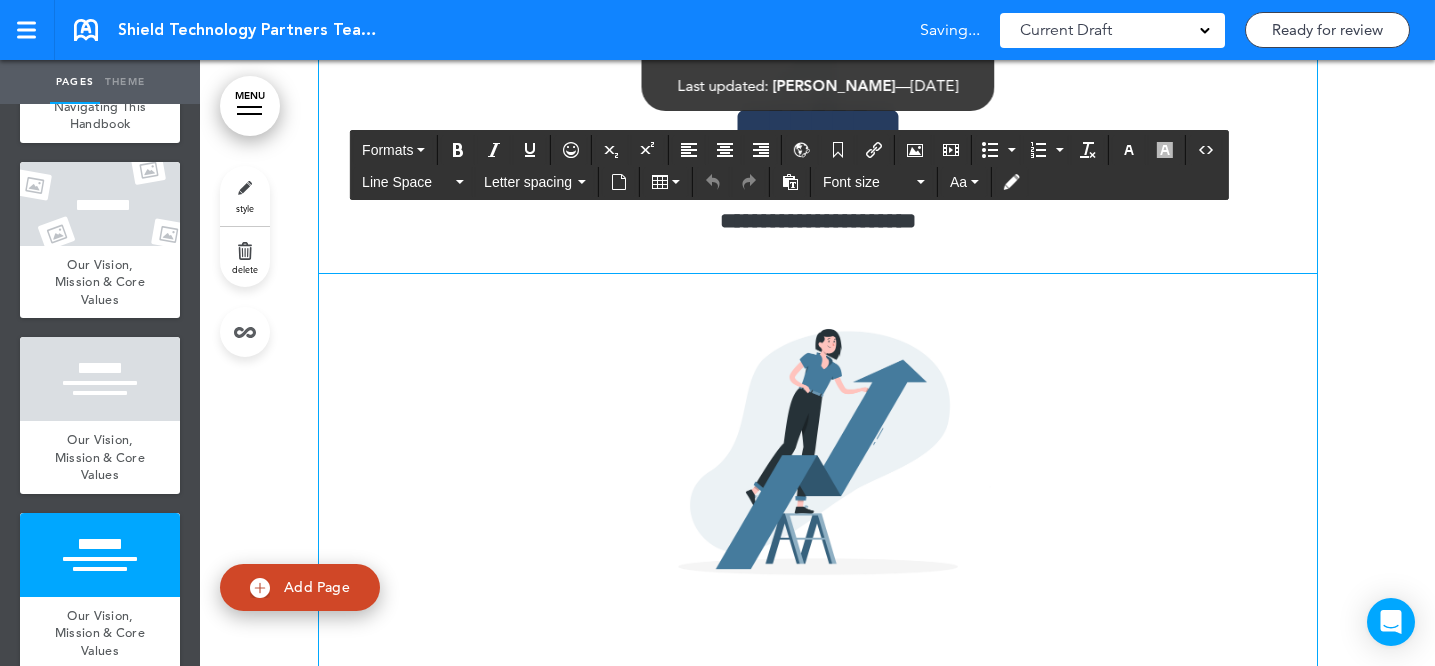click at bounding box center [818, 449] 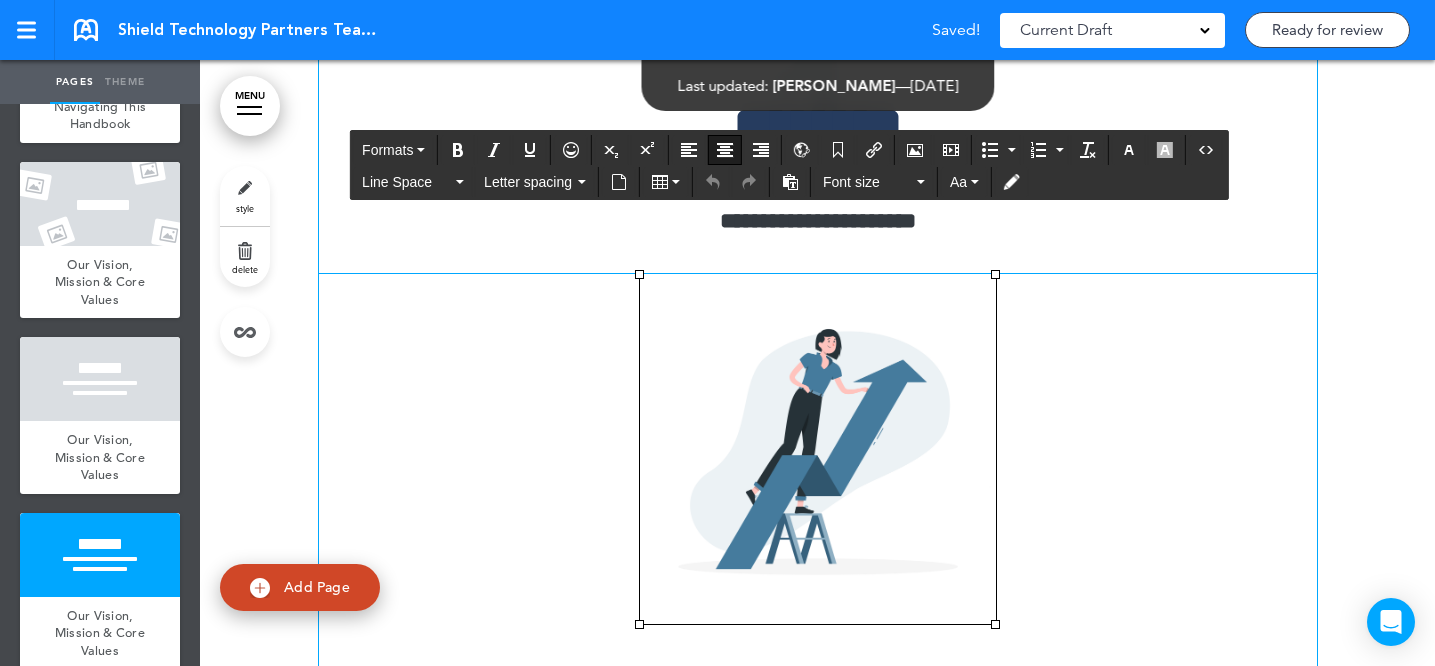 click at bounding box center (818, 455) 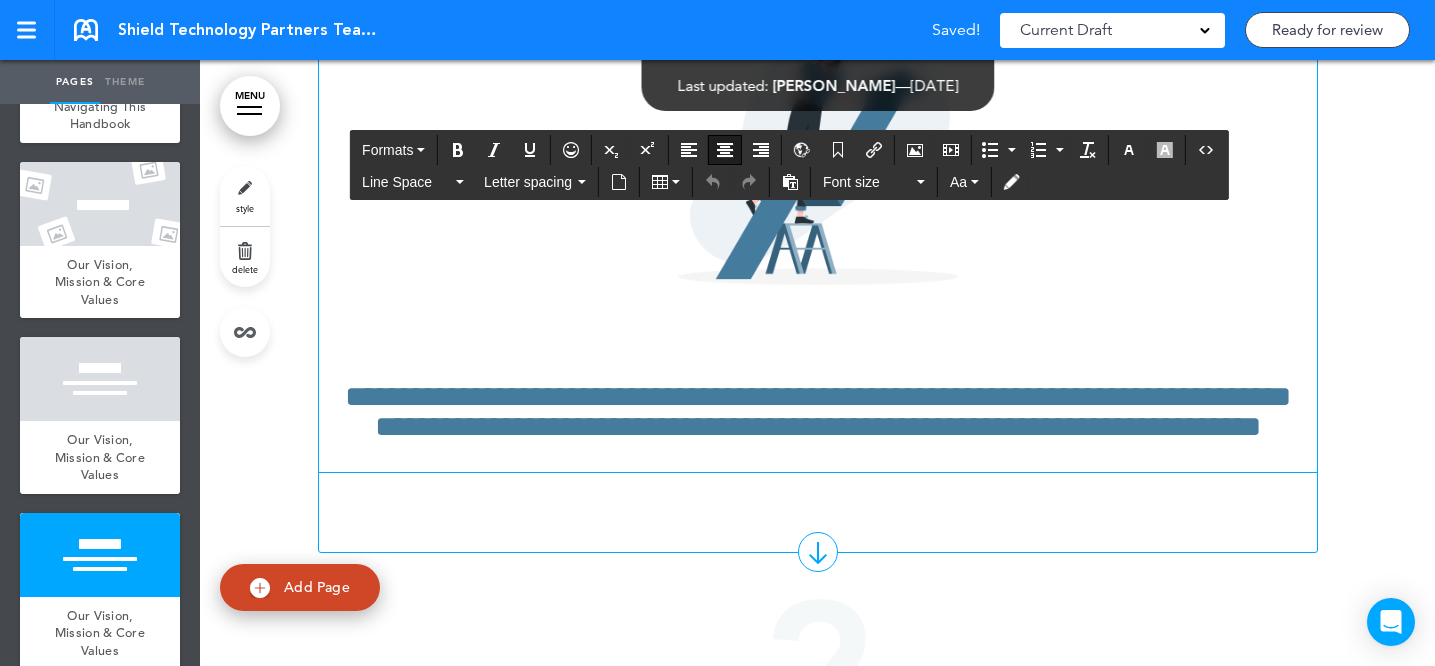 scroll, scrollTop: 10061, scrollLeft: 0, axis: vertical 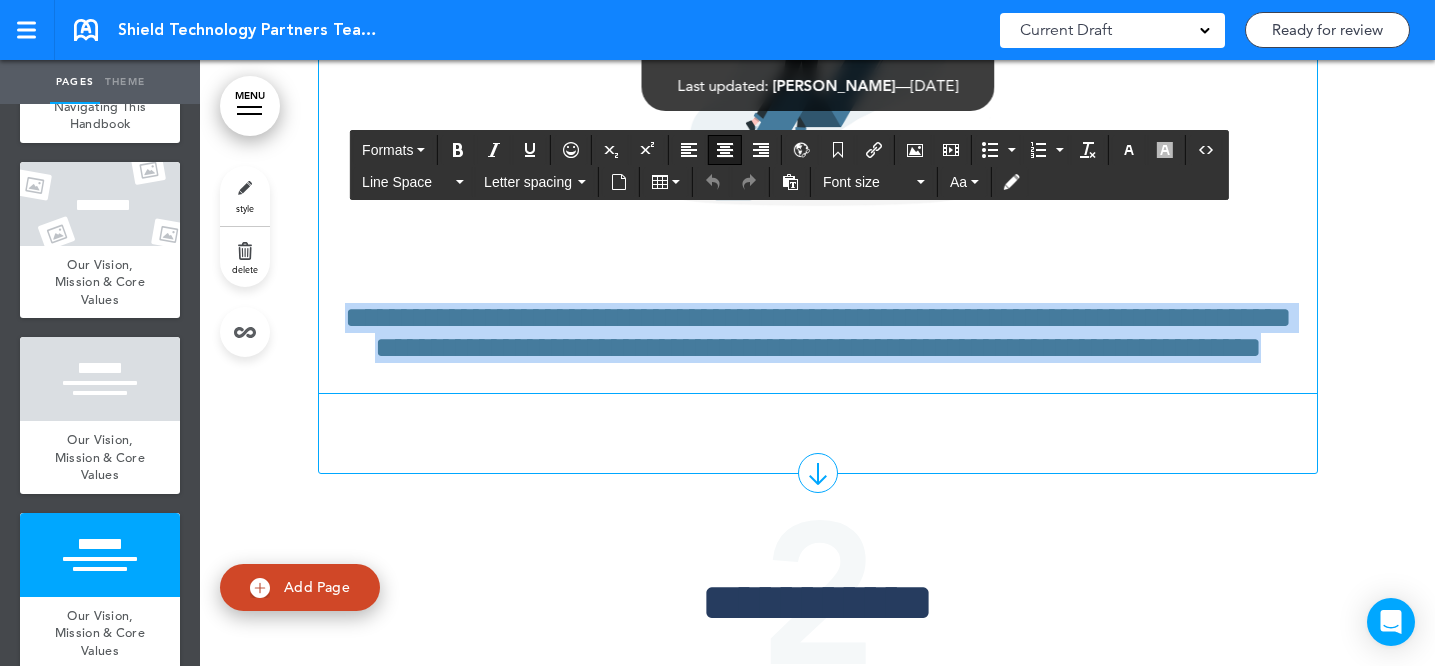 drag, startPoint x: 339, startPoint y: 428, endPoint x: 1136, endPoint y: 494, distance: 799.7281 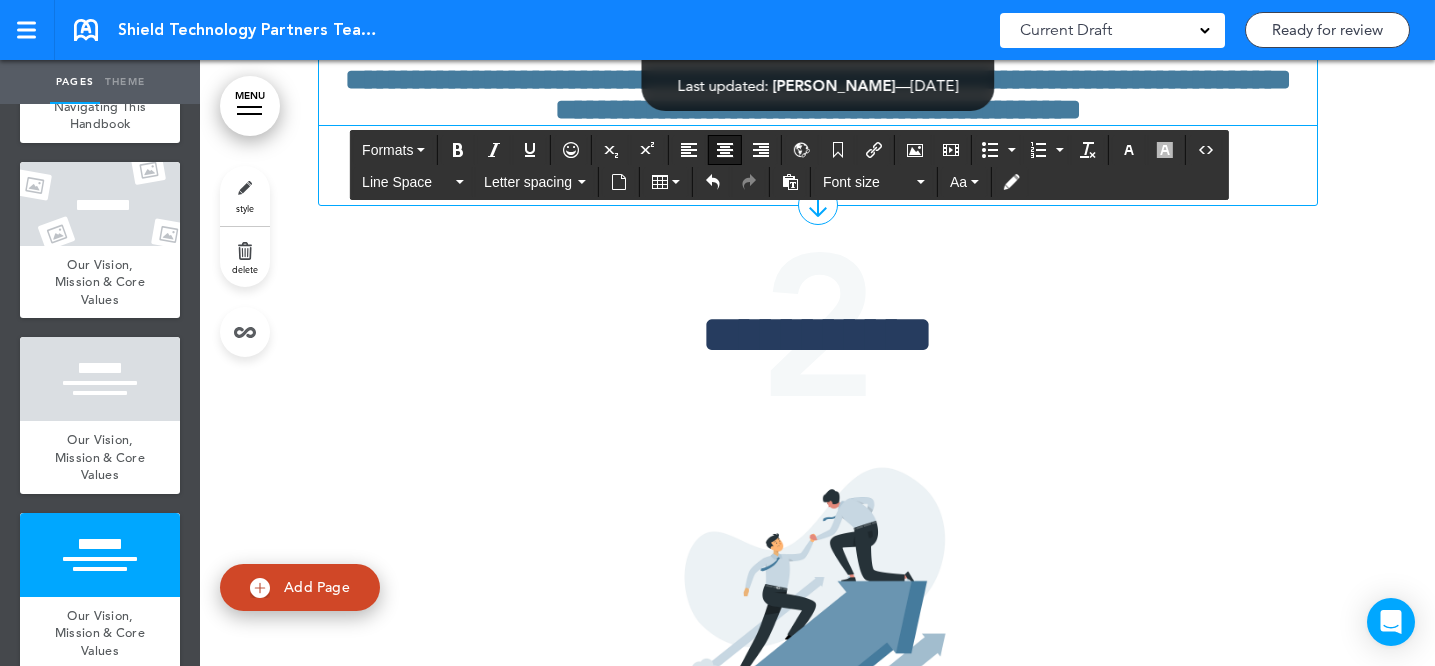 scroll, scrollTop: 10402, scrollLeft: 0, axis: vertical 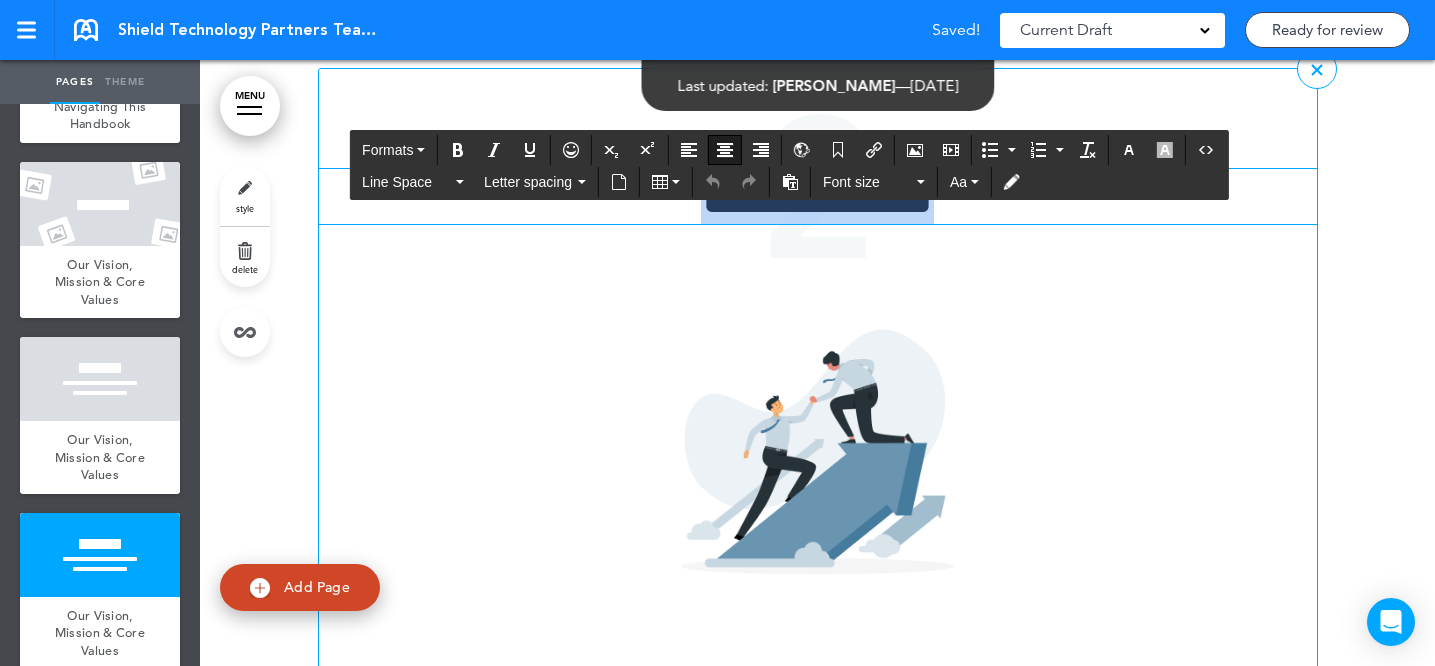 drag, startPoint x: 1008, startPoint y: 312, endPoint x: 657, endPoint y: 311, distance: 351.00143 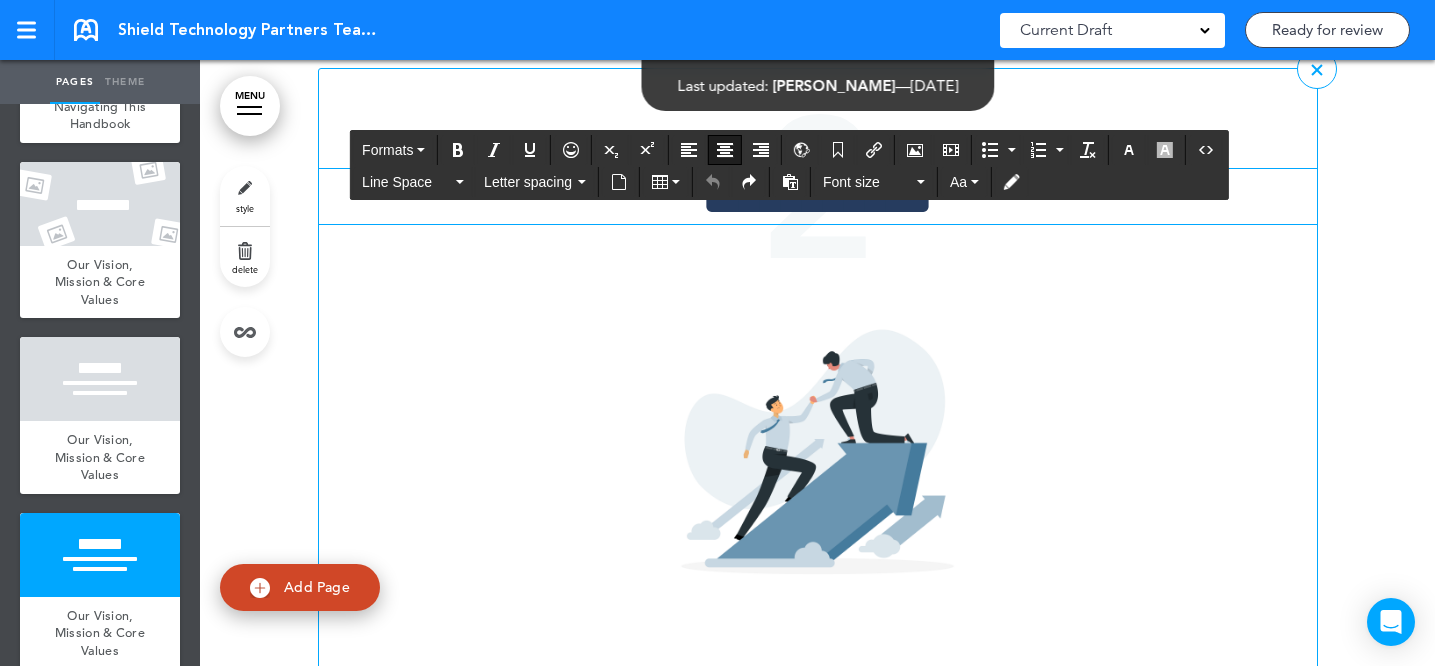 click on "**********" at bounding box center [818, 196] 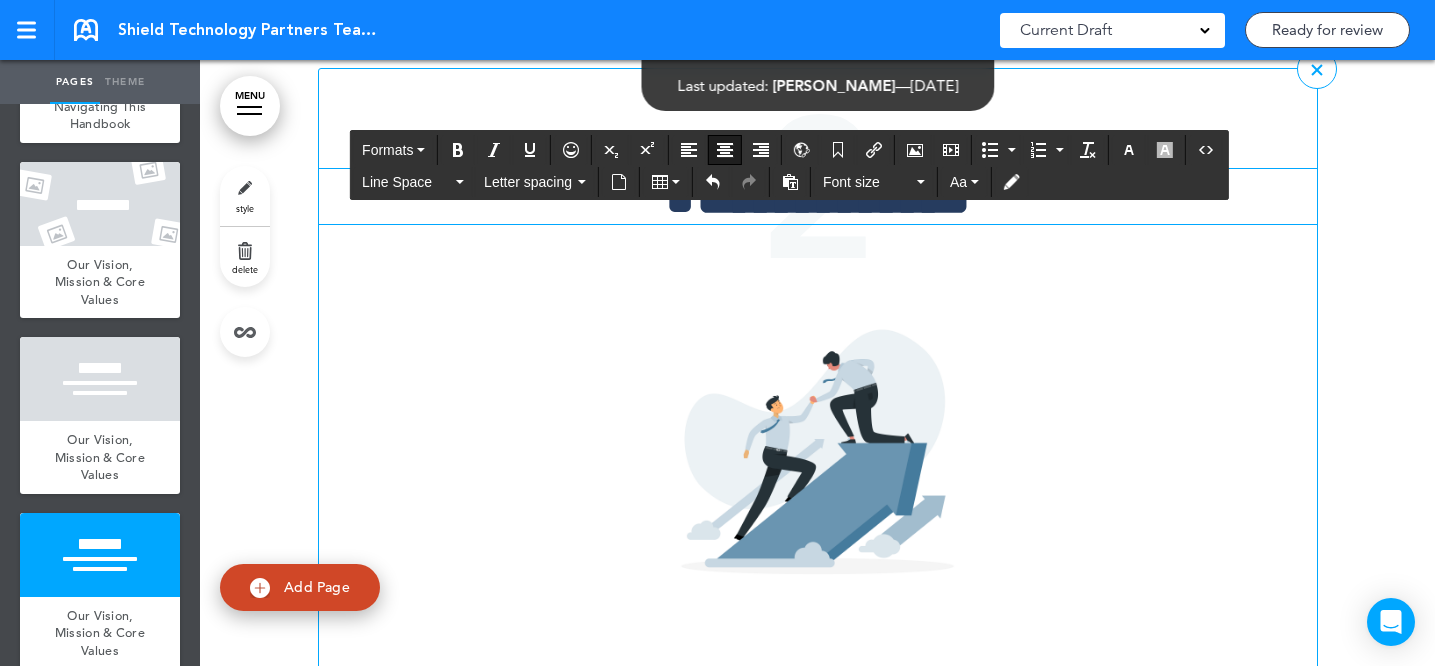 click on "**********" at bounding box center [833, 196] 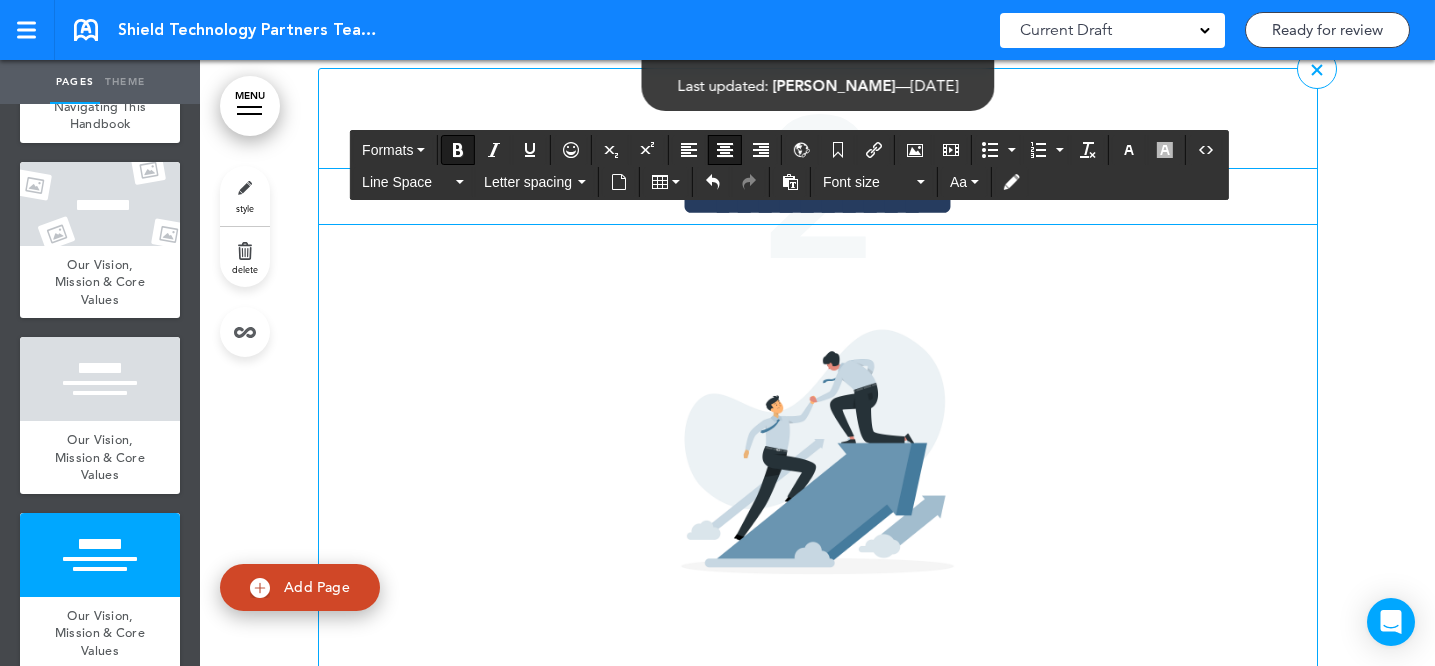 click on "**********" at bounding box center [818, 196] 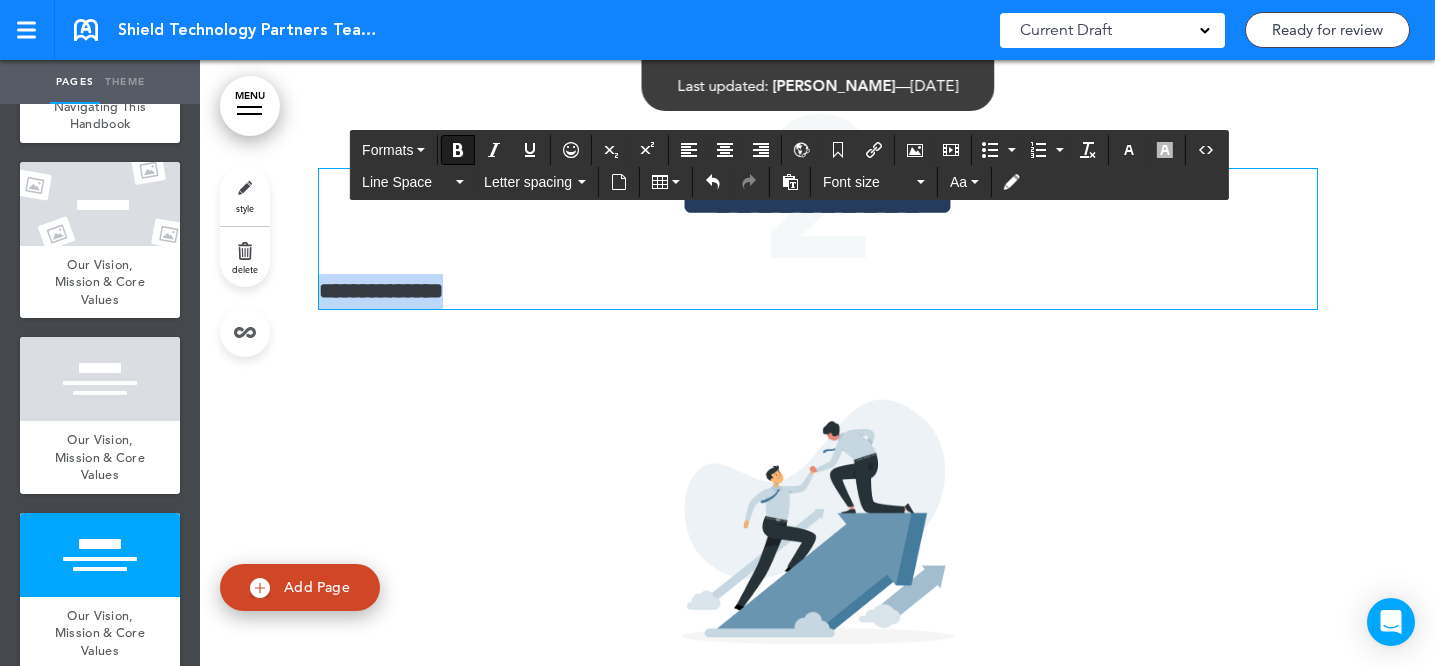 drag, startPoint x: 502, startPoint y: 413, endPoint x: 300, endPoint y: 409, distance: 202.0396 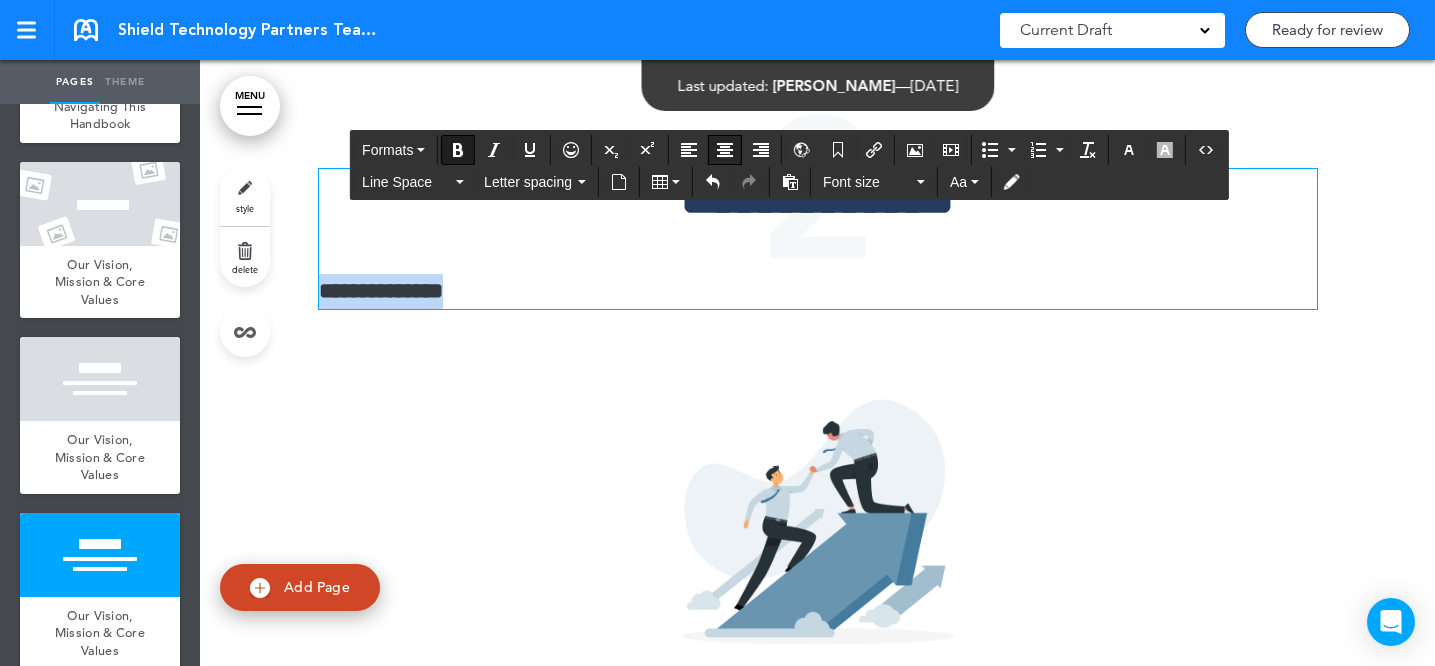 click at bounding box center [725, 150] 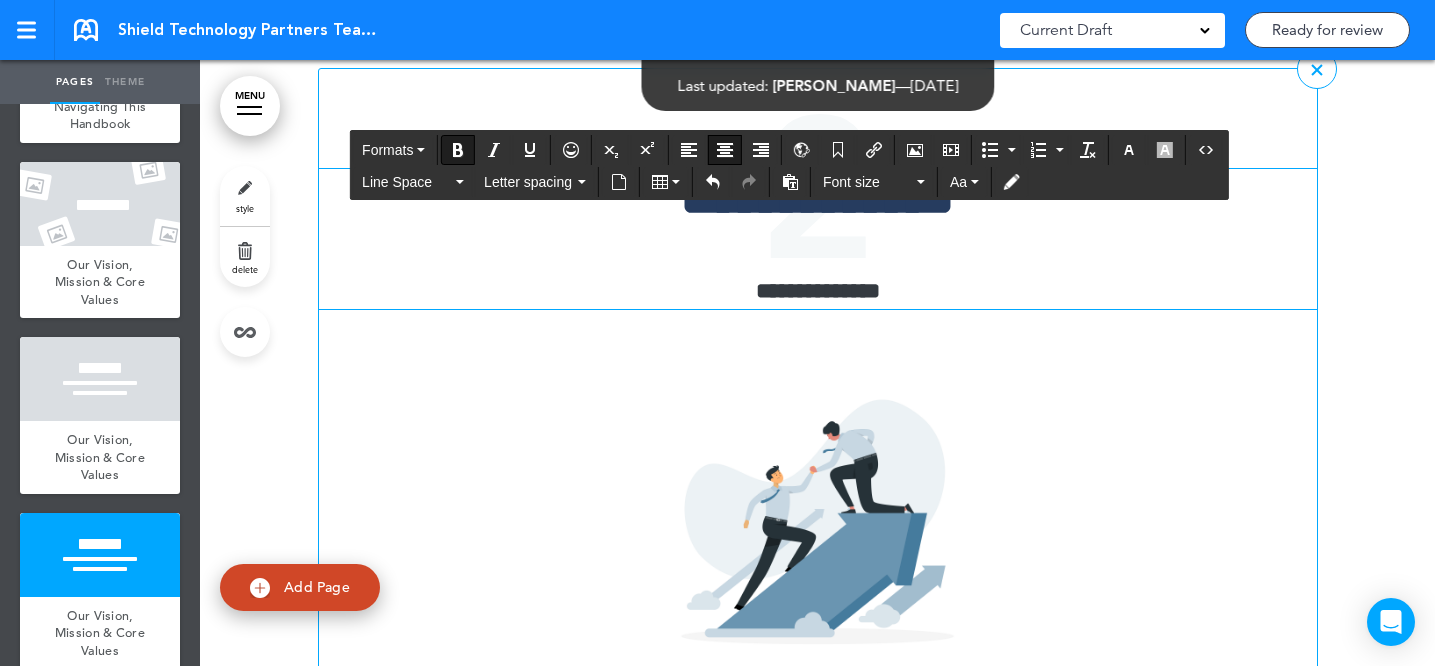 click on "**********" at bounding box center (818, 239) 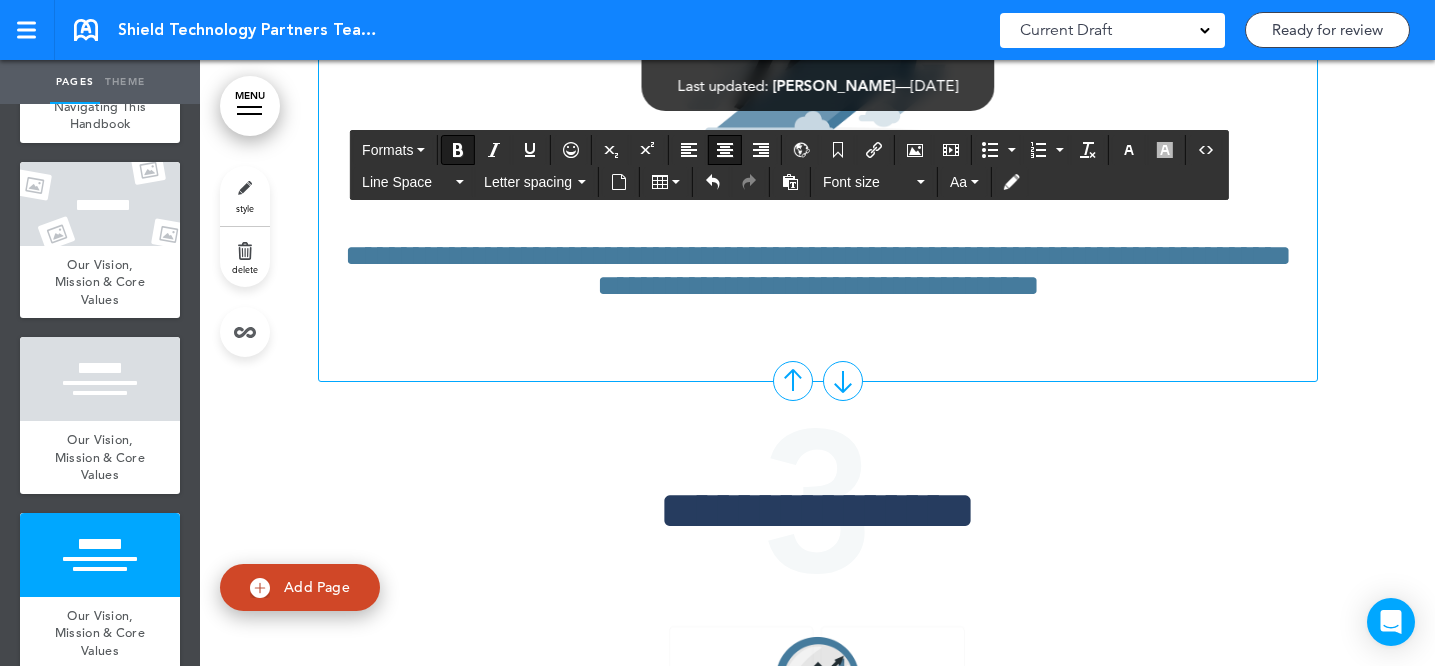 scroll, scrollTop: 10941, scrollLeft: 0, axis: vertical 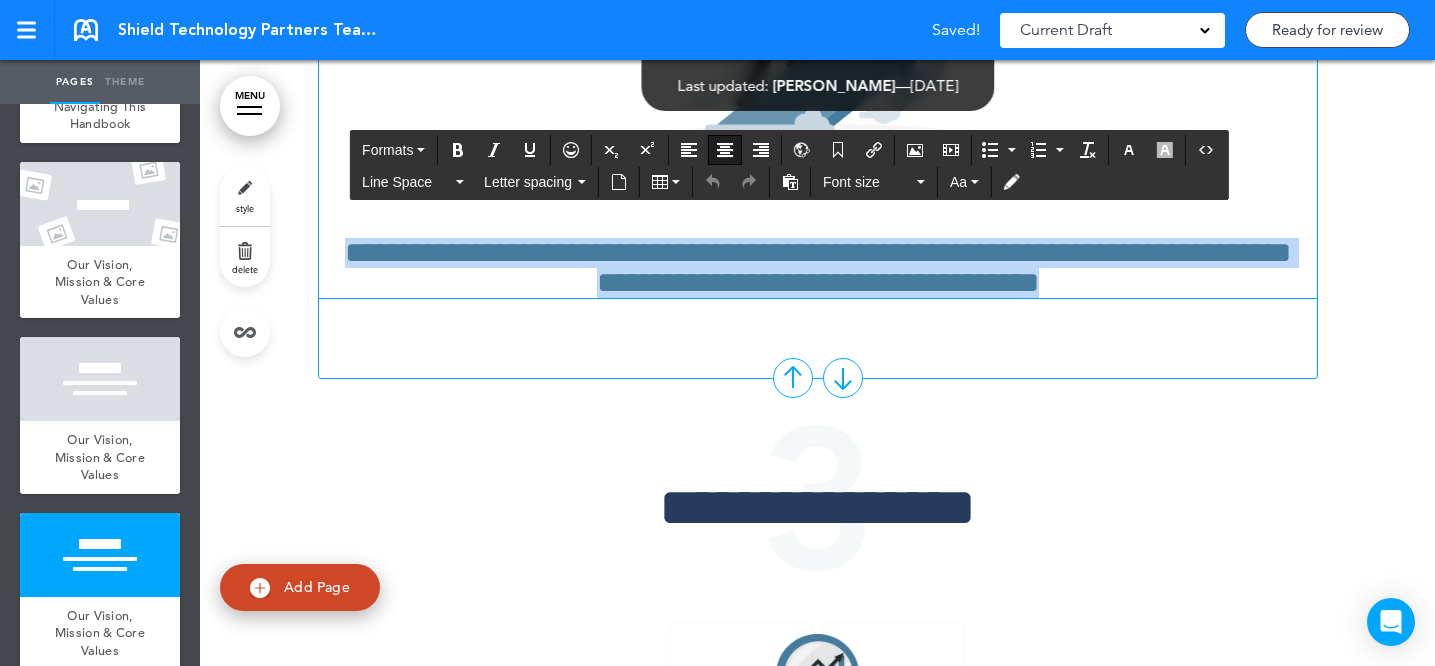 drag, startPoint x: 1255, startPoint y: 394, endPoint x: 328, endPoint y: 363, distance: 927.5182 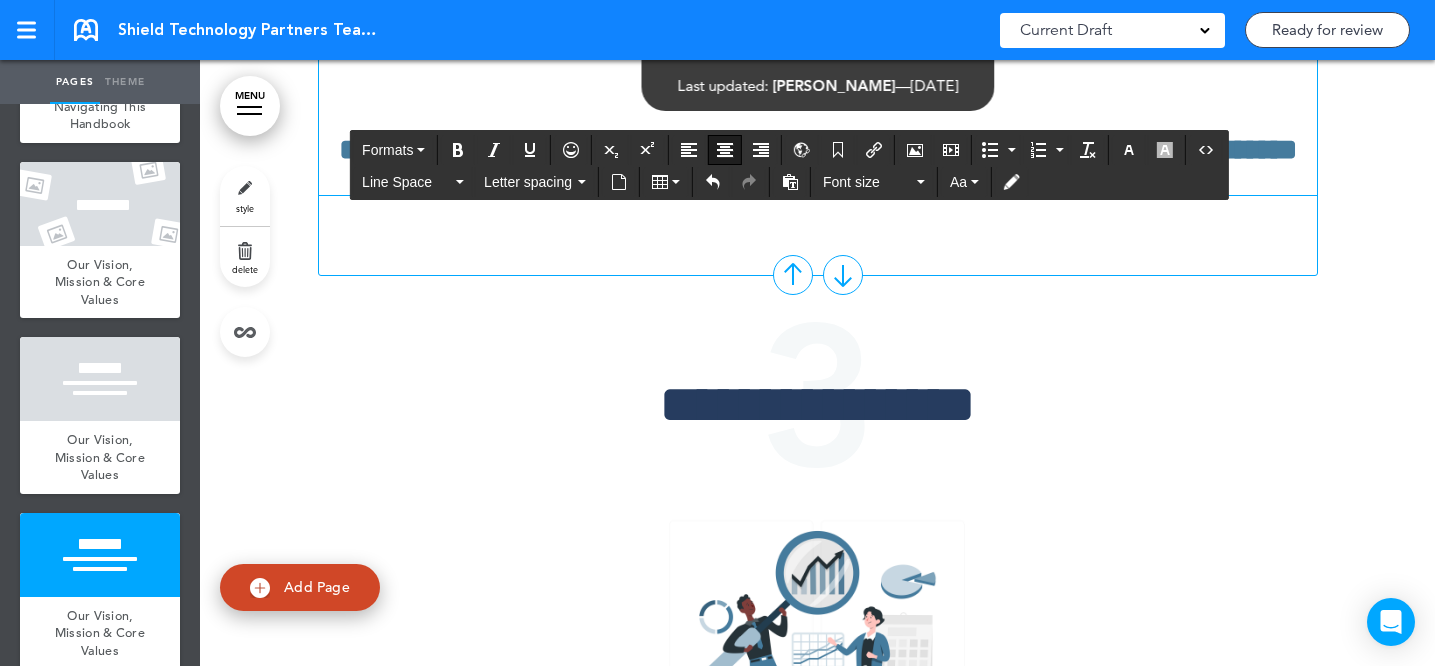 scroll, scrollTop: 11046, scrollLeft: 0, axis: vertical 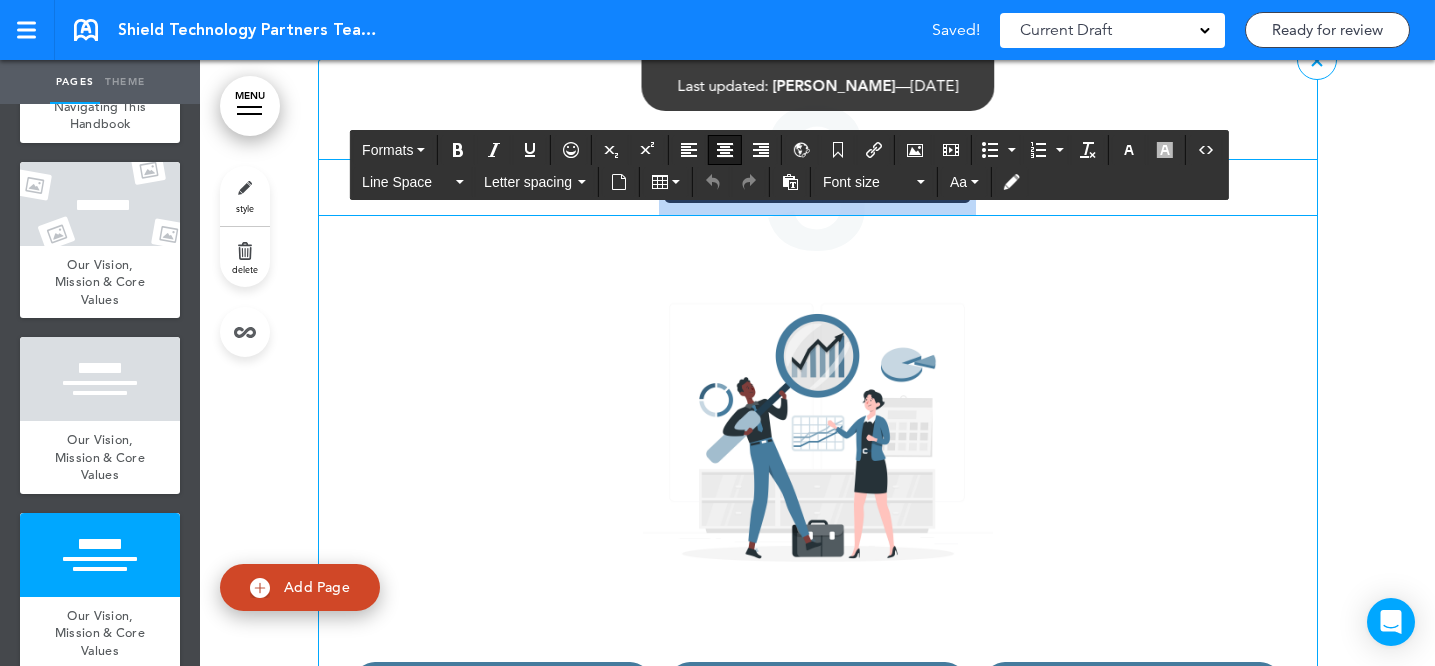drag, startPoint x: 1054, startPoint y: 289, endPoint x: 600, endPoint y: 281, distance: 454.07047 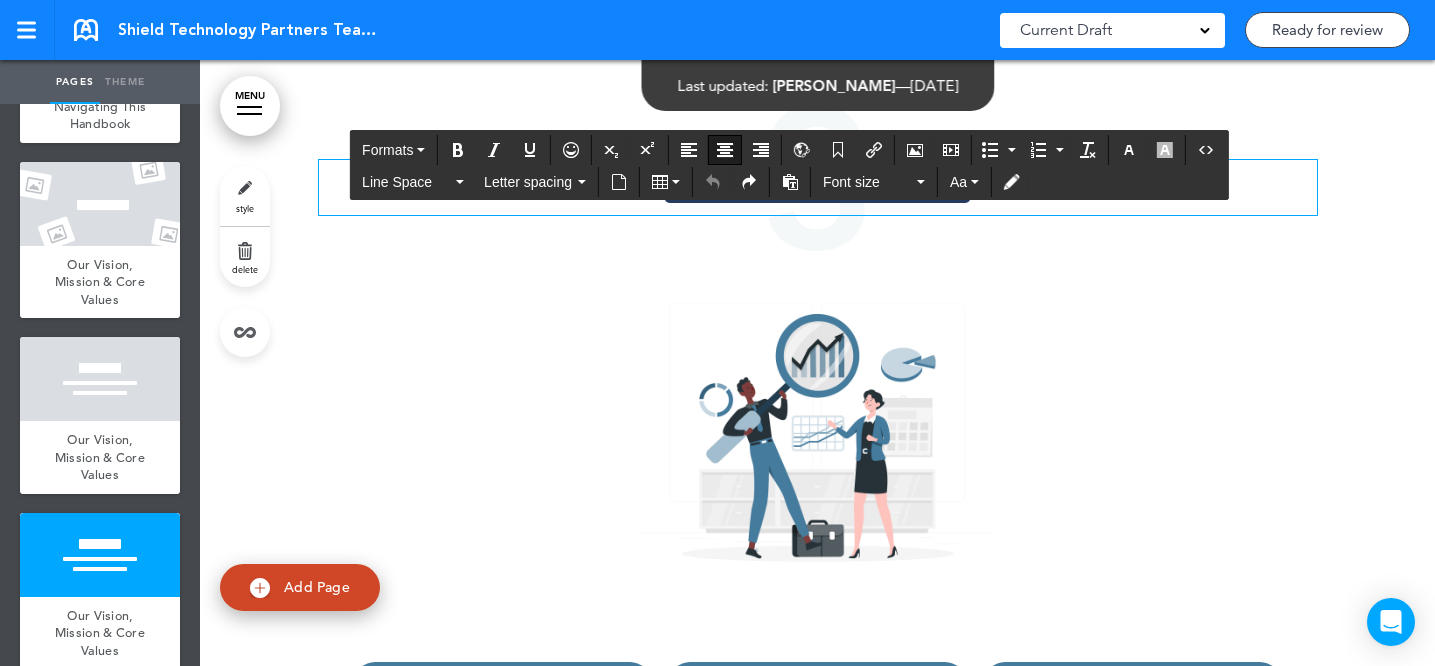 click on "**********" at bounding box center (818, 187) 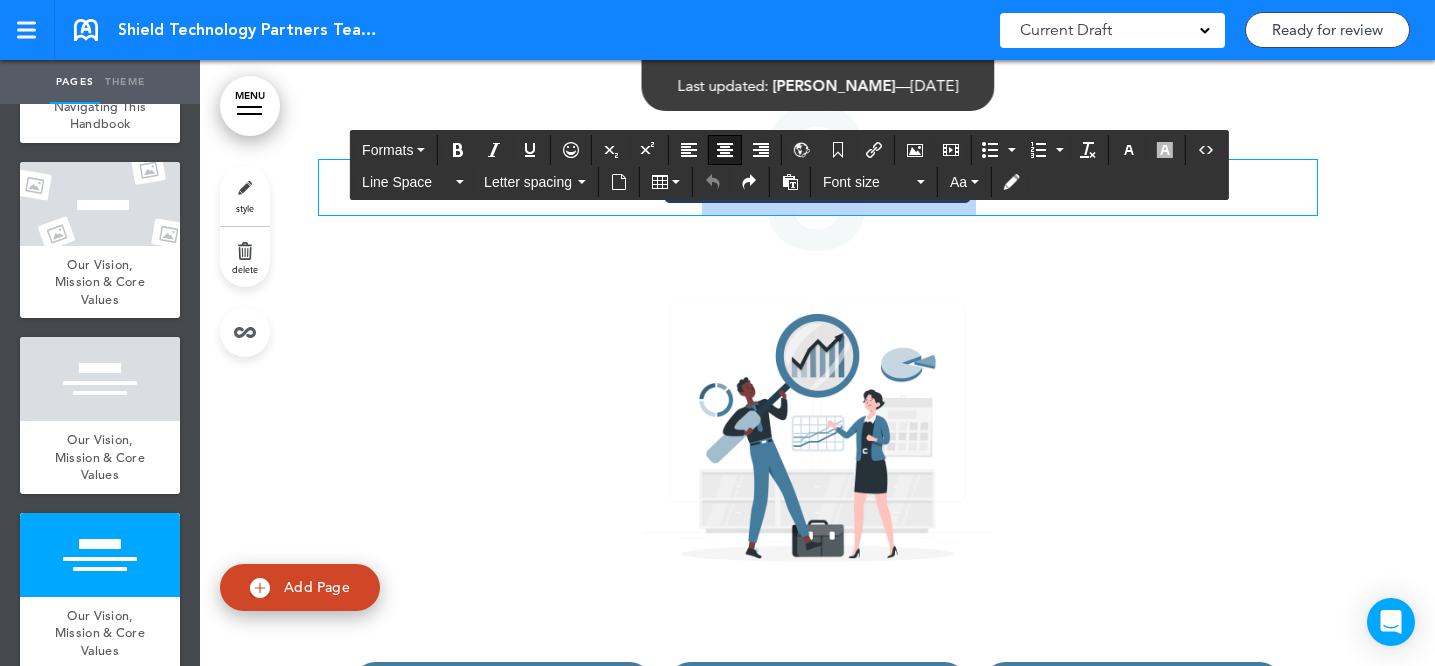 drag, startPoint x: 1035, startPoint y: 301, endPoint x: 653, endPoint y: 278, distance: 382.69177 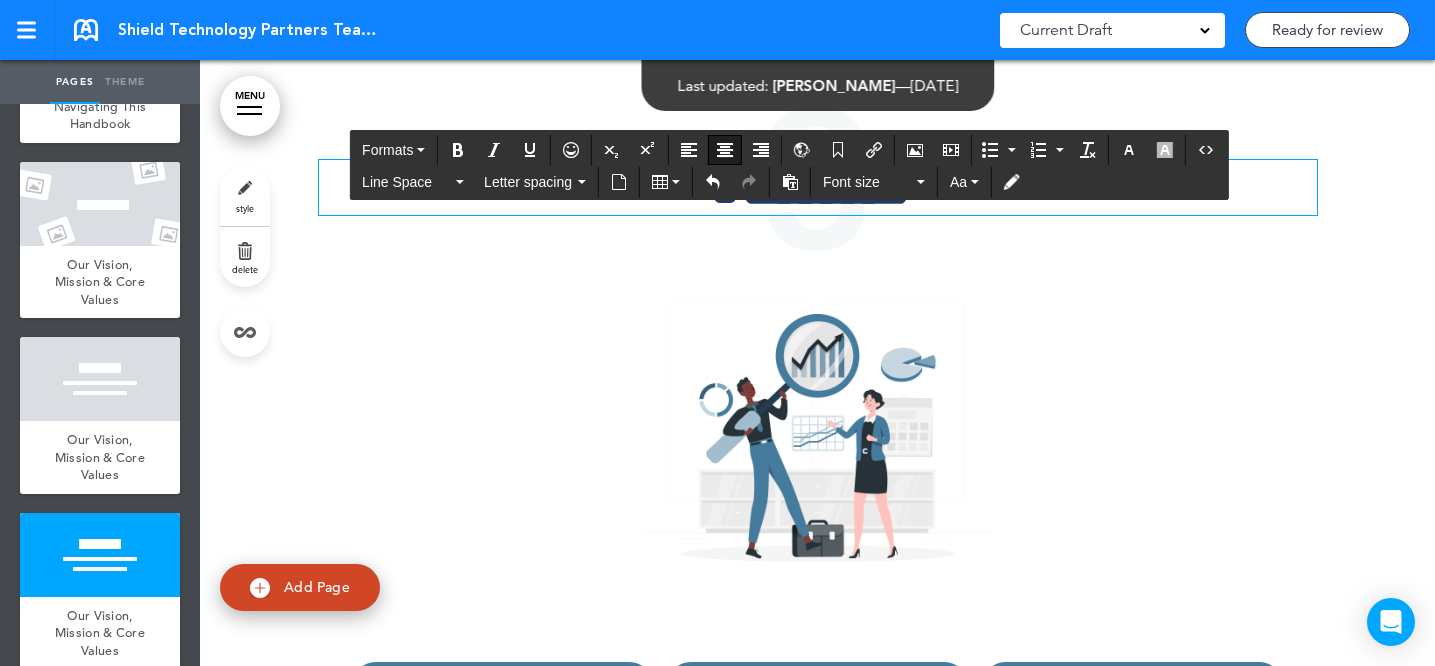 click on "********" at bounding box center (826, 187) 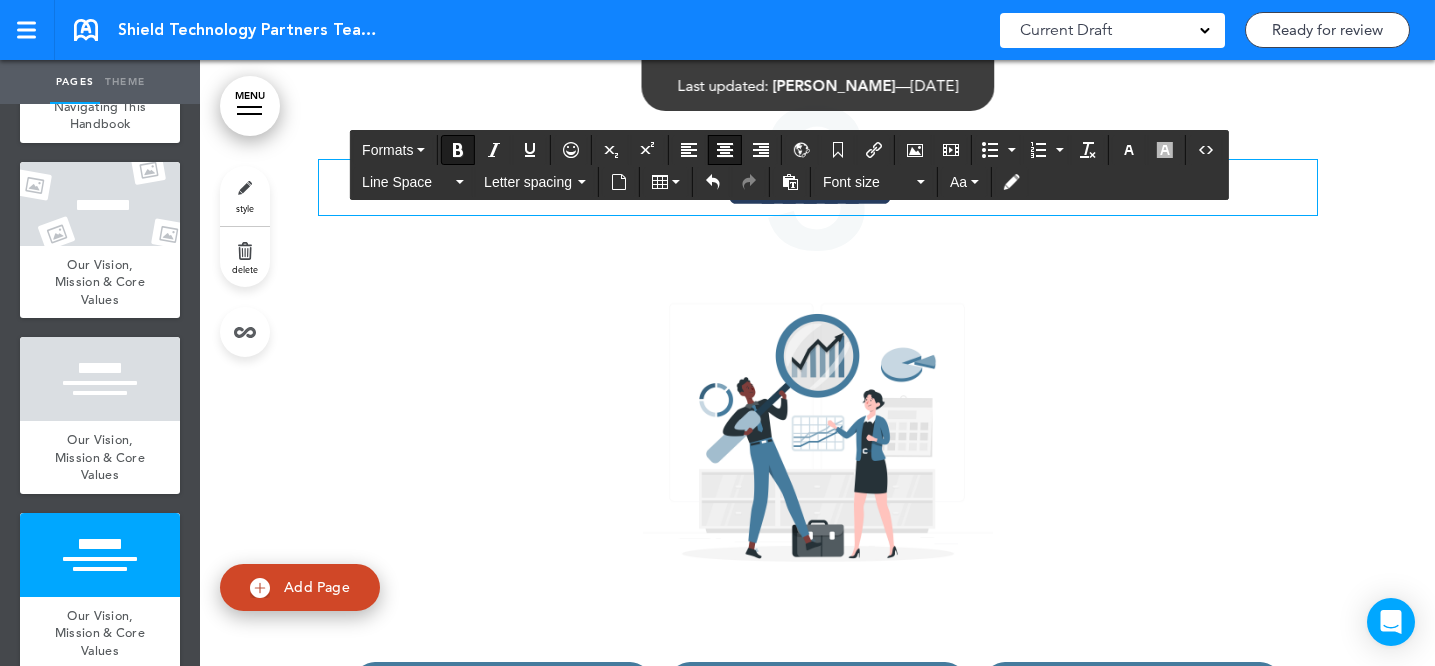 click on "********" at bounding box center [818, 187] 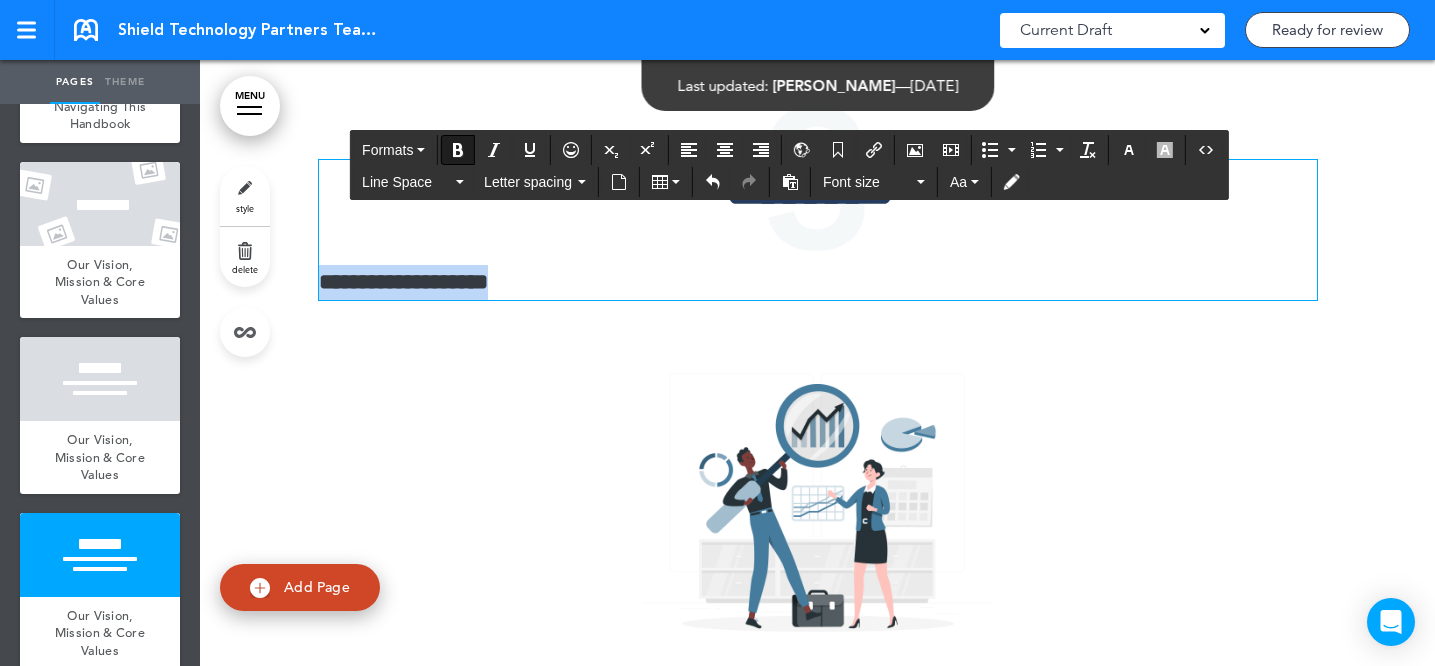 drag, startPoint x: 551, startPoint y: 388, endPoint x: 323, endPoint y: 382, distance: 228.07893 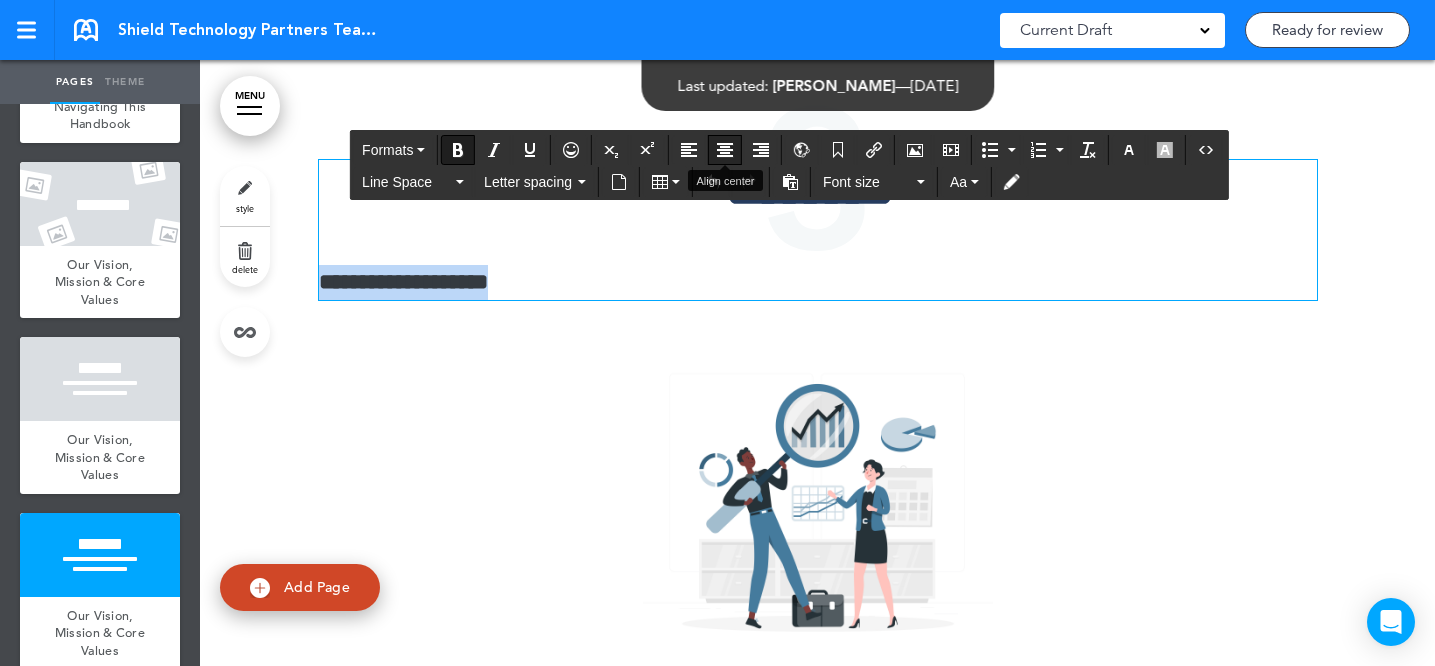 click at bounding box center [725, 150] 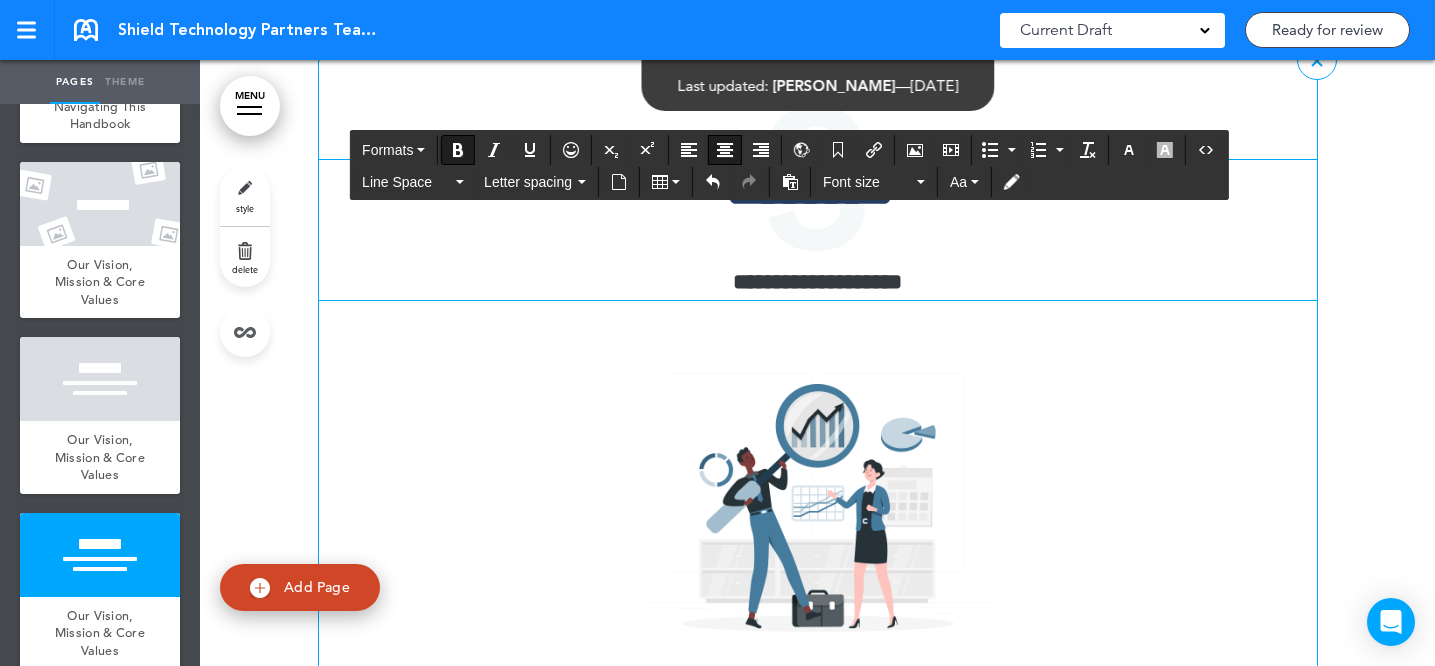 click on "**********" at bounding box center (818, 230) 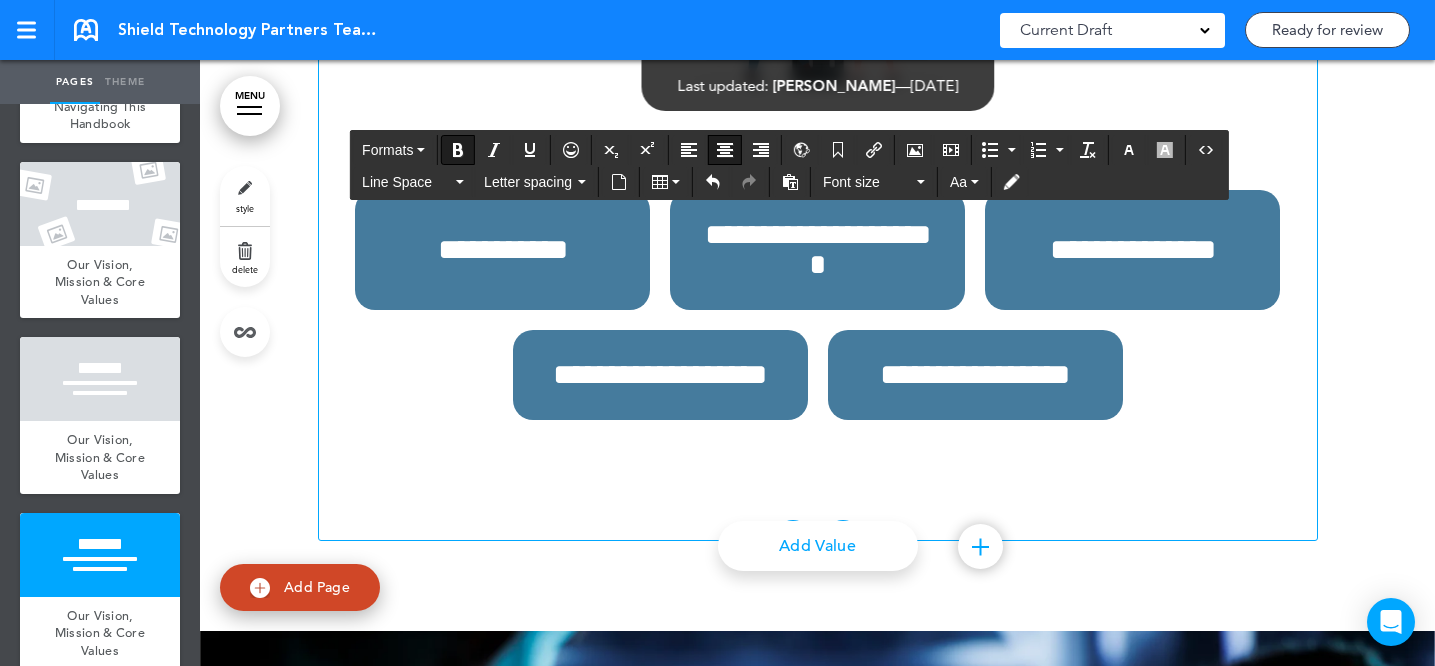 scroll, scrollTop: 11827, scrollLeft: 0, axis: vertical 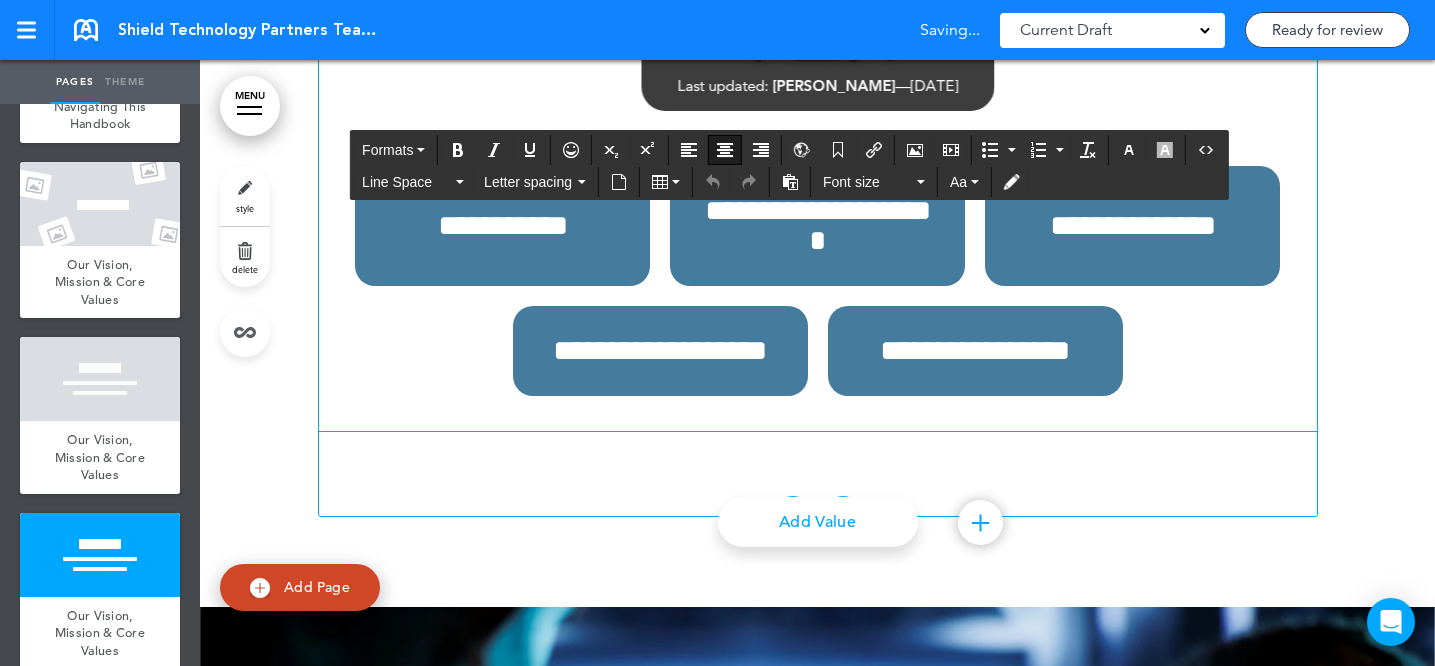 click on "**********" at bounding box center [503, 225] 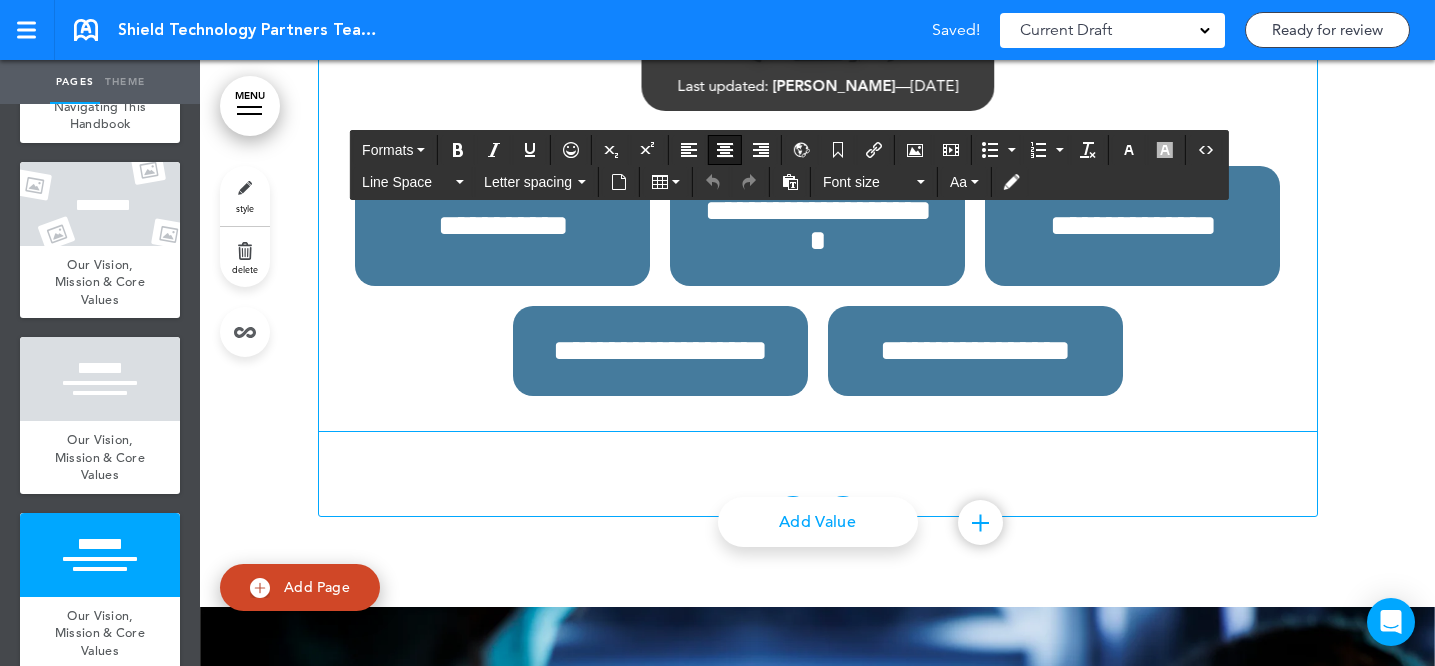 click on "**********" at bounding box center [502, 226] 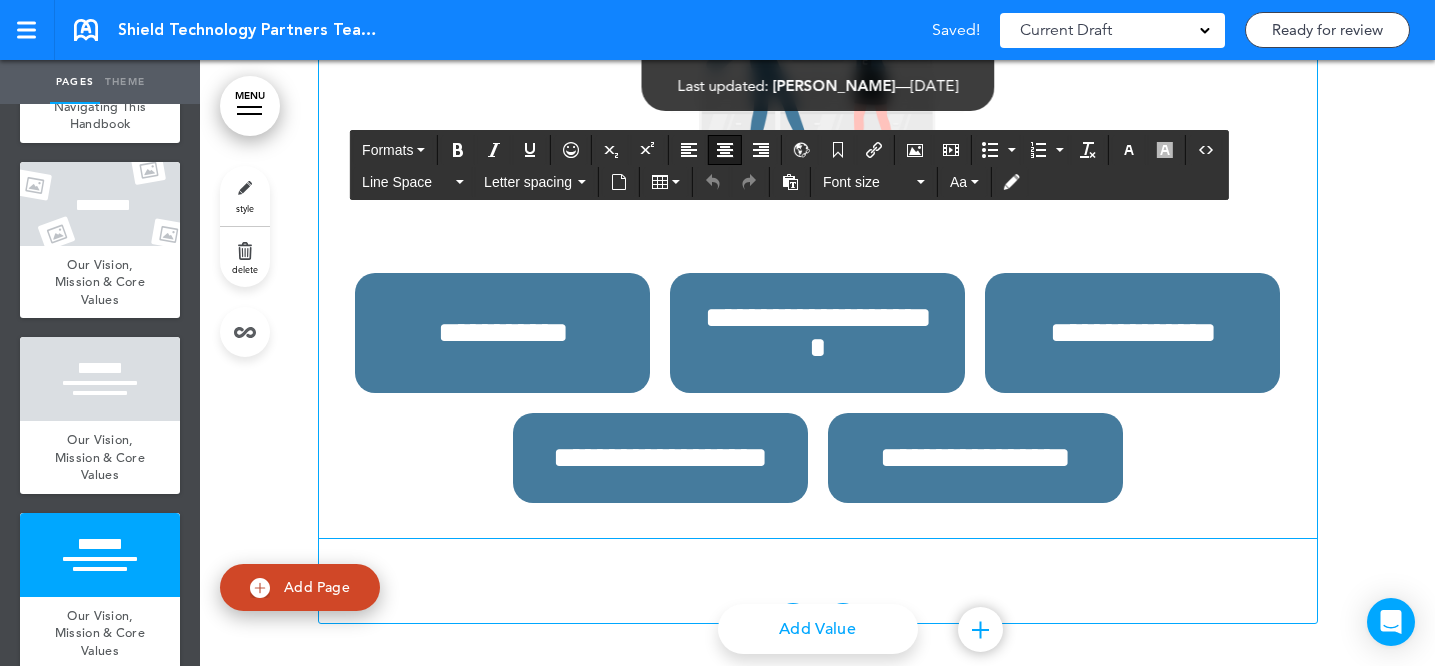 scroll, scrollTop: 11717, scrollLeft: 0, axis: vertical 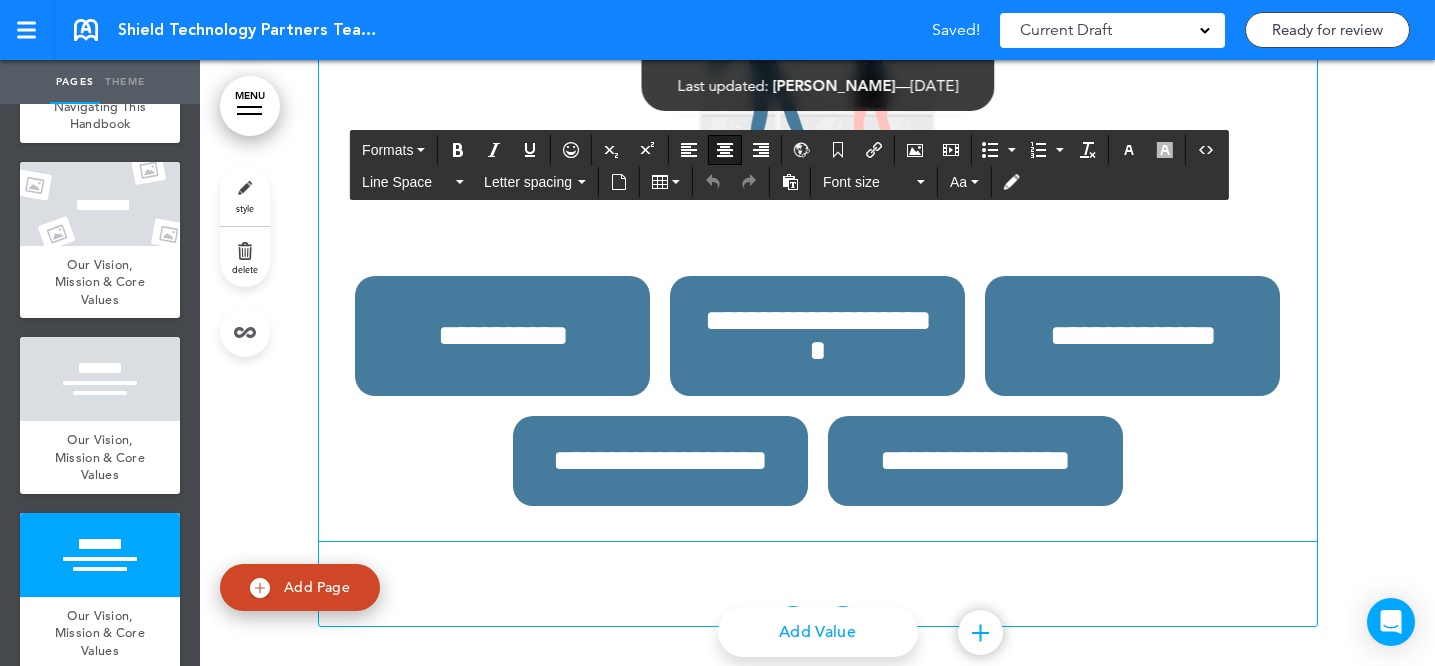 click on "**********" at bounding box center (818, 210) 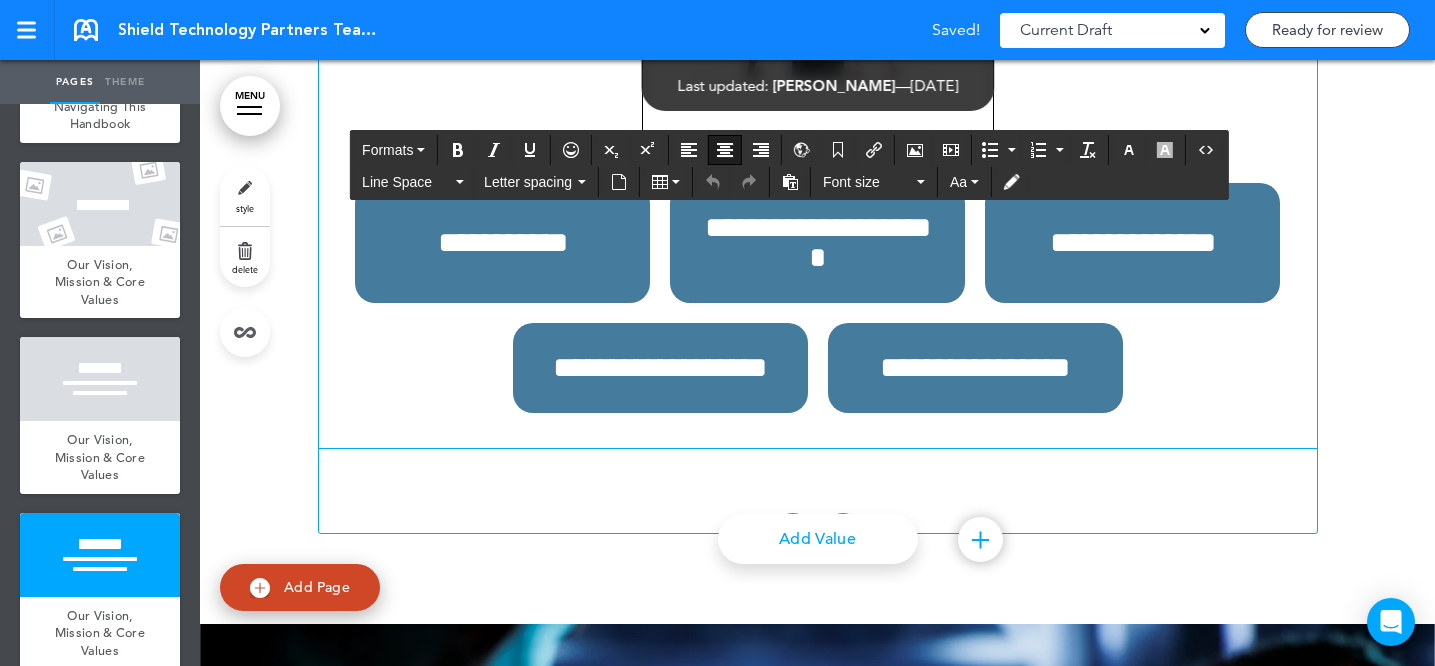 scroll, scrollTop: 11828, scrollLeft: 0, axis: vertical 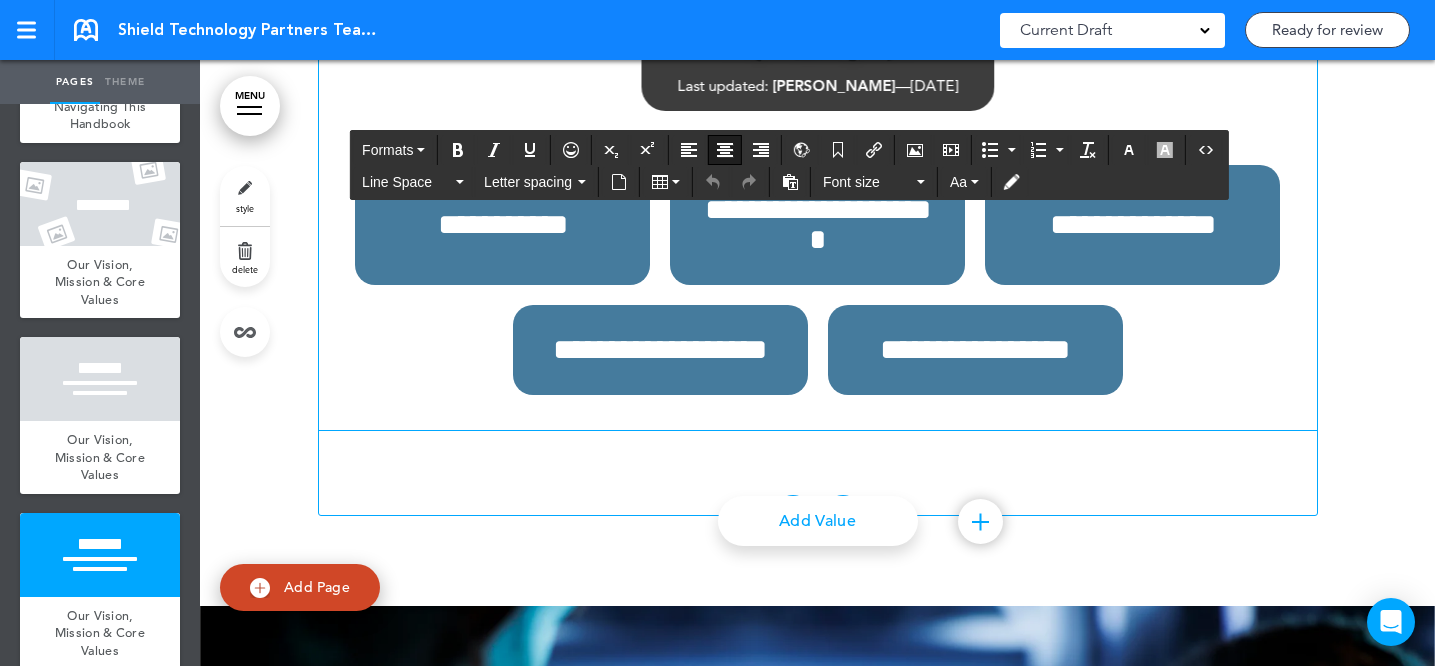click on "**********" at bounding box center [975, 349] 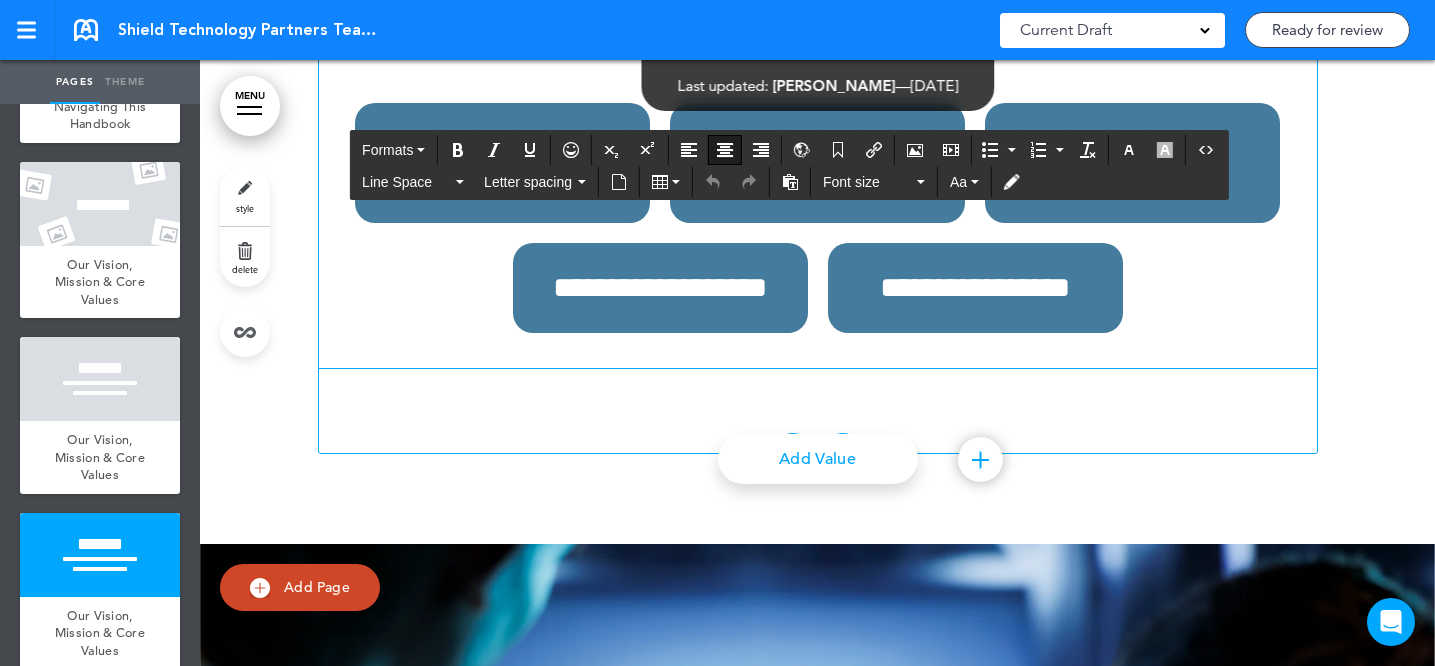 scroll, scrollTop: 11901, scrollLeft: 0, axis: vertical 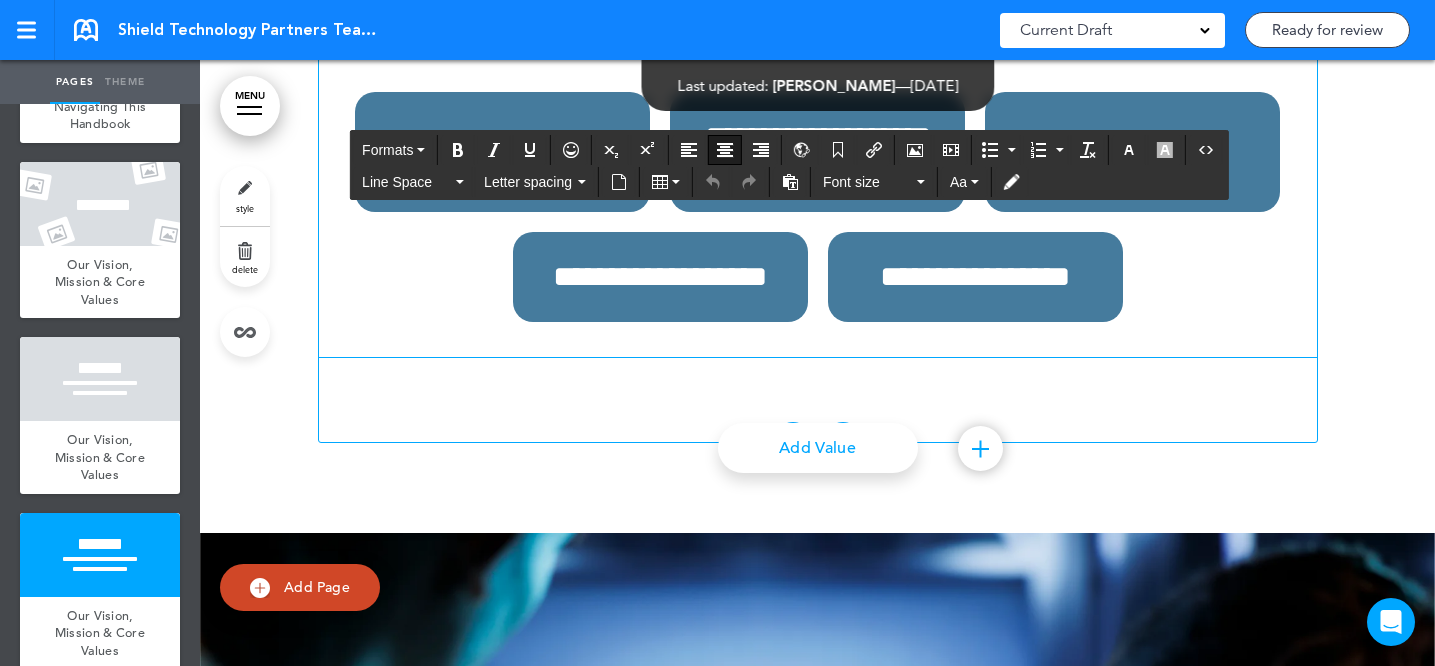 click on "**********" at bounding box center (818, -69) 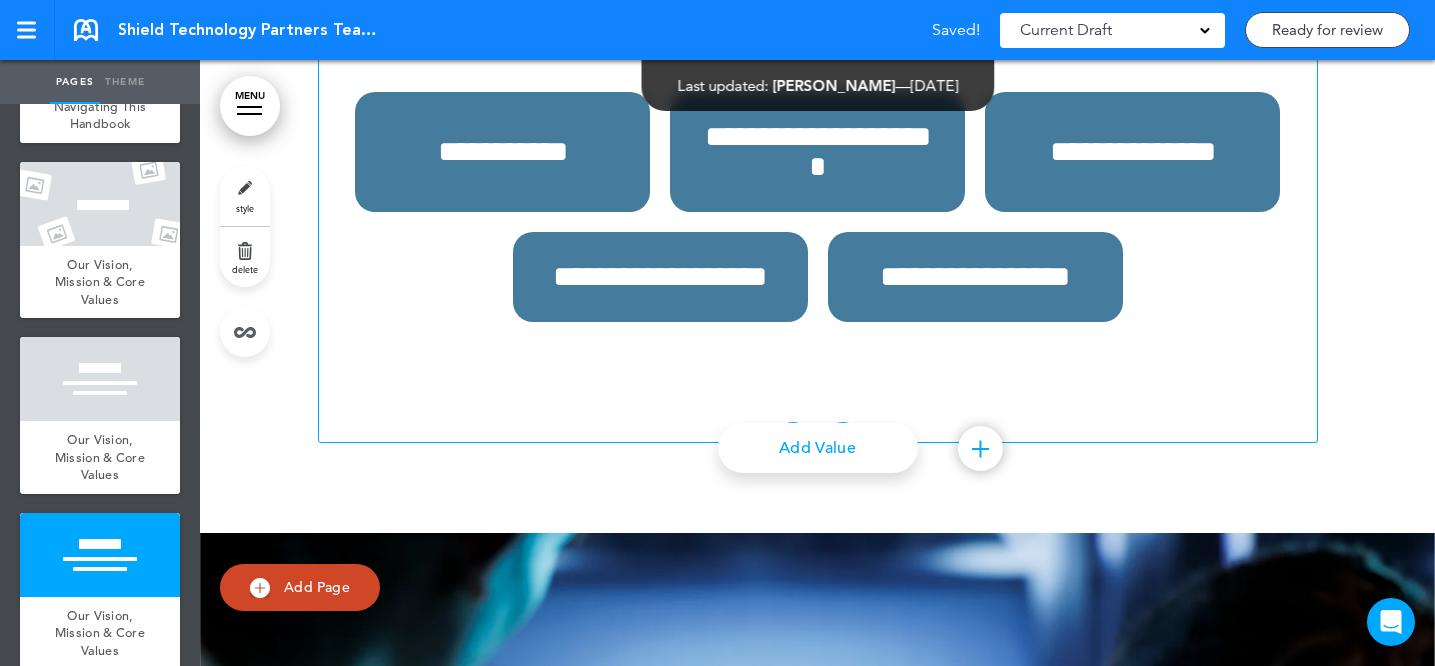 click on "**********" at bounding box center (818, -69) 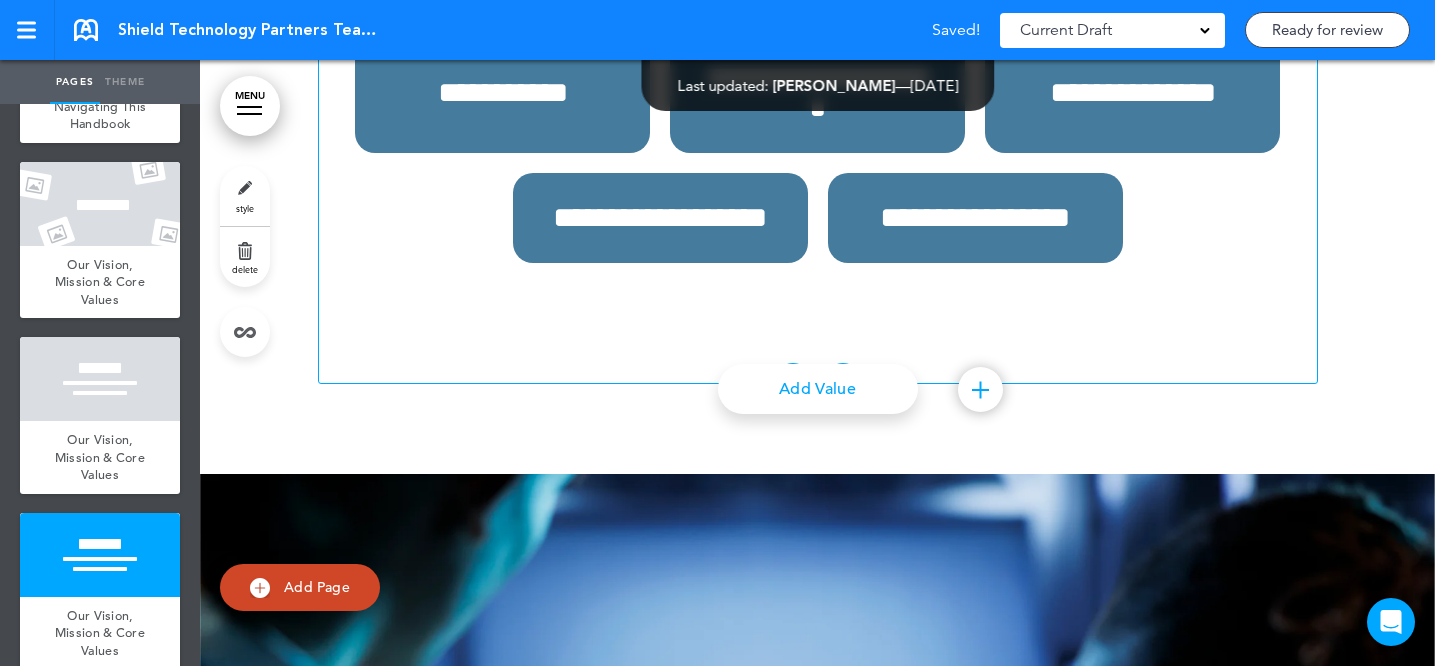 scroll, scrollTop: 11968, scrollLeft: 0, axis: vertical 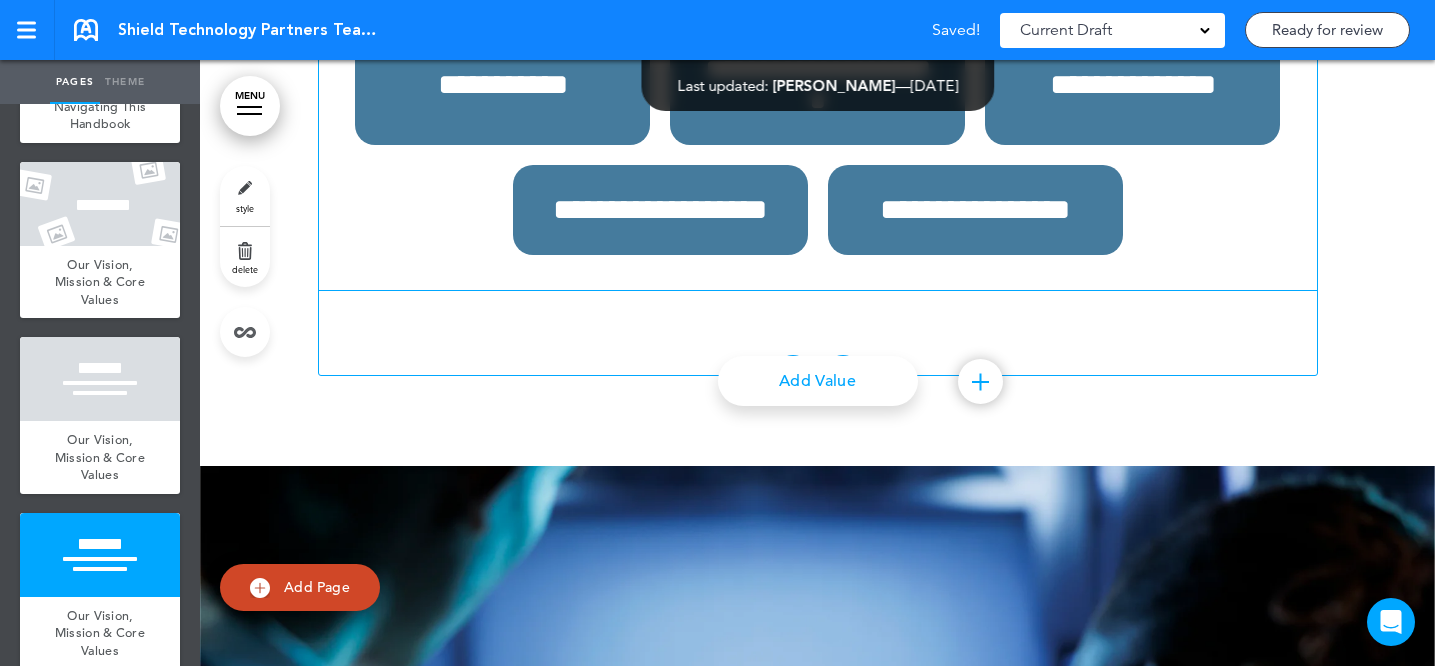 click on "**********" at bounding box center (975, 210) 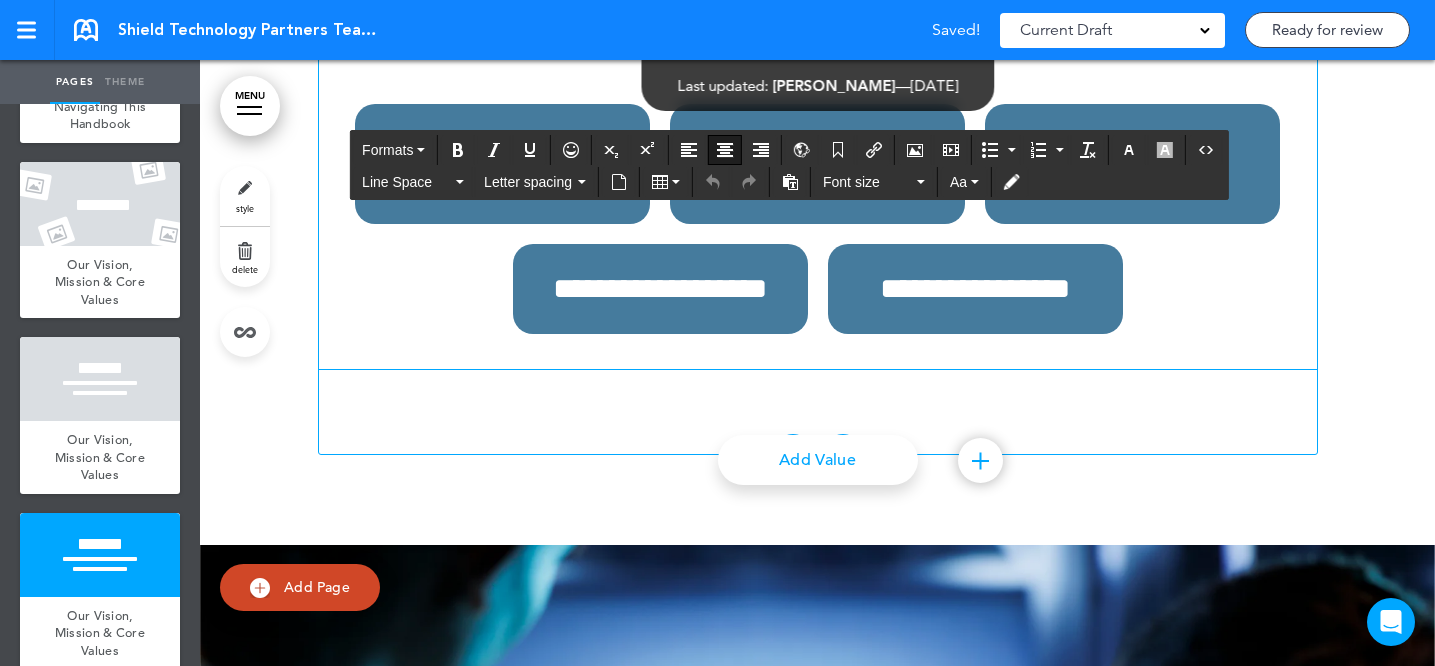 scroll, scrollTop: 11877, scrollLeft: 0, axis: vertical 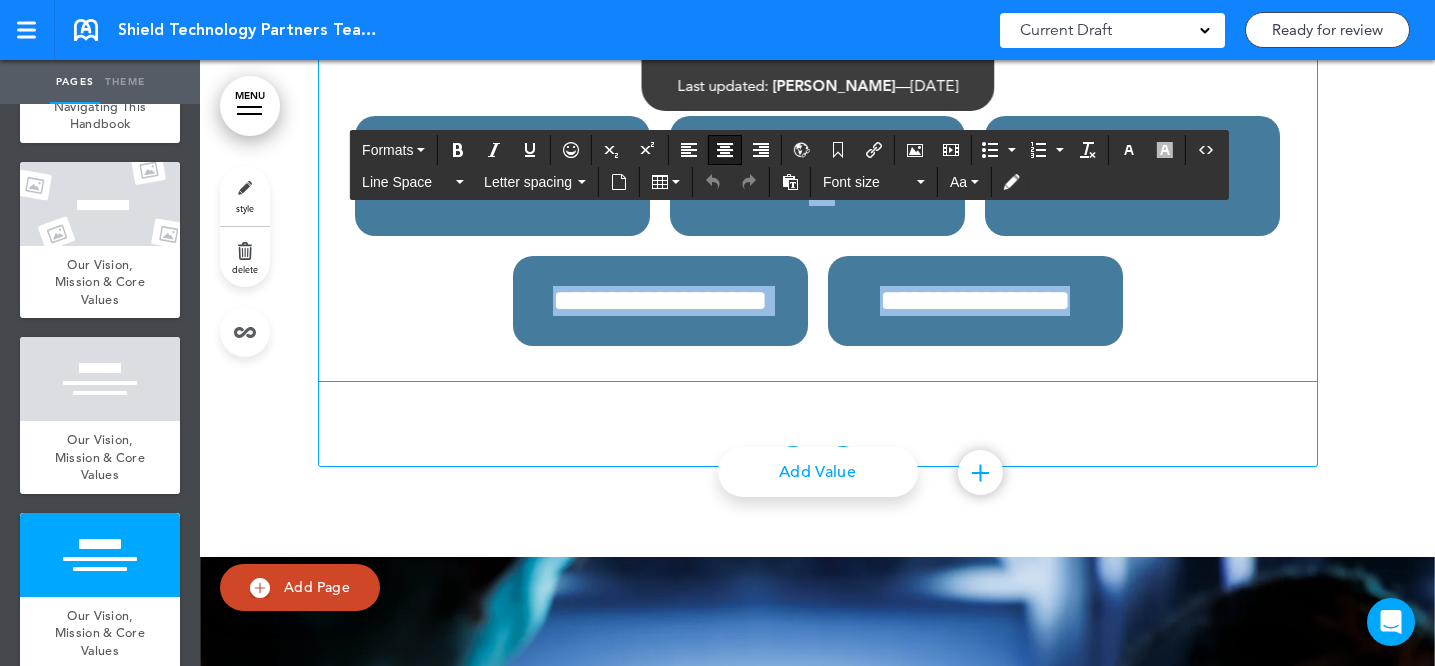 drag, startPoint x: 1141, startPoint y: 440, endPoint x: 704, endPoint y: 315, distance: 454.52612 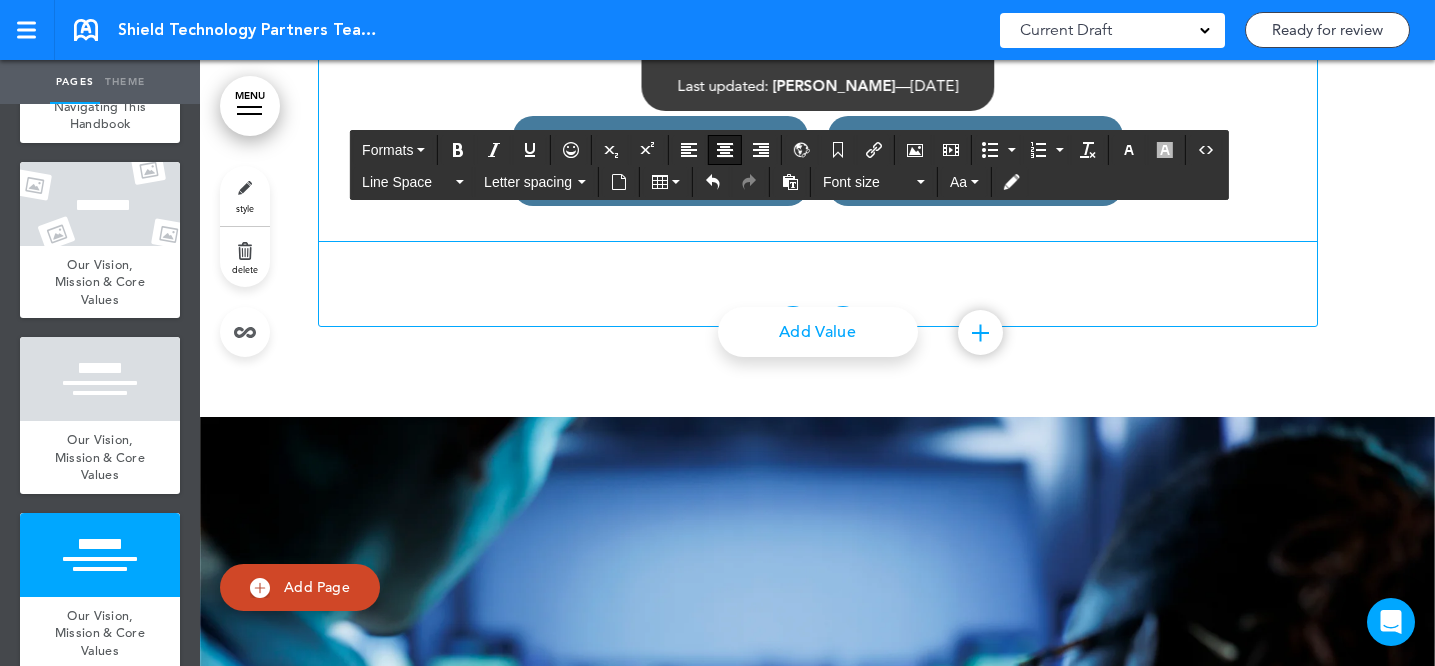 type 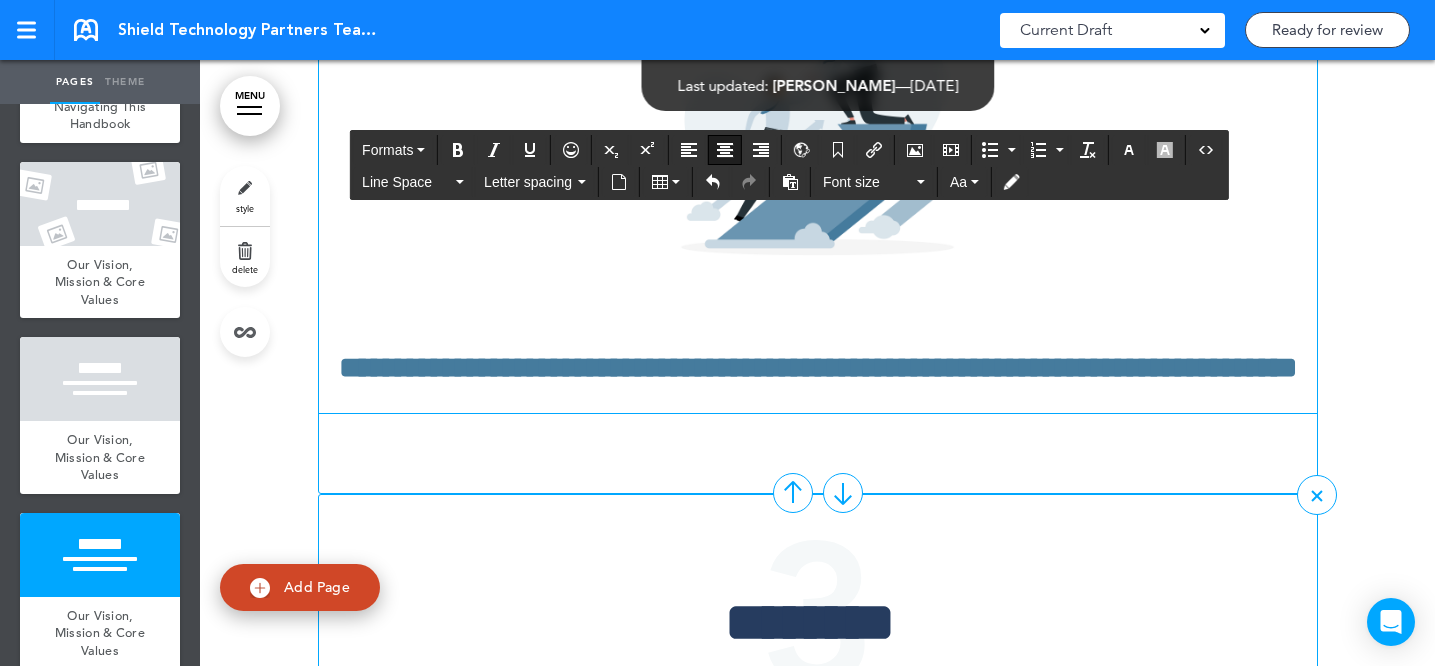 scroll, scrollTop: 10827, scrollLeft: 0, axis: vertical 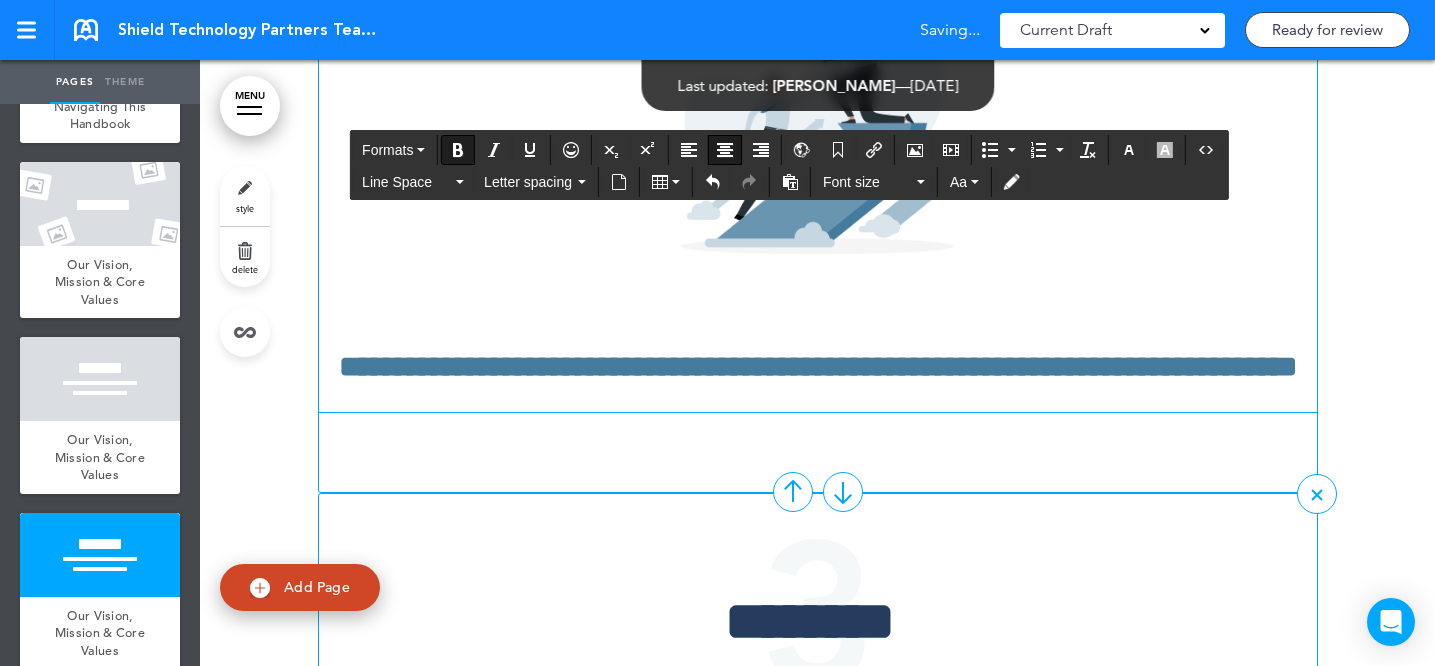 click on "**********" at bounding box center [818, 366] 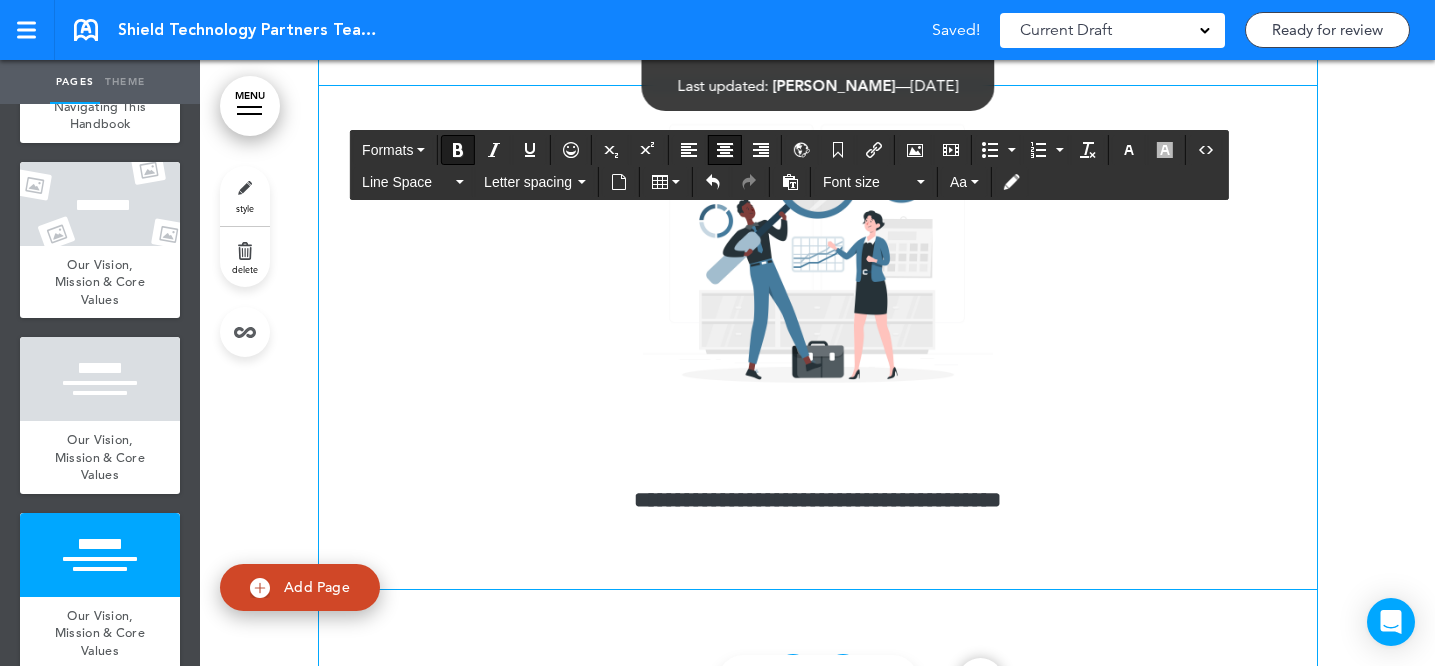scroll, scrollTop: 11626, scrollLeft: 0, axis: vertical 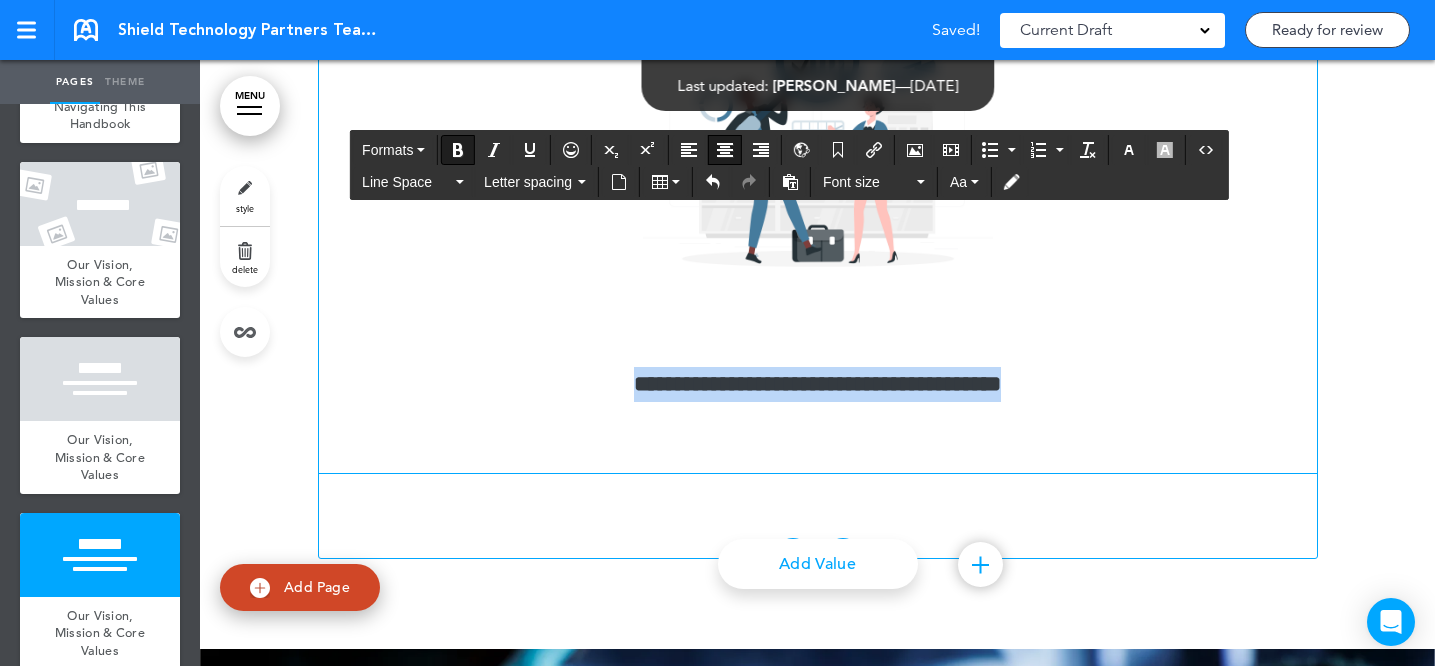 drag, startPoint x: 601, startPoint y: 491, endPoint x: 1247, endPoint y: 483, distance: 646.04956 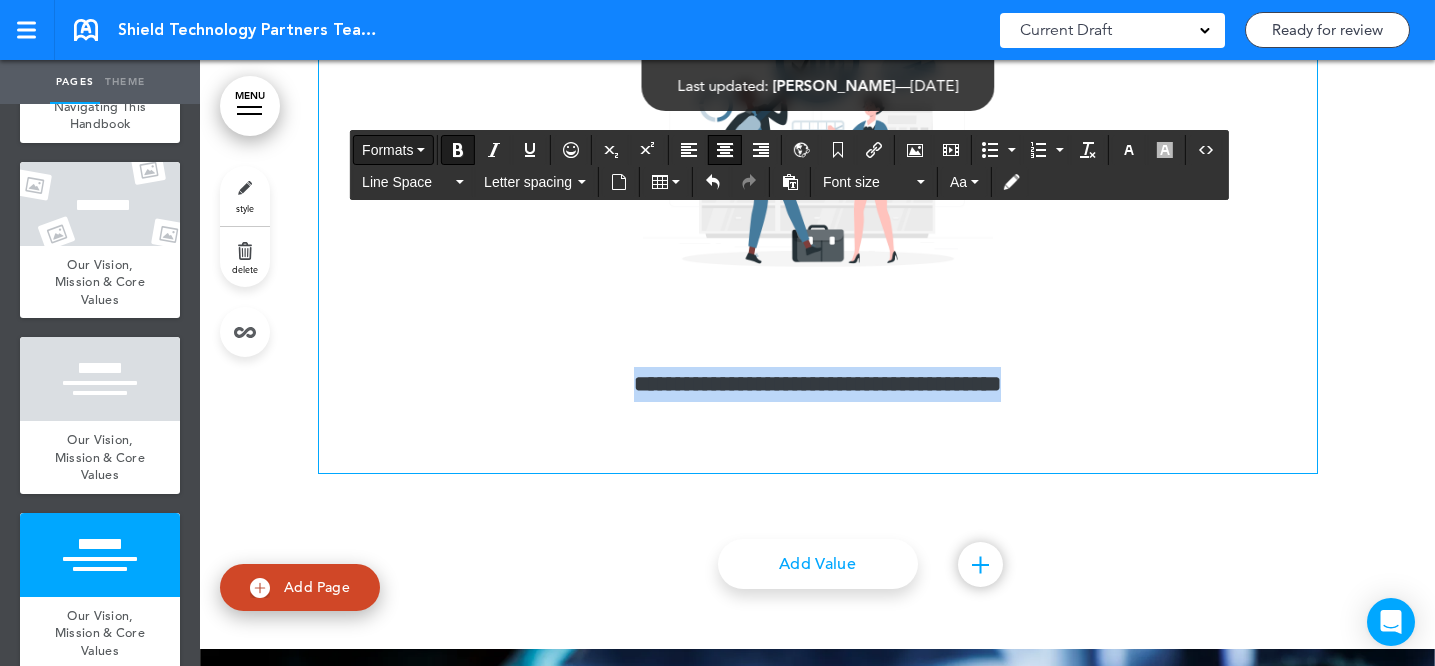 click on "Formats" at bounding box center (387, 150) 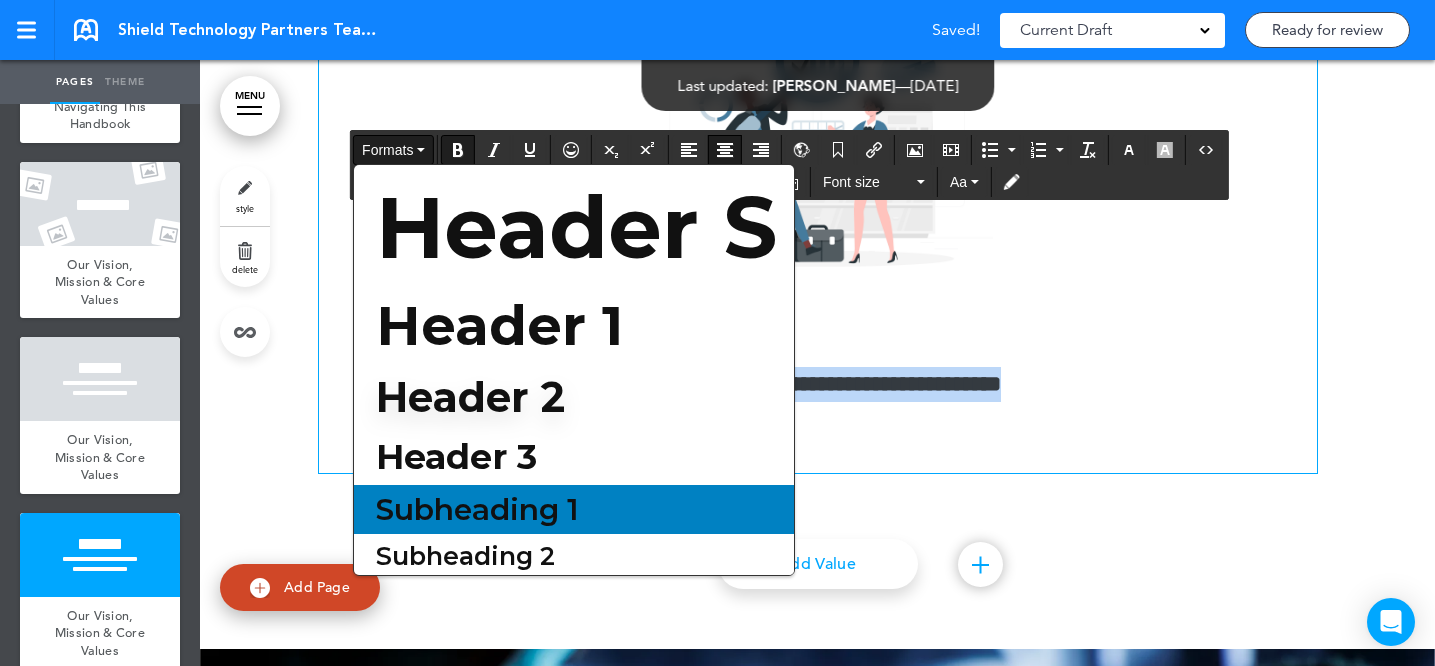 click on "Subheading 1" at bounding box center [477, 509] 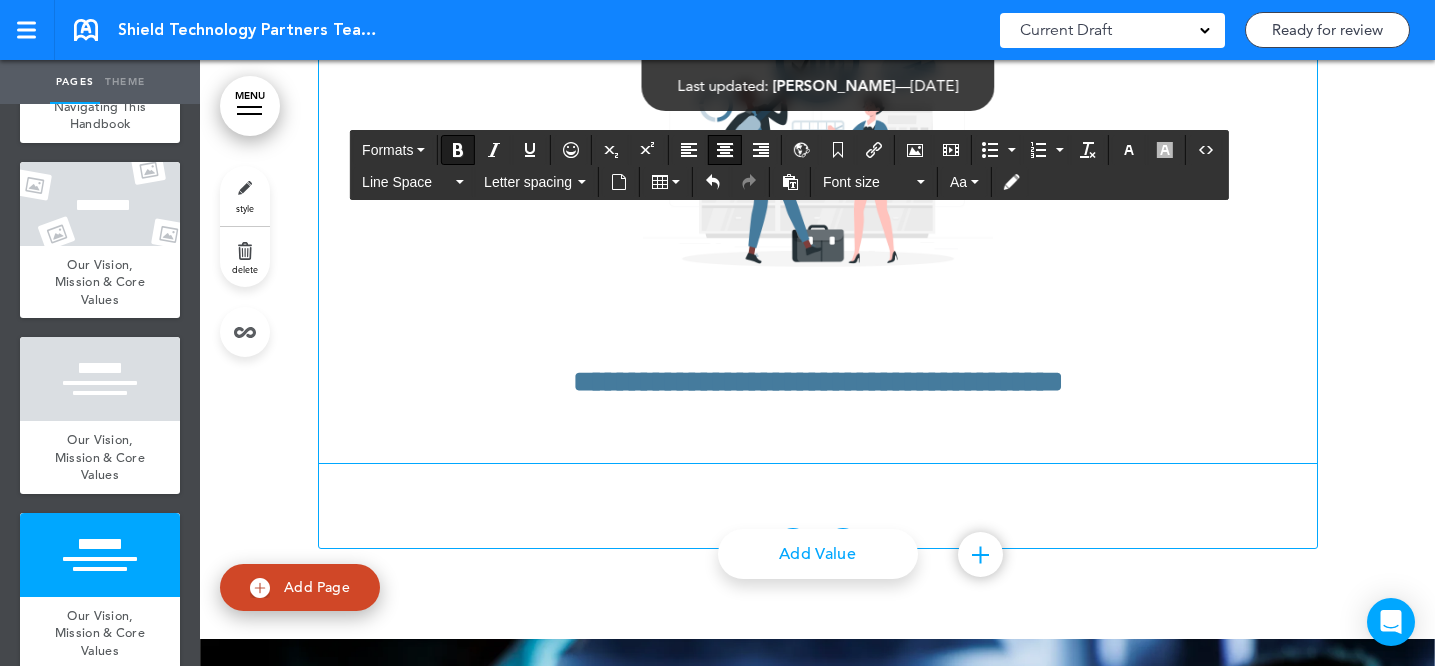 click on "**********" at bounding box center (818, 216) 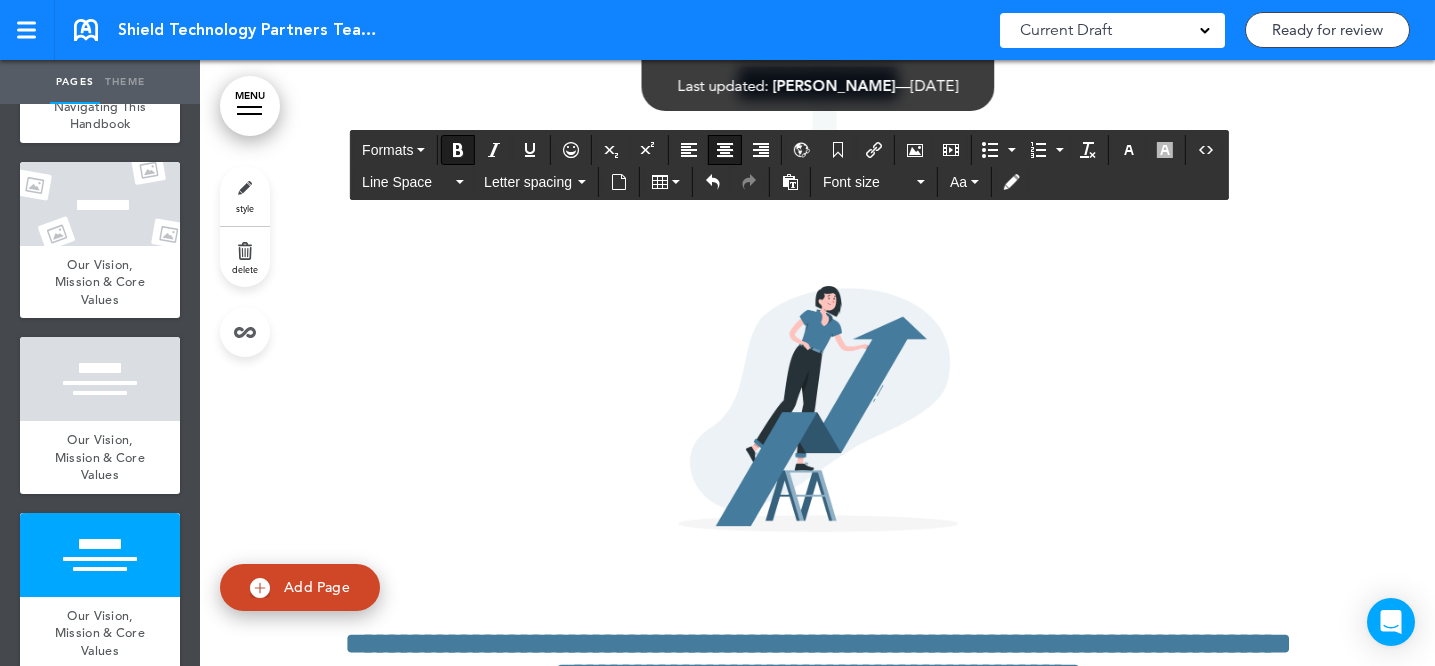 scroll, scrollTop: 9731, scrollLeft: 0, axis: vertical 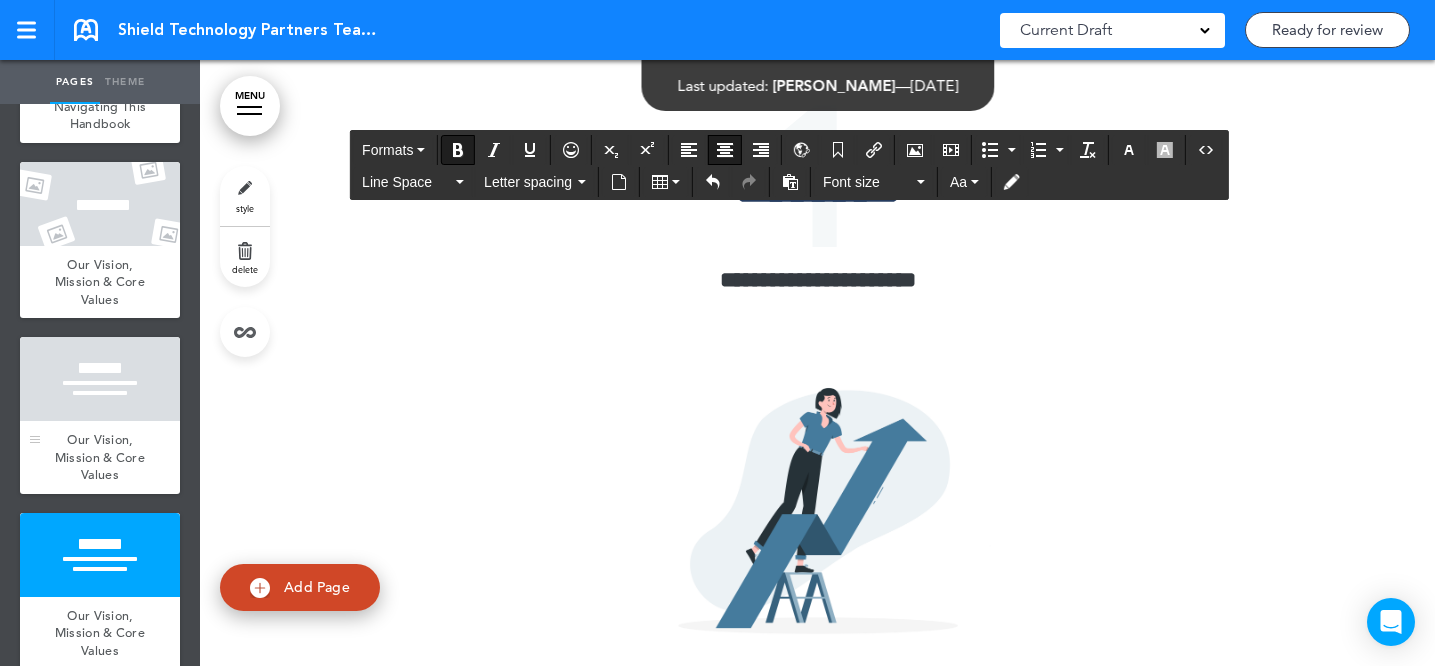 click on "Our Vision, Mission & Core Values" at bounding box center [100, 457] 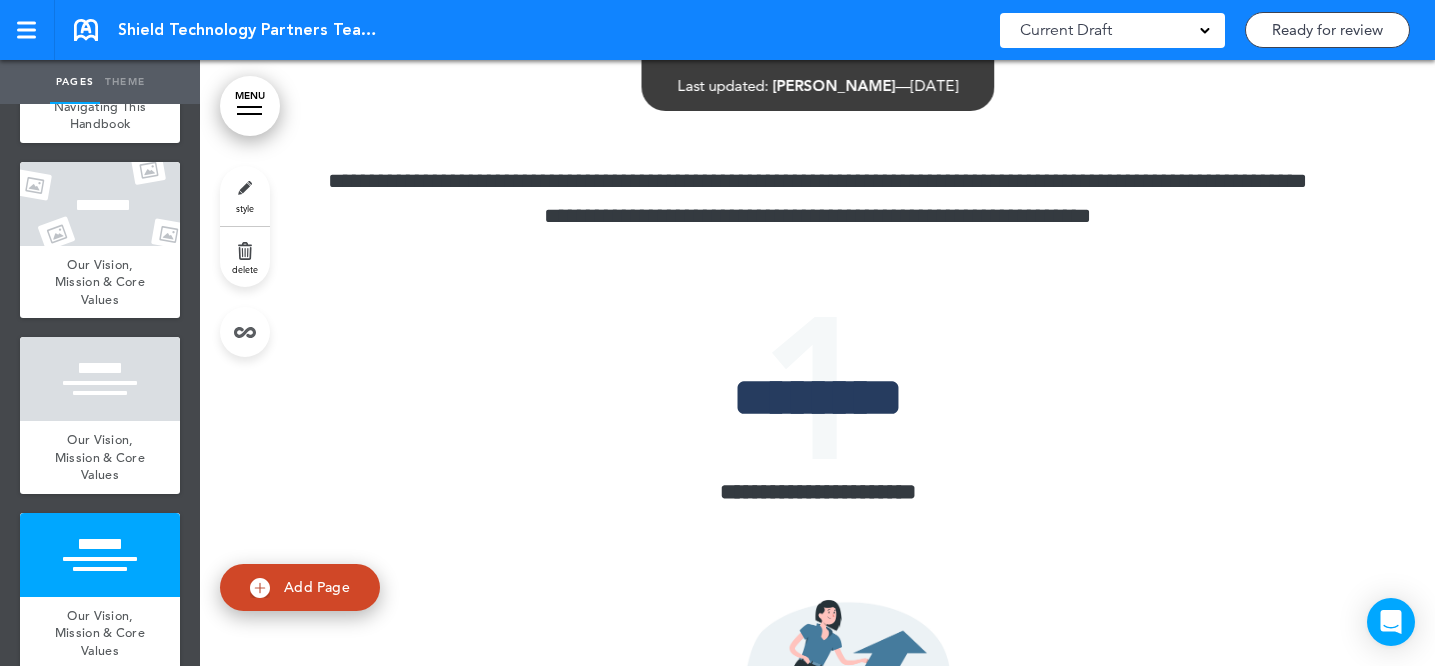 scroll, scrollTop: 9427, scrollLeft: 0, axis: vertical 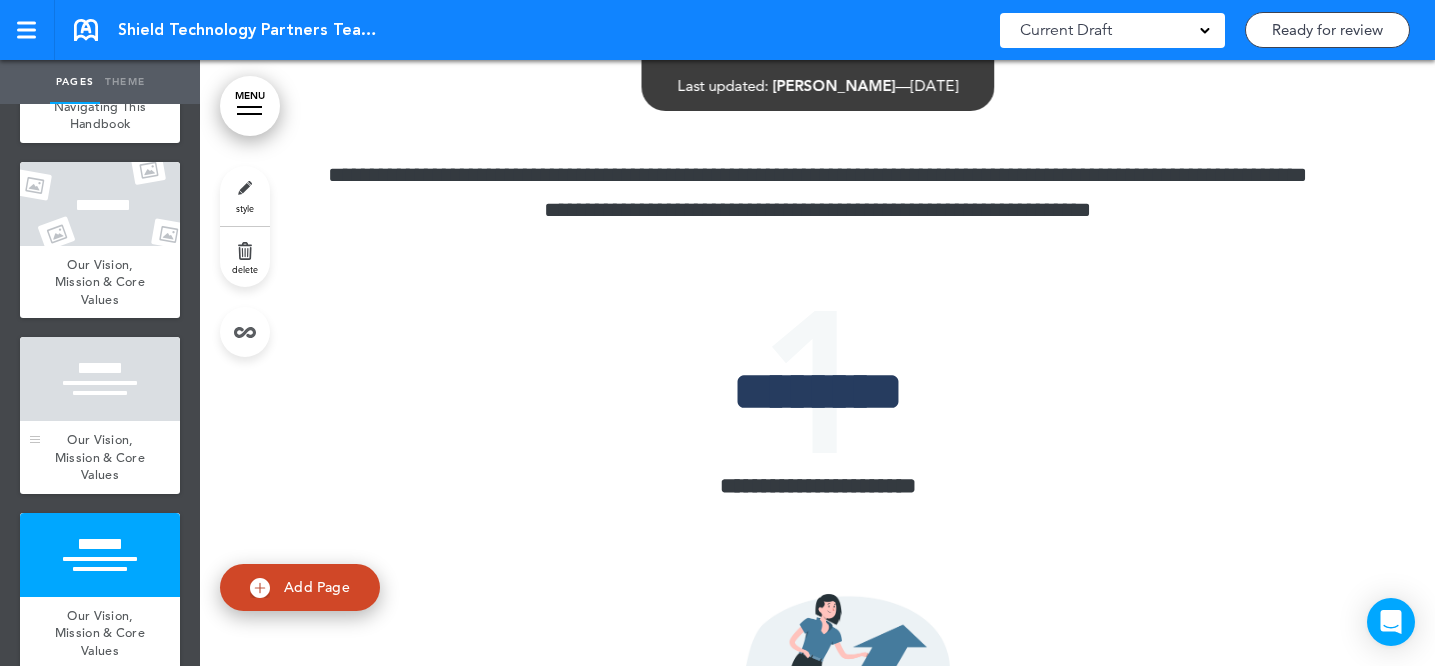 click at bounding box center [100, 379] 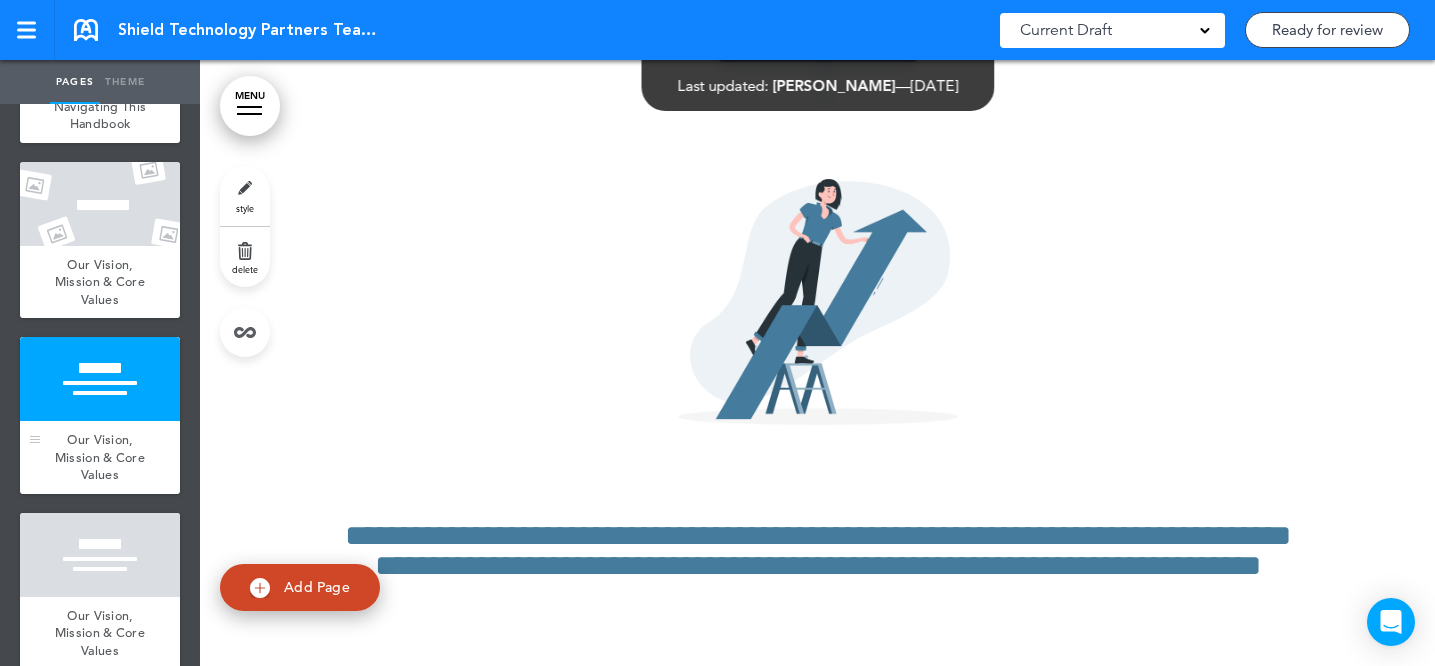 scroll, scrollTop: 6803, scrollLeft: 0, axis: vertical 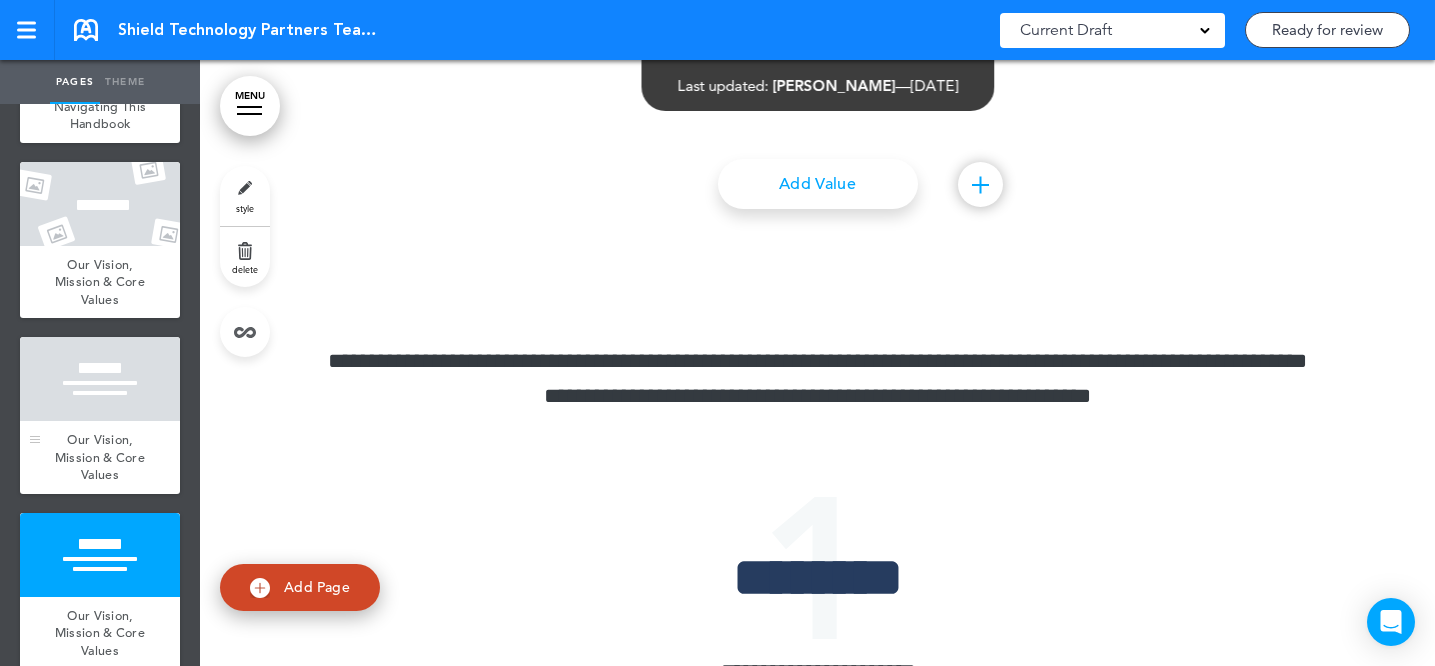 click at bounding box center [100, 379] 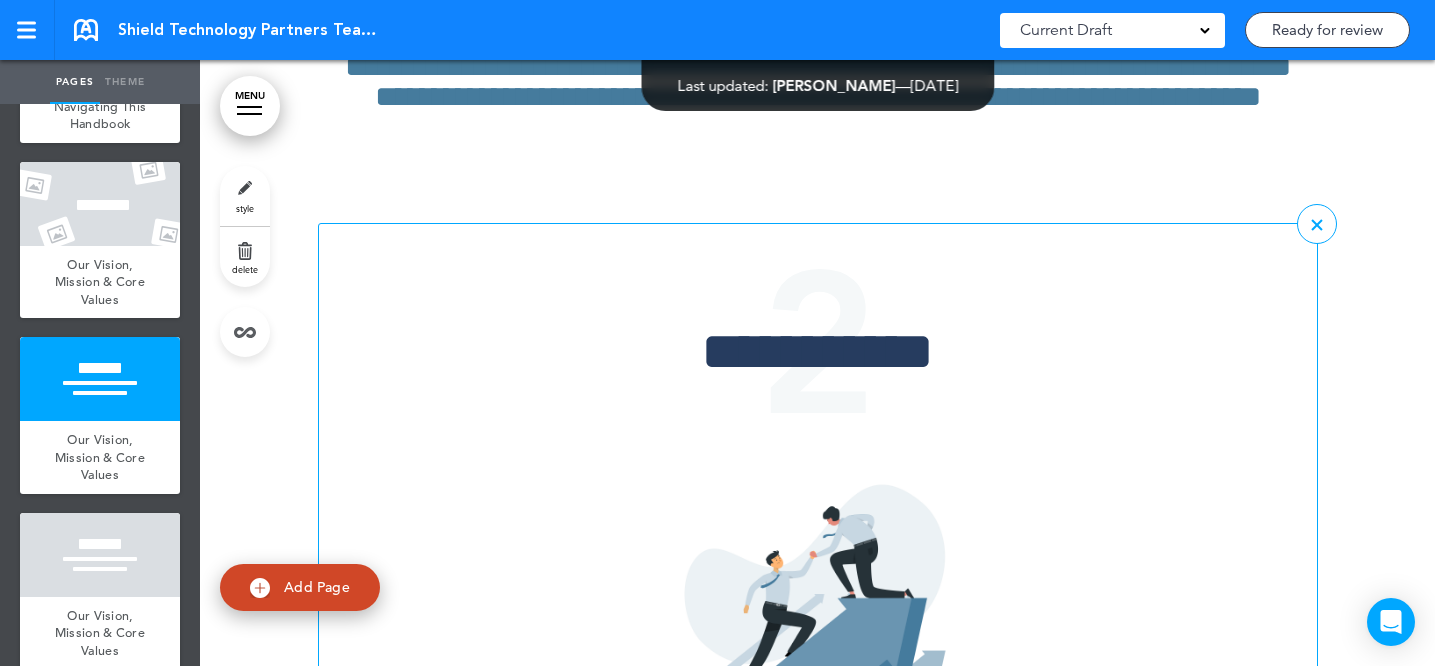 scroll, scrollTop: 7518, scrollLeft: 0, axis: vertical 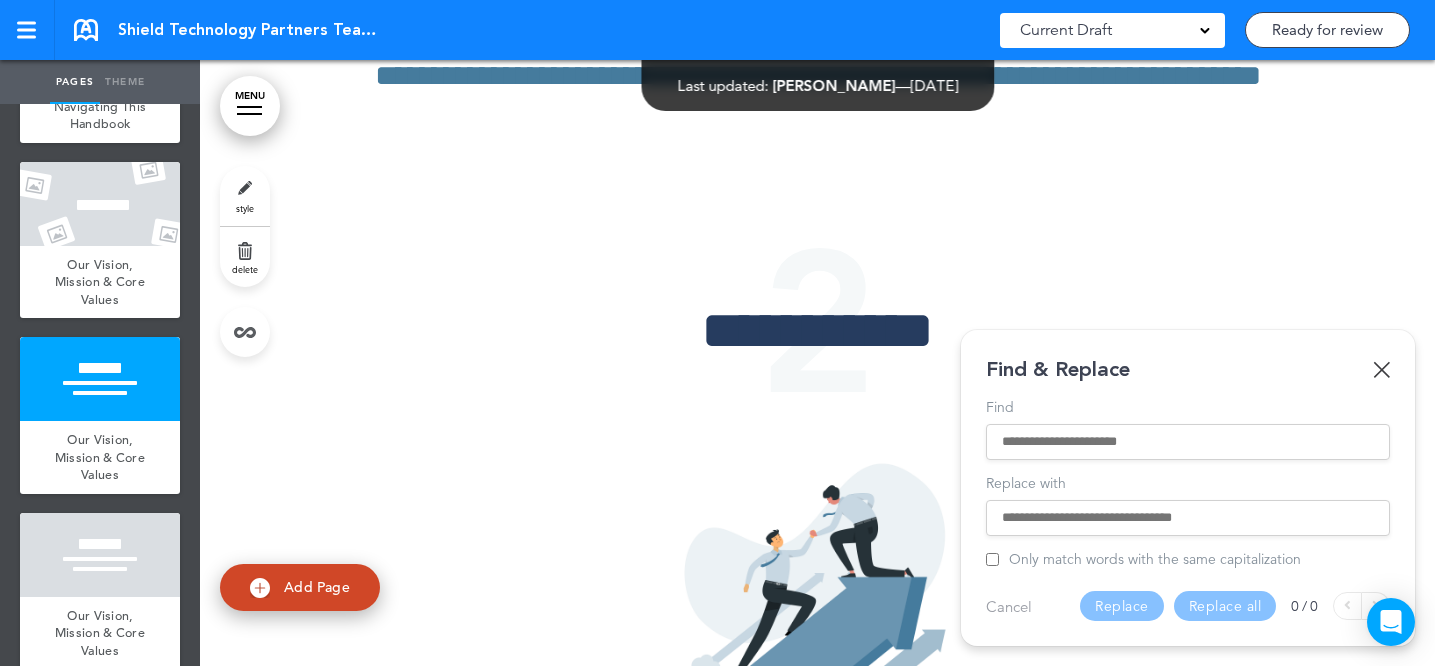 click on "Find" at bounding box center [1188, 442] 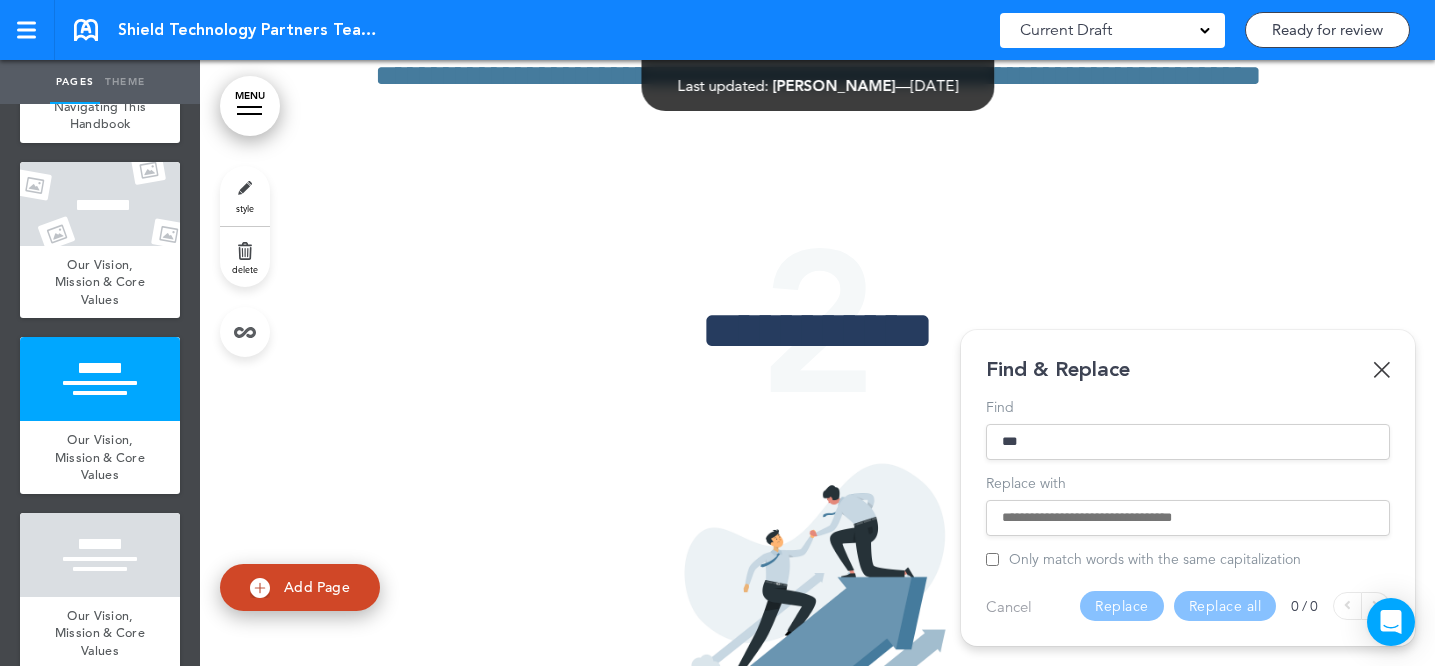 type on "***" 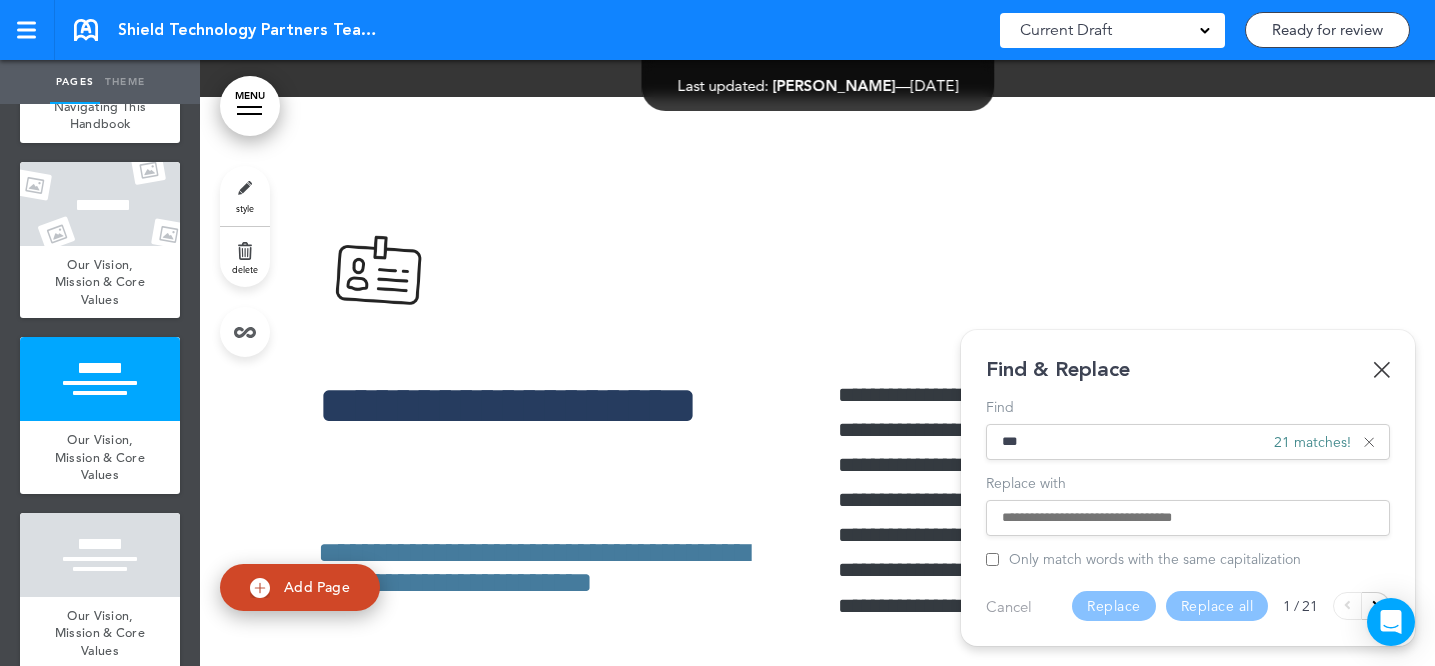 scroll, scrollTop: 41322, scrollLeft: 0, axis: vertical 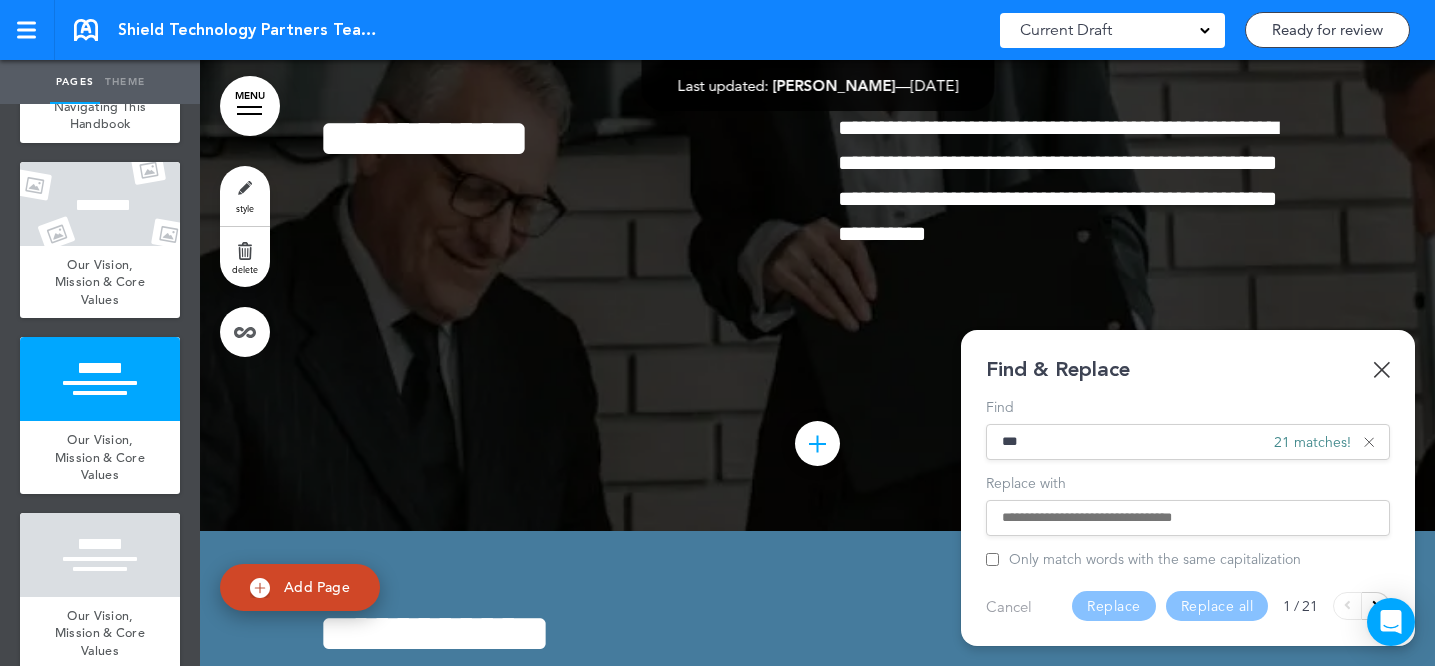 click on "Replace with" at bounding box center (1188, 518) 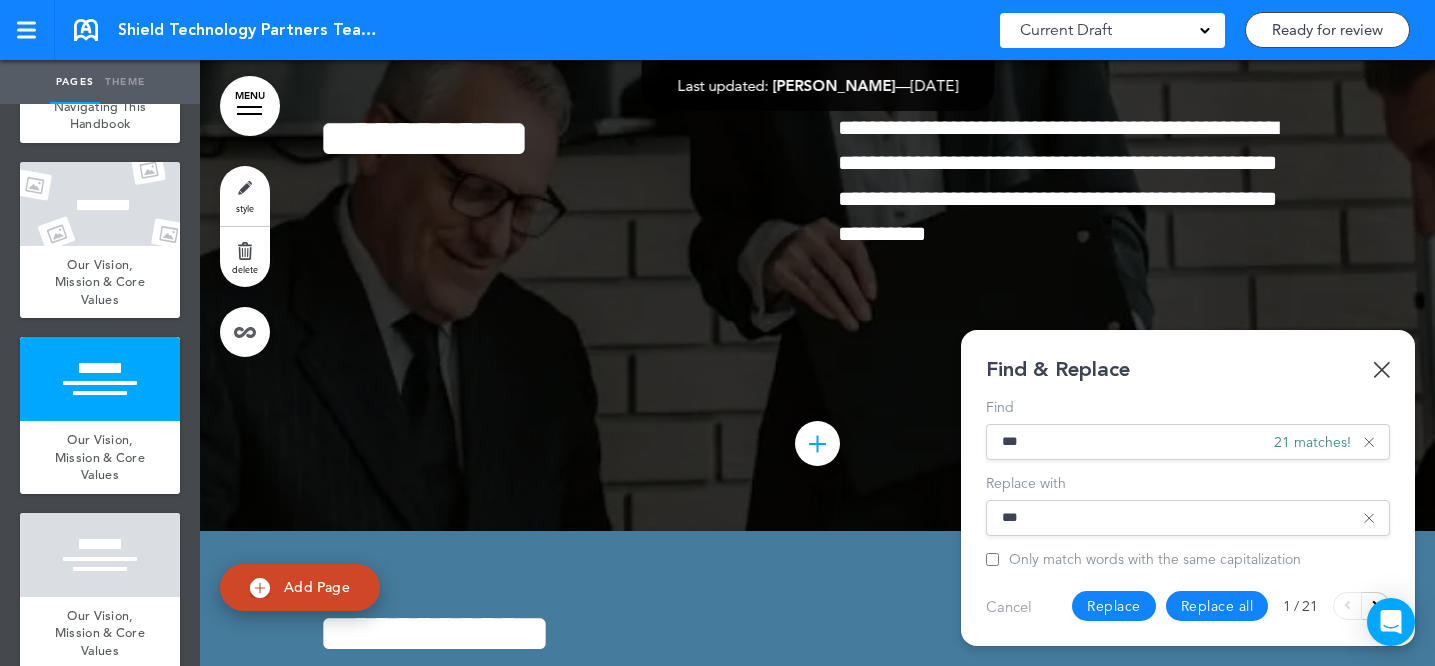 type on "***" 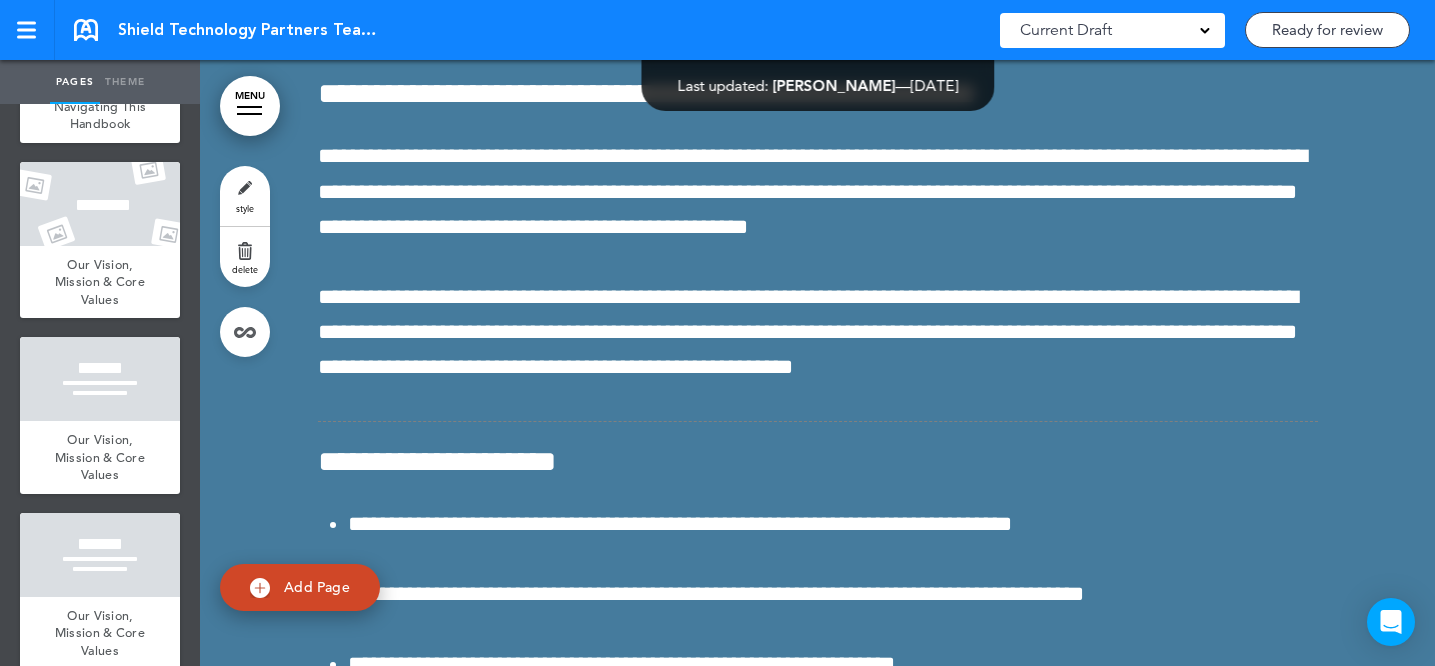 scroll, scrollTop: 41959, scrollLeft: 0, axis: vertical 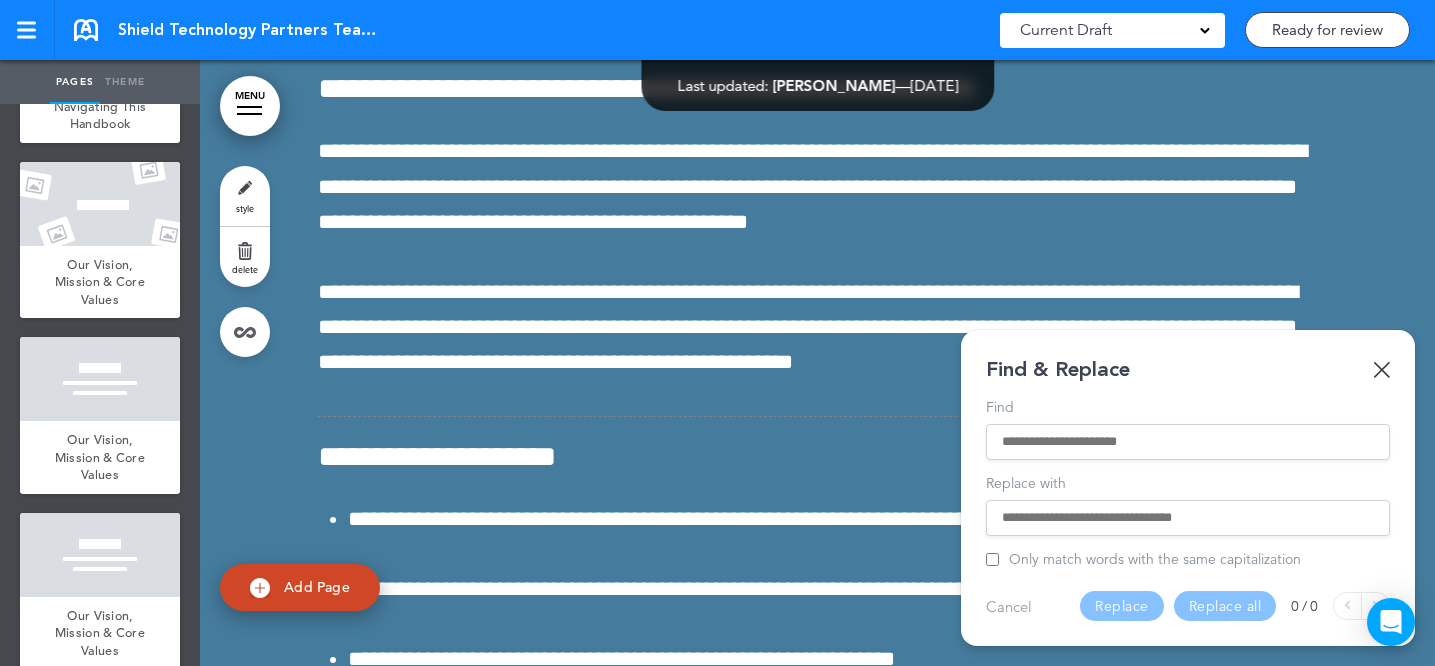 click on "Find" at bounding box center (1188, 442) 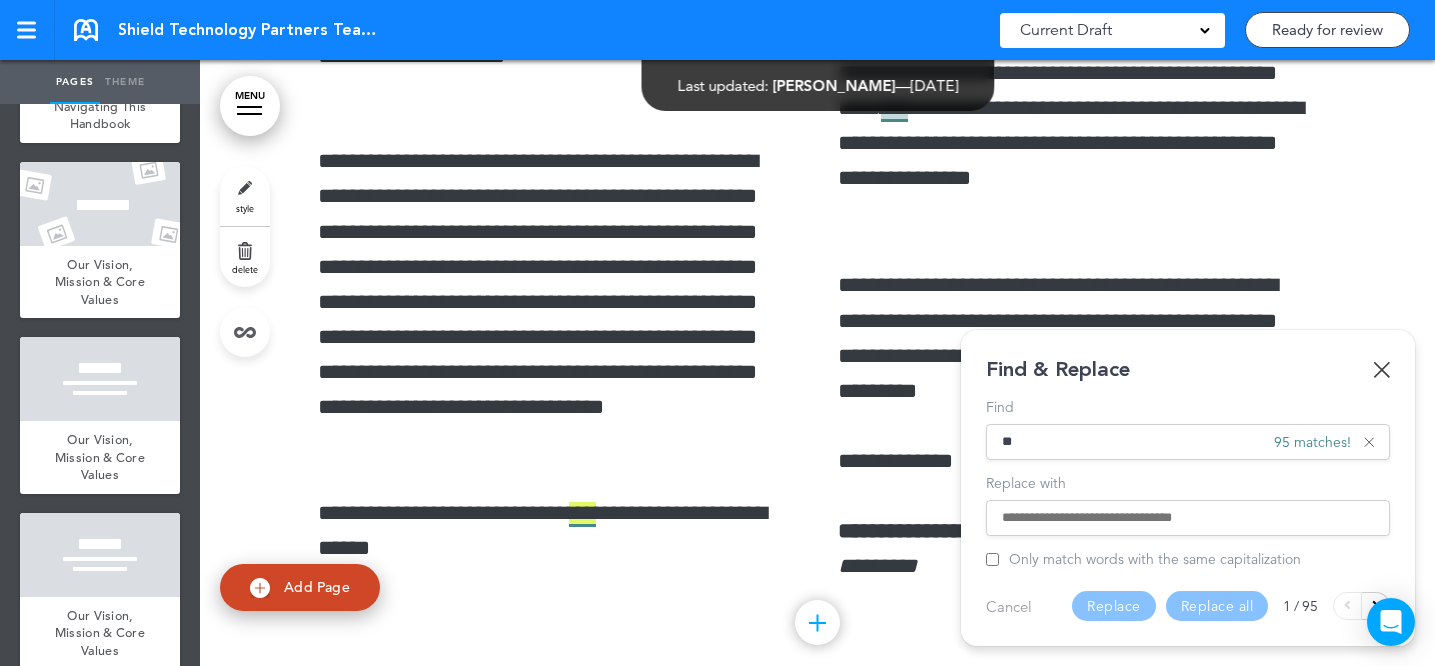 type on "*" 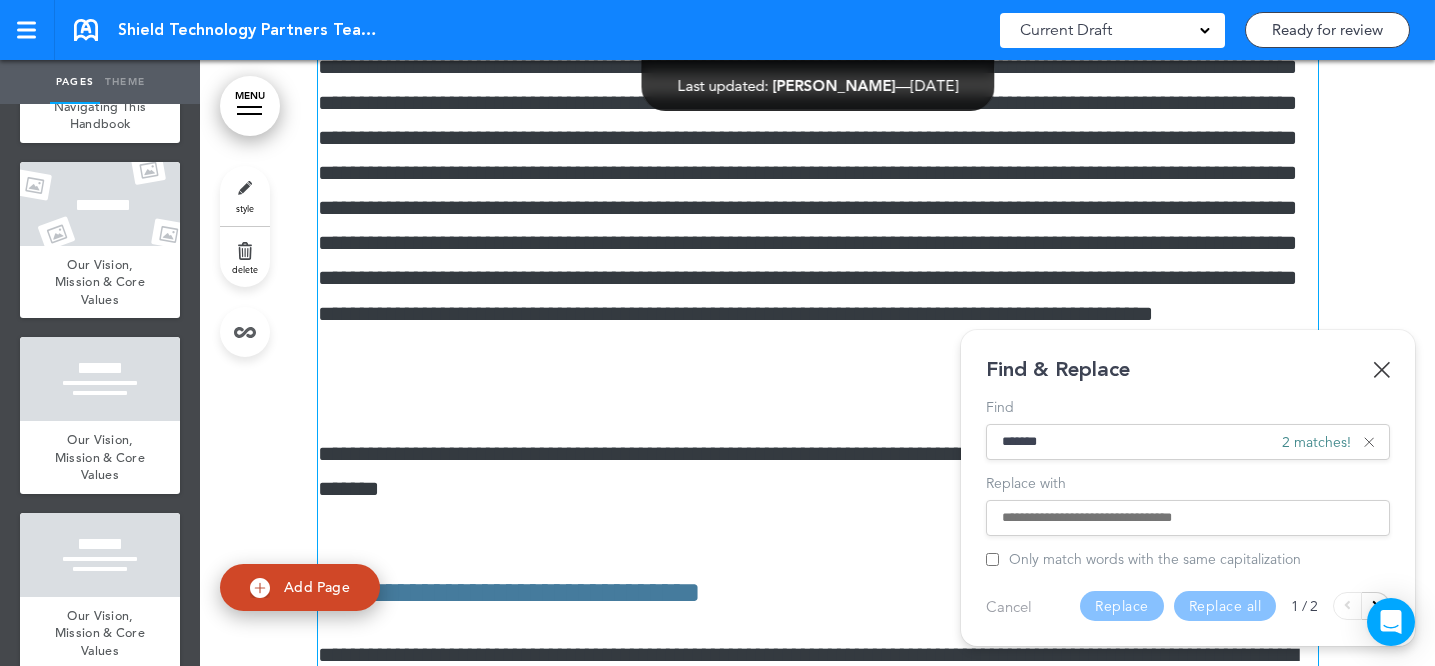 scroll, scrollTop: 34075, scrollLeft: 0, axis: vertical 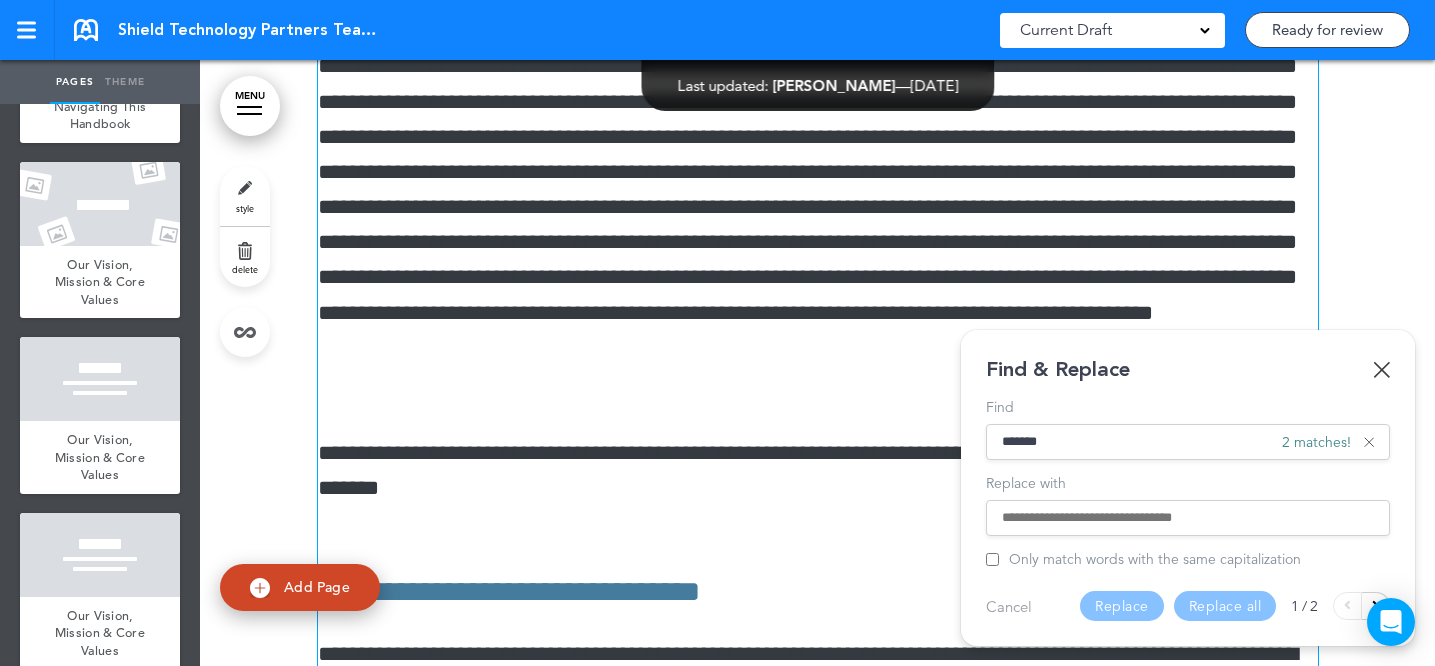 type on "******" 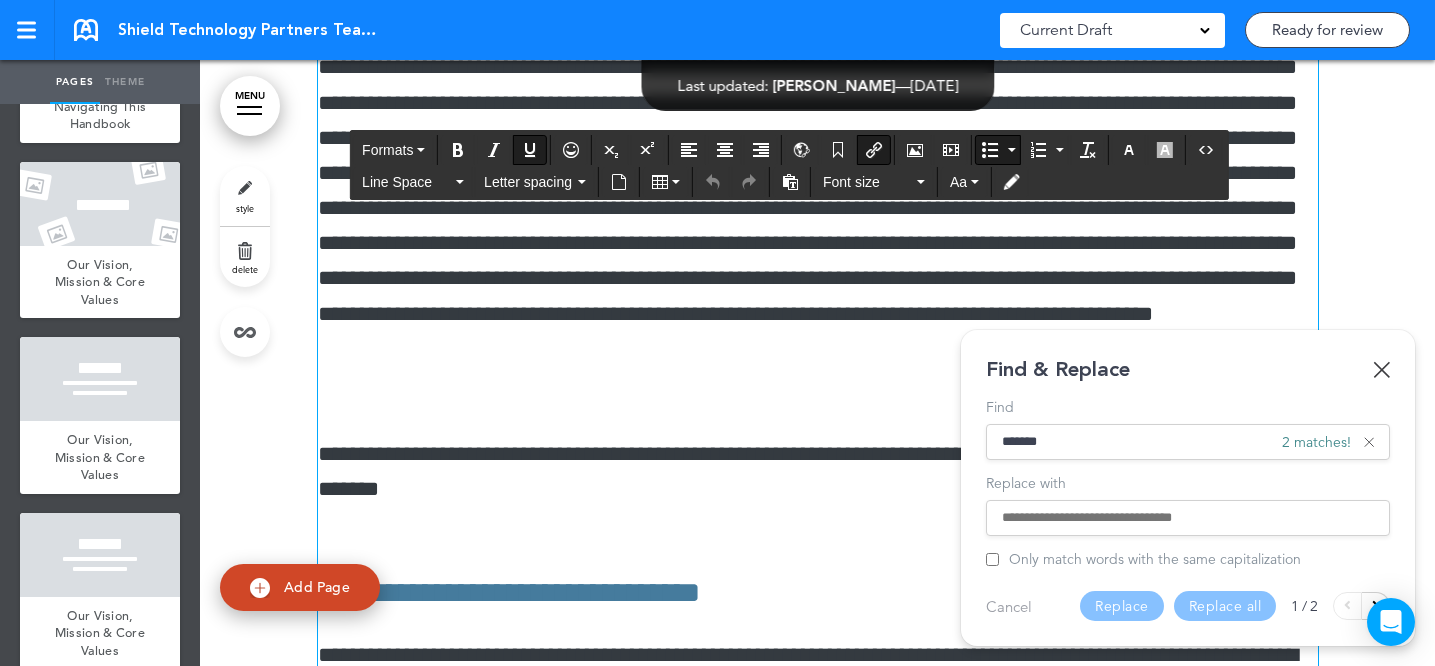drag, startPoint x: 803, startPoint y: 217, endPoint x: 492, endPoint y: 224, distance: 311.07877 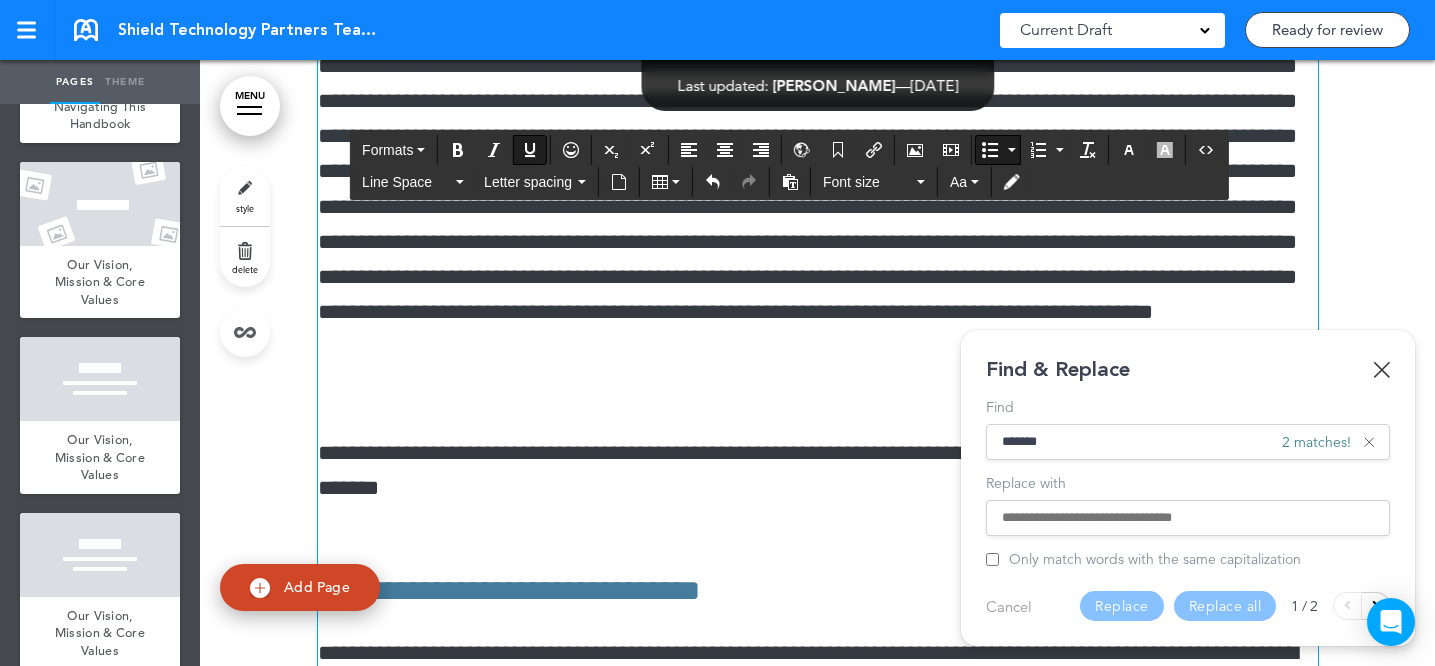 scroll, scrollTop: 34075, scrollLeft: 0, axis: vertical 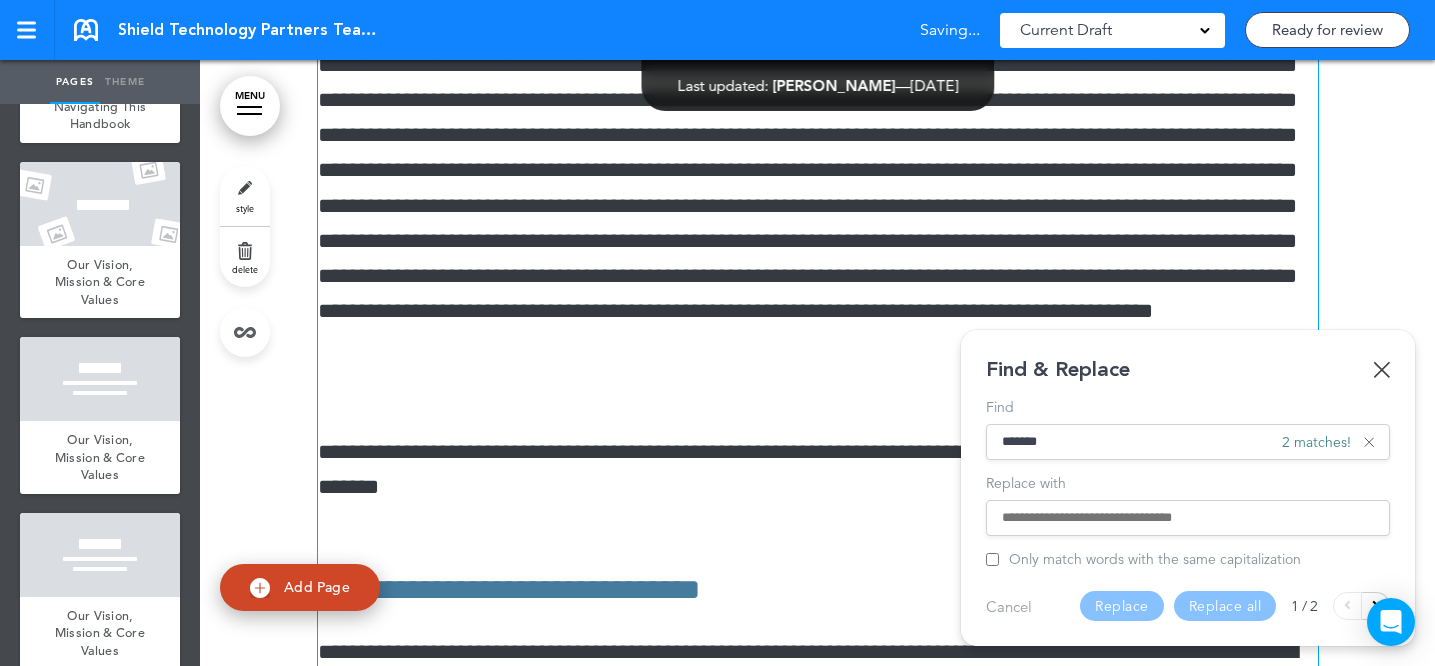 click at bounding box center (1376, 606) 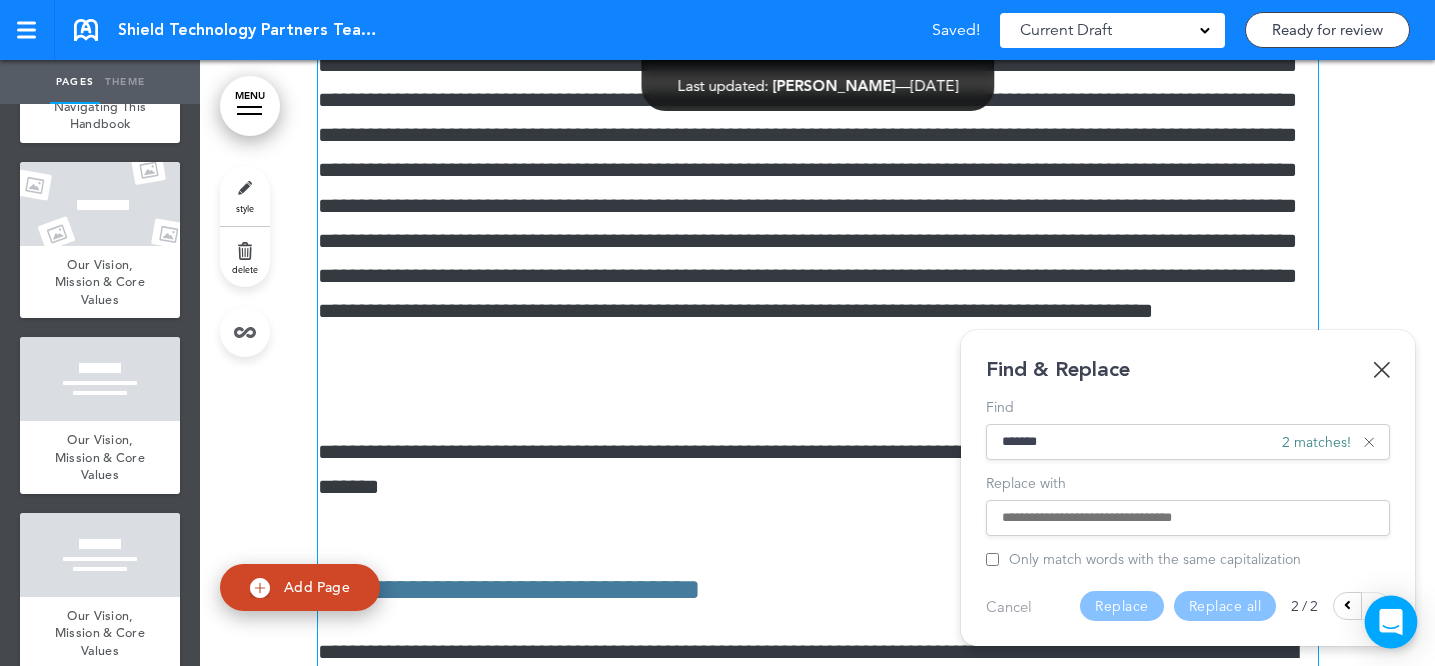 click on "Make this page common so it is available in other handbooks.
This handbook
[GEOGRAPHIC_DATA]
Settings
Signatures
Collaborators
Your Handbooks
Practice Handbook
[US_STATE] State Addendum
[US_STATE] State Addendum
[US_STATE] State Addendum
[US_STATE] State Addendum
[US_STATE] State Addendum
[US_STATE] Addendum
United States Federal Addendum
[US_STATE] State Addendum
[US_STATE] State Addendum
[US_STATE] State Addendum" at bounding box center [717, 333] 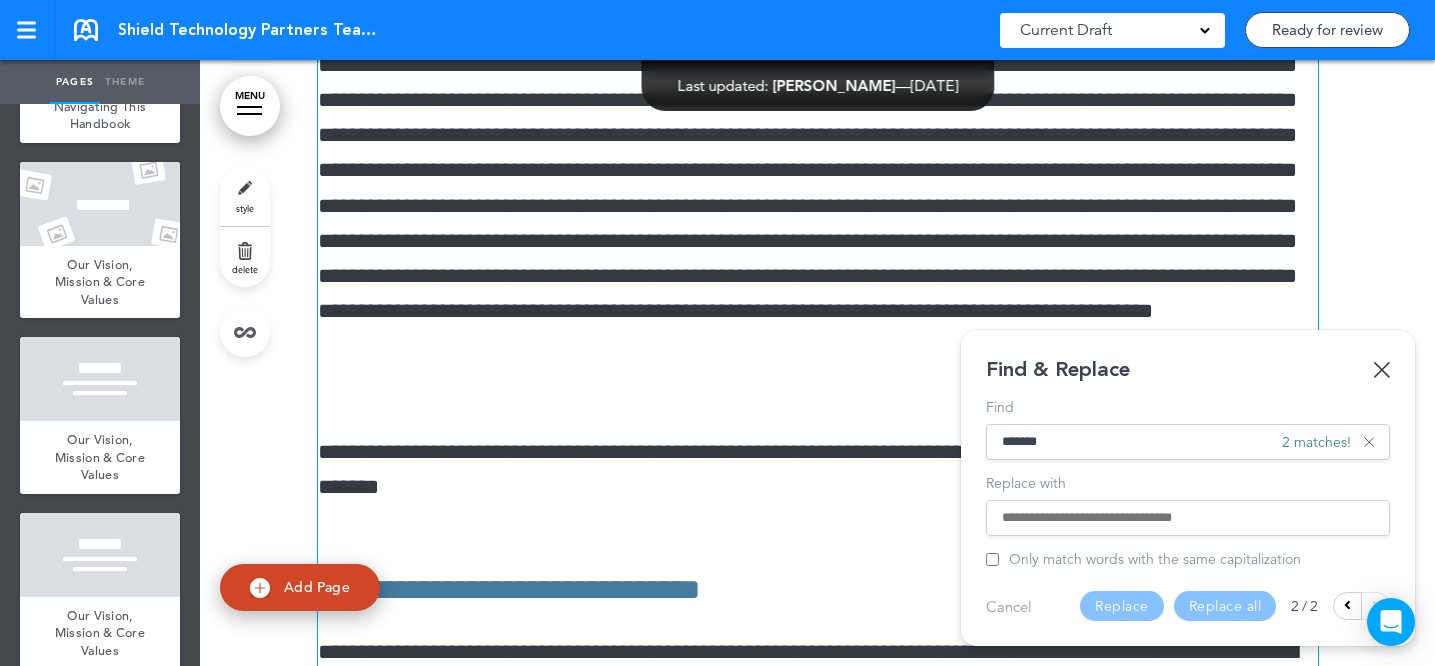 click on "******" at bounding box center [1188, 442] 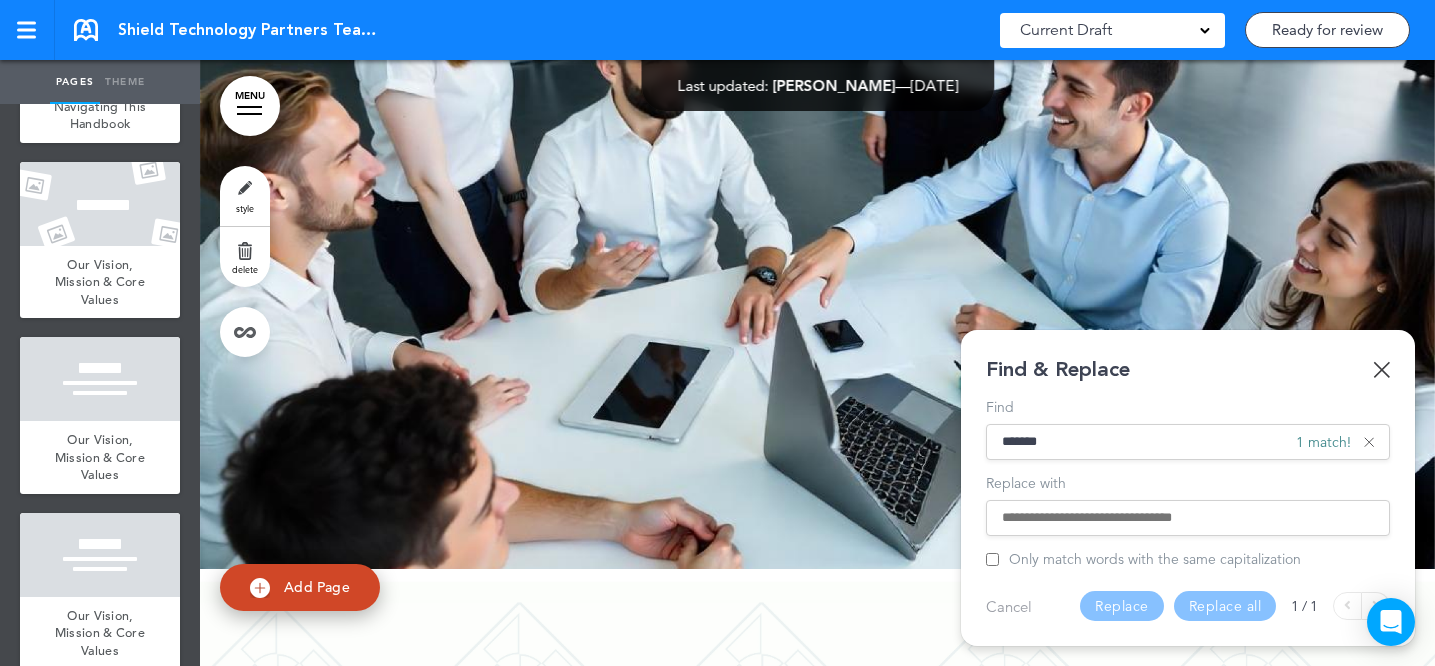 scroll, scrollTop: 35530, scrollLeft: 0, axis: vertical 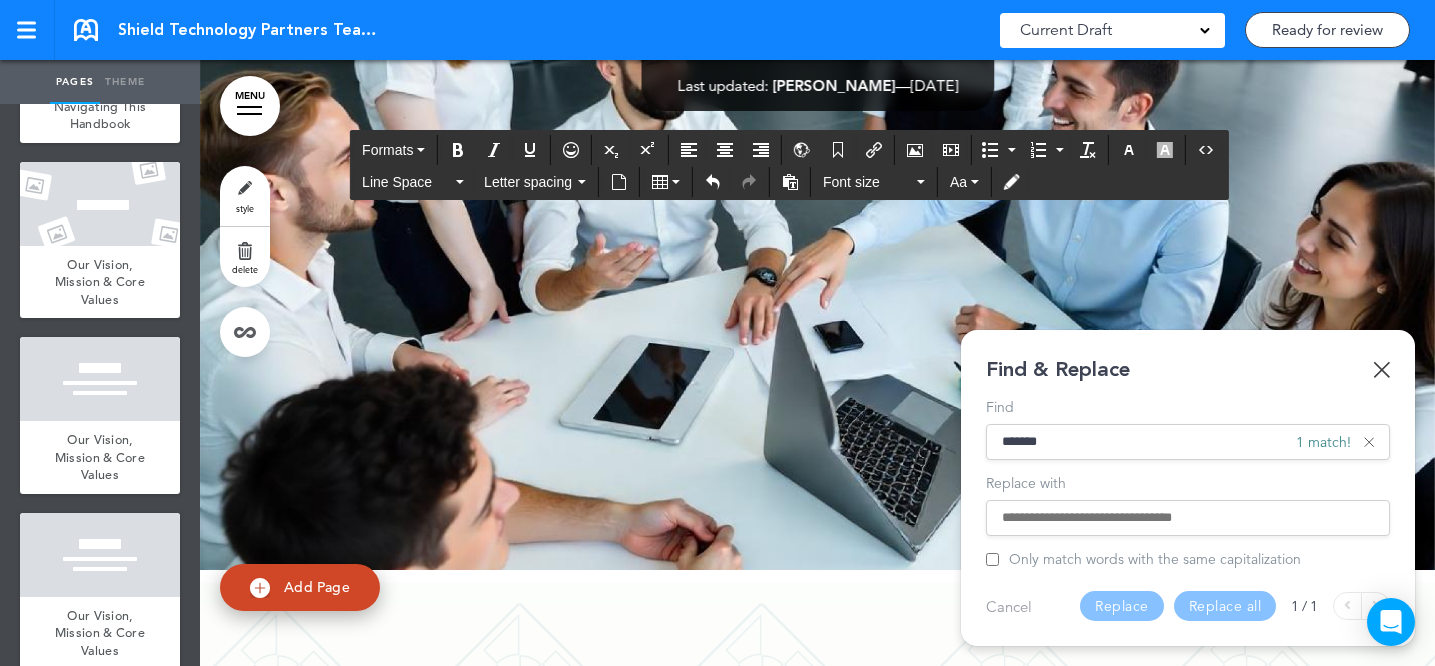click on "**********" at bounding box center [818, -496] 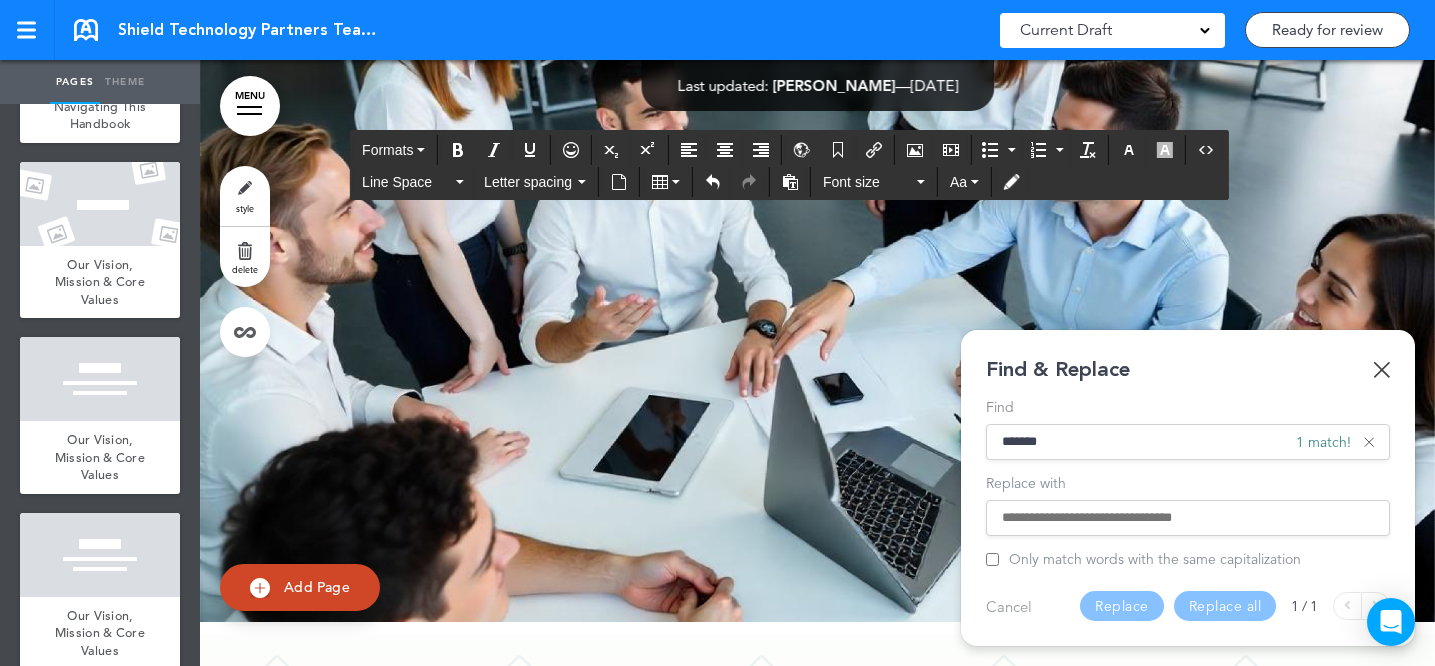 scroll, scrollTop: 35477, scrollLeft: 0, axis: vertical 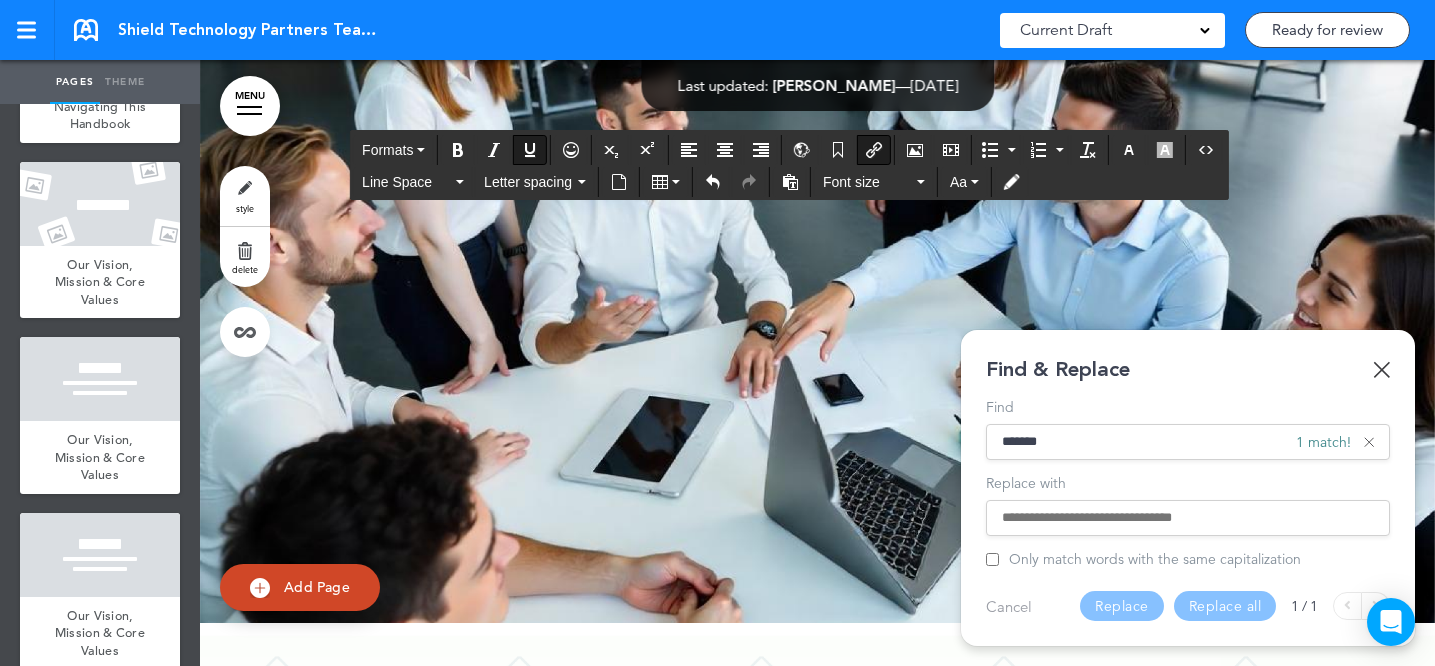 drag, startPoint x: 608, startPoint y: 271, endPoint x: 490, endPoint y: 263, distance: 118.270874 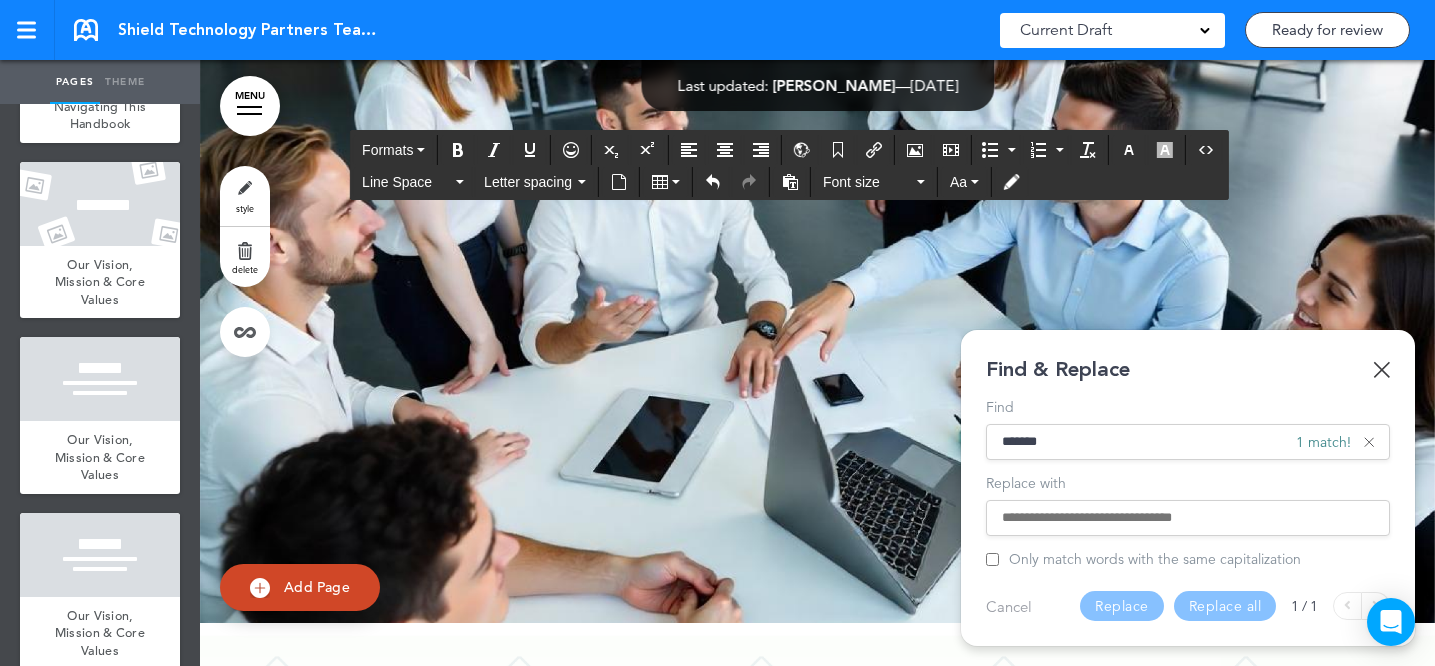 click on "**********" at bounding box center (818, -301) 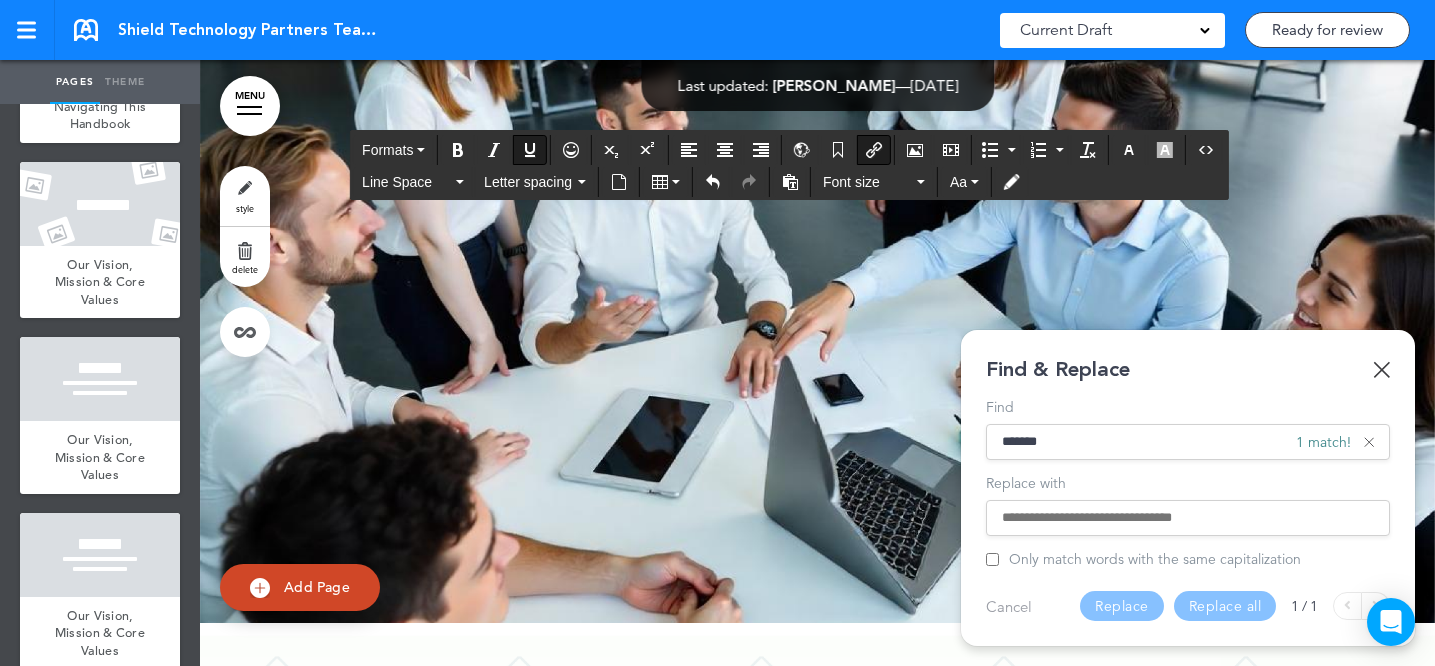 drag, startPoint x: 608, startPoint y: 273, endPoint x: 323, endPoint y: 268, distance: 285.04385 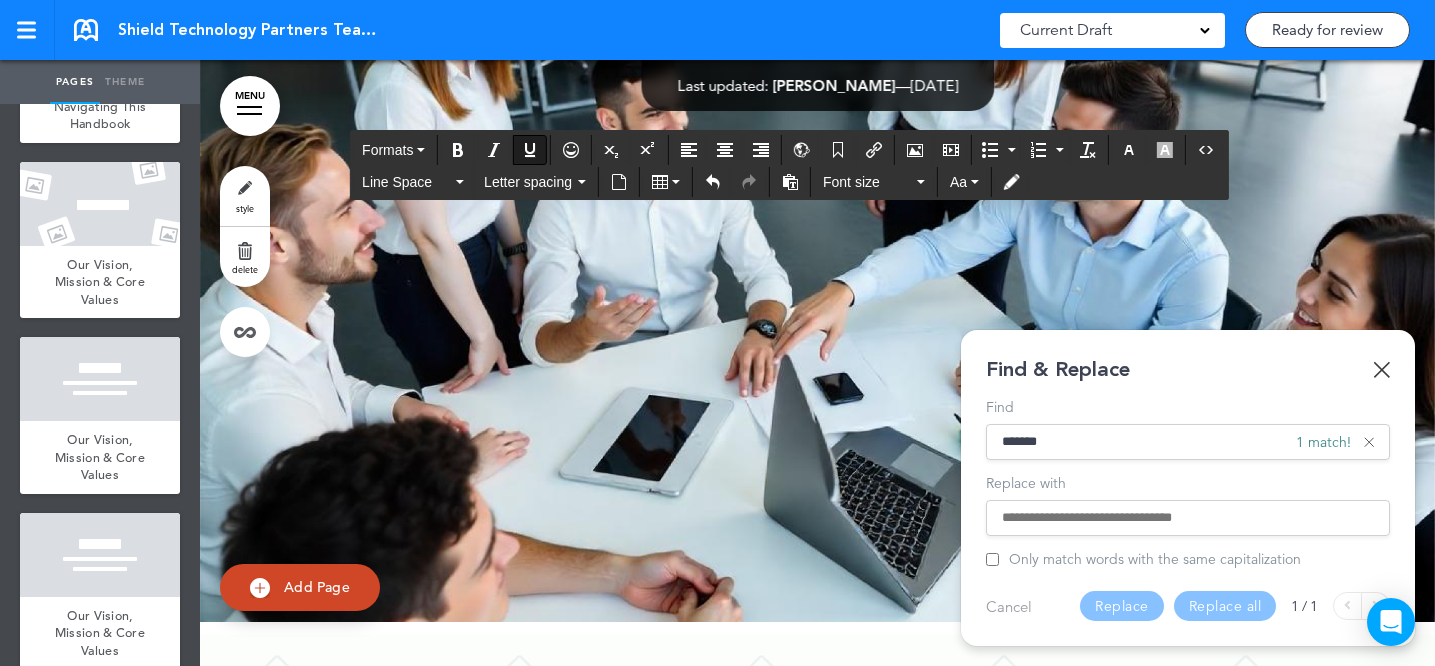 scroll, scrollTop: 35478, scrollLeft: 0, axis: vertical 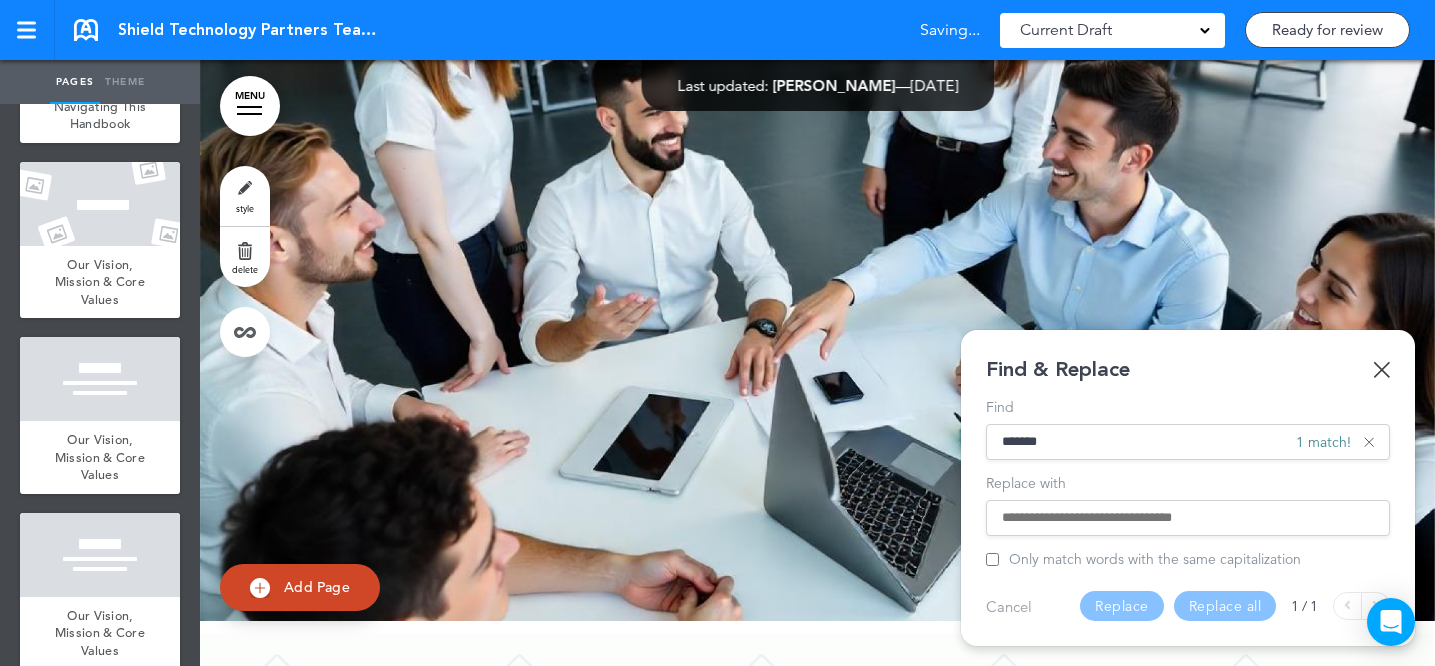 click at bounding box center (1381, 369) 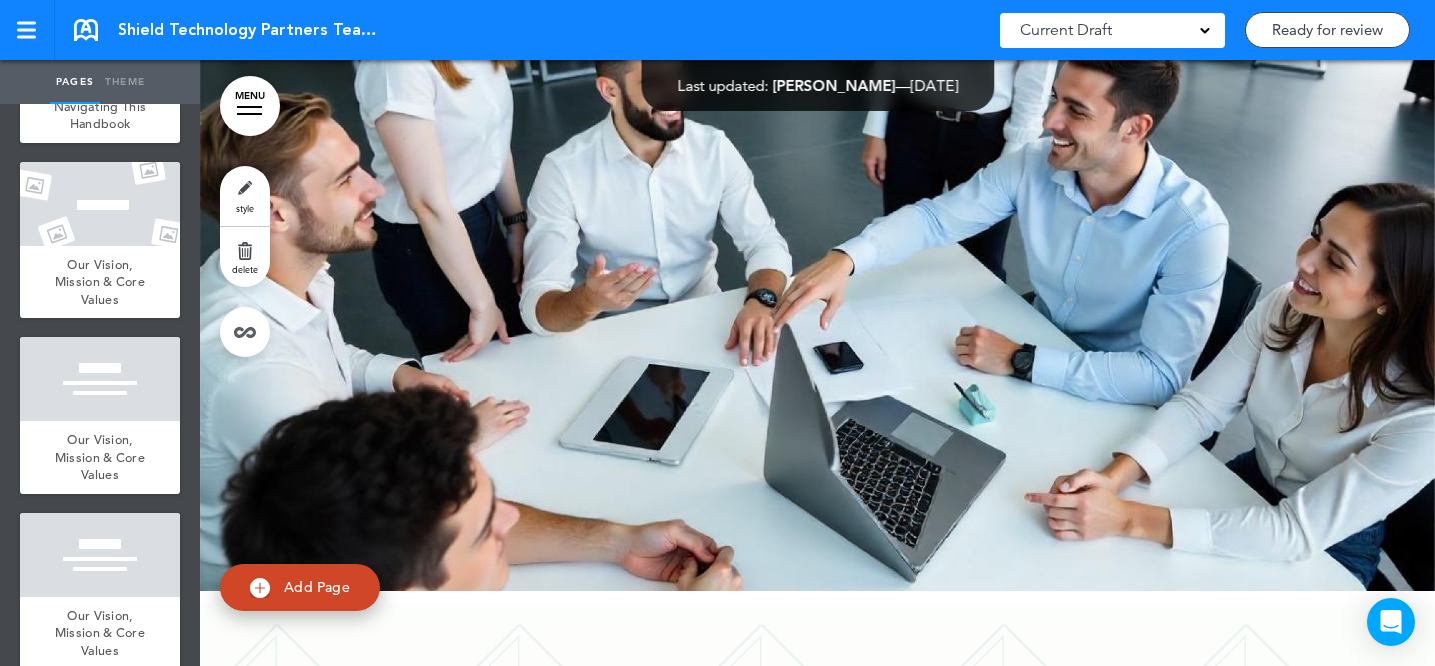 scroll, scrollTop: 35508, scrollLeft: 0, axis: vertical 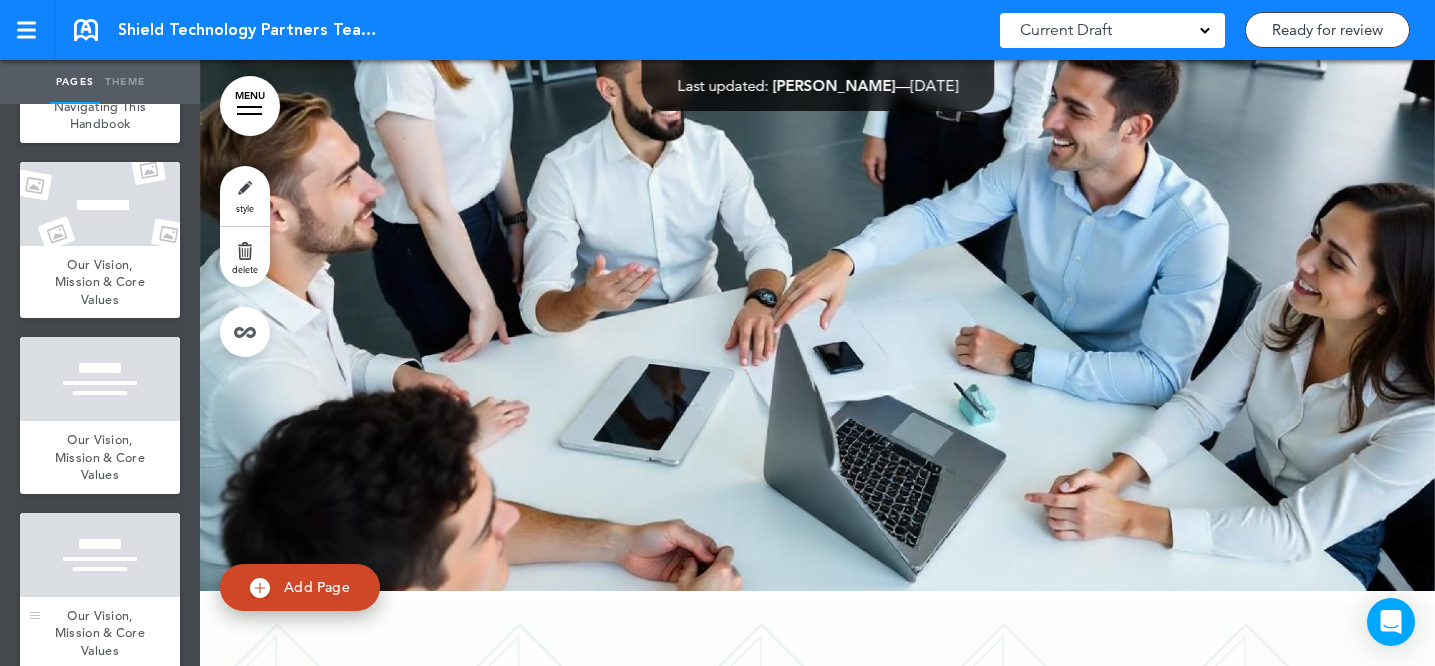 click at bounding box center [100, 555] 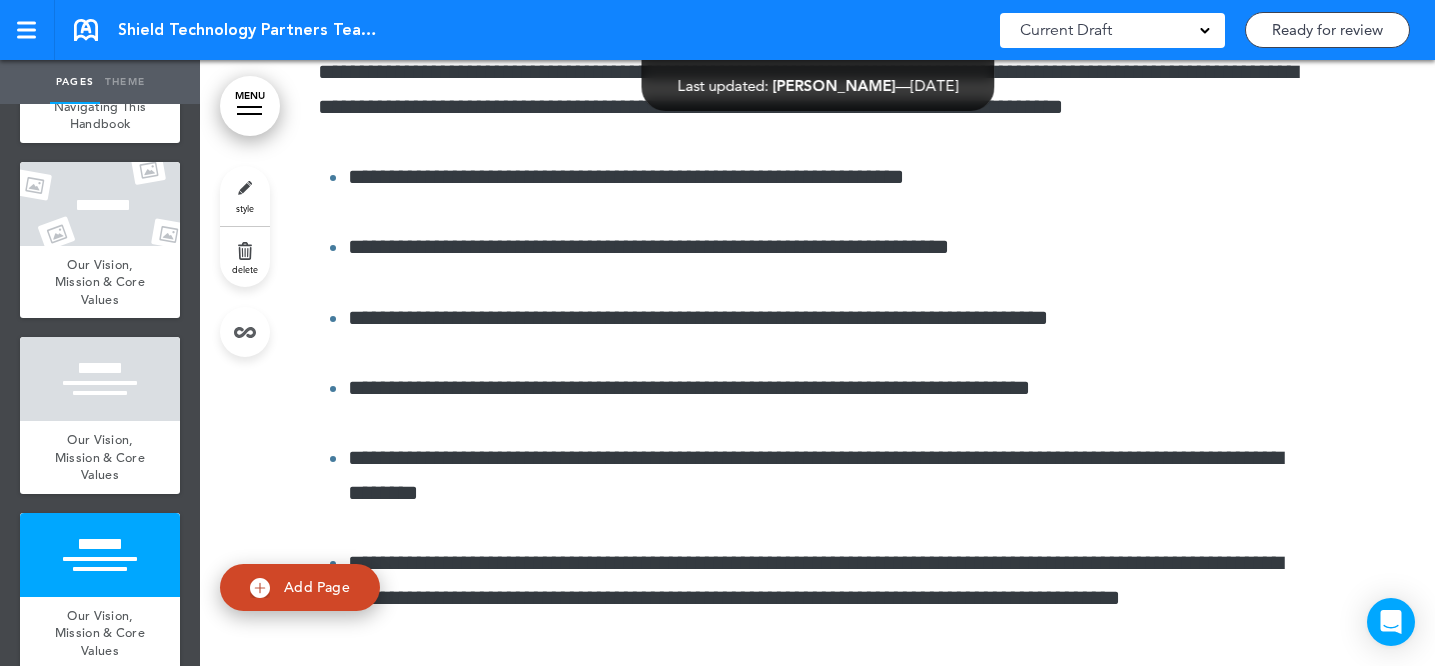 scroll, scrollTop: 9568, scrollLeft: 0, axis: vertical 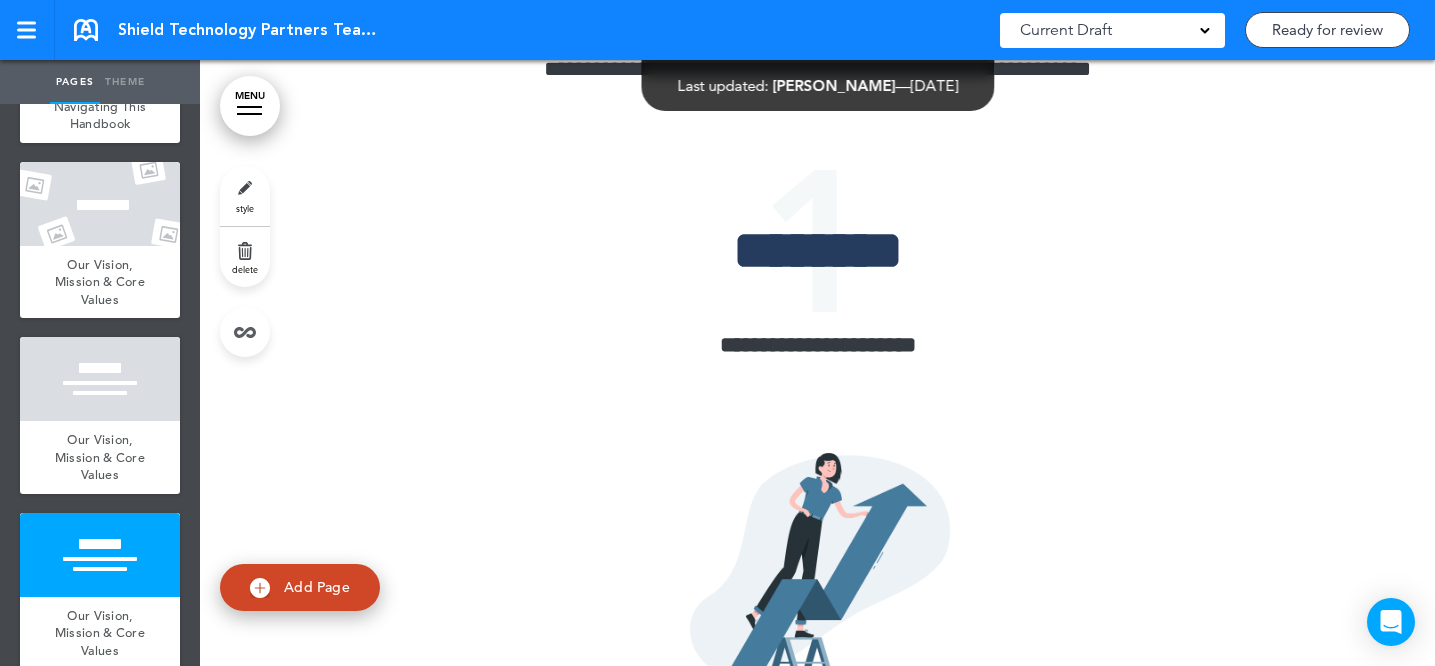 click on "MENU" at bounding box center [250, 106] 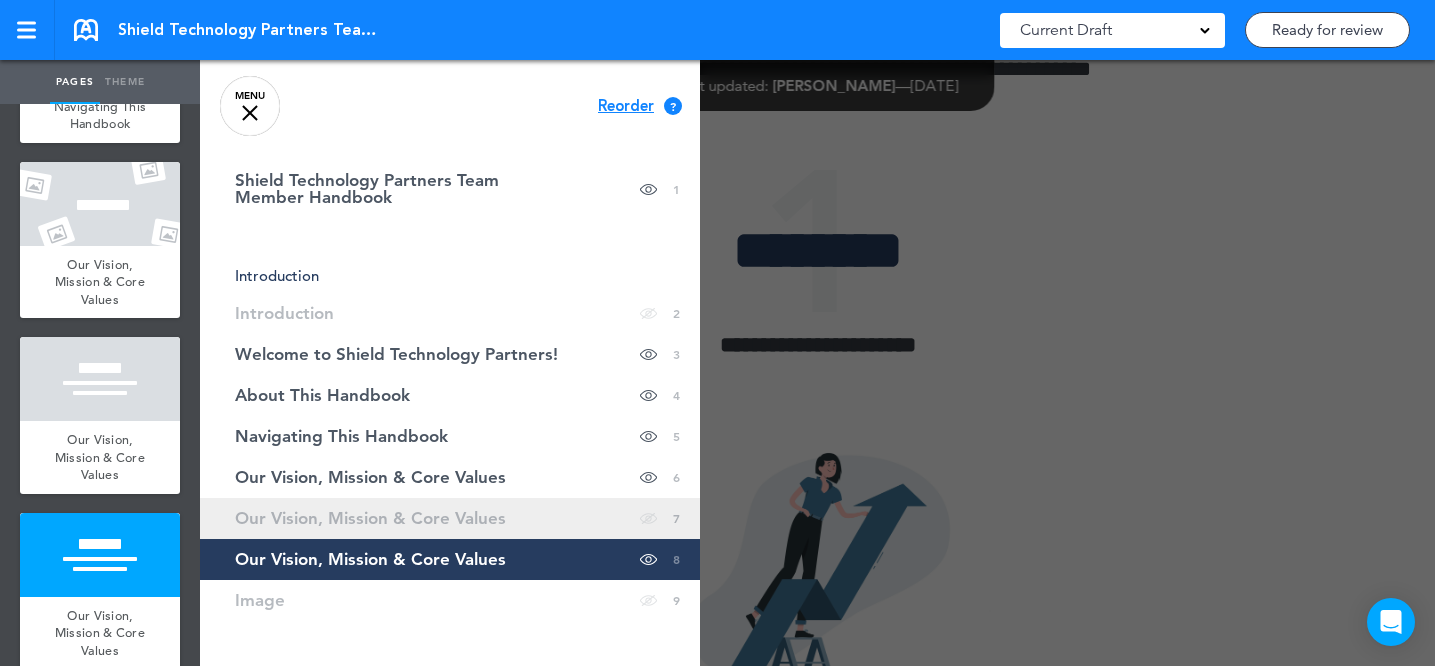 scroll, scrollTop: 35, scrollLeft: 0, axis: vertical 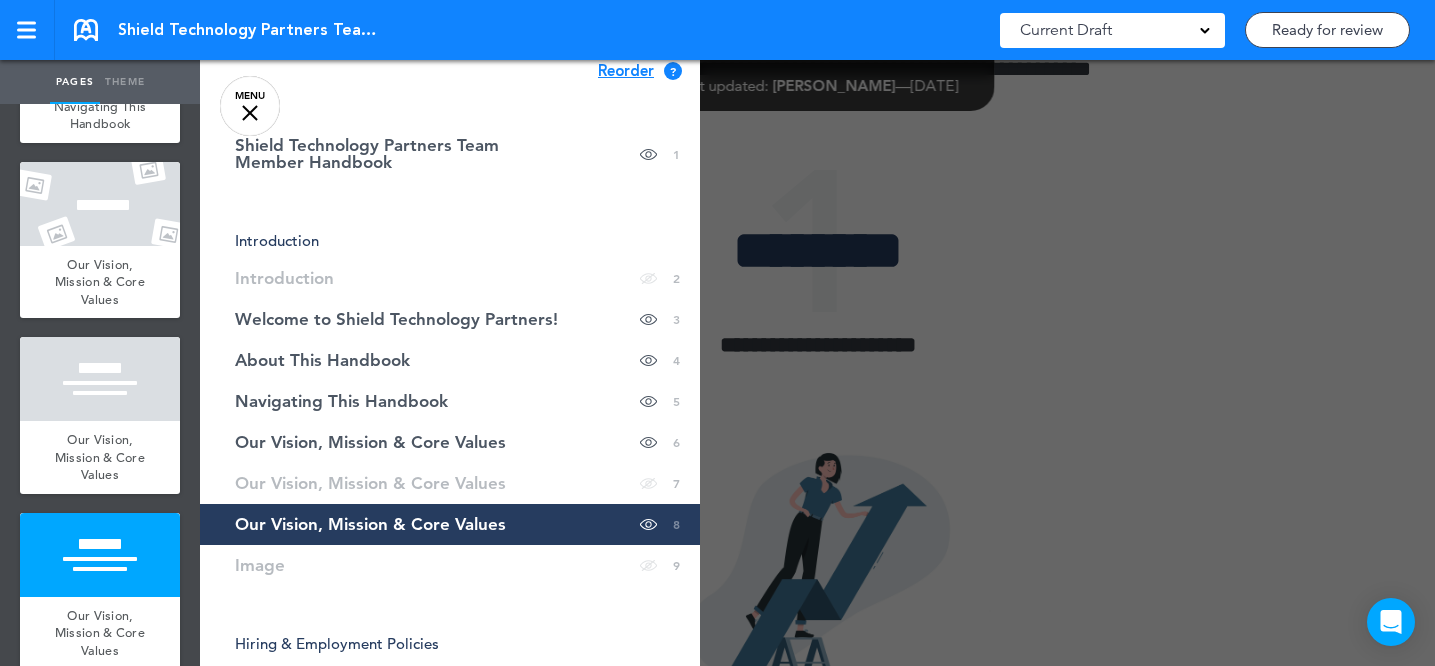 click on "Our Vision, Mission & Core Values" at bounding box center [370, 524] 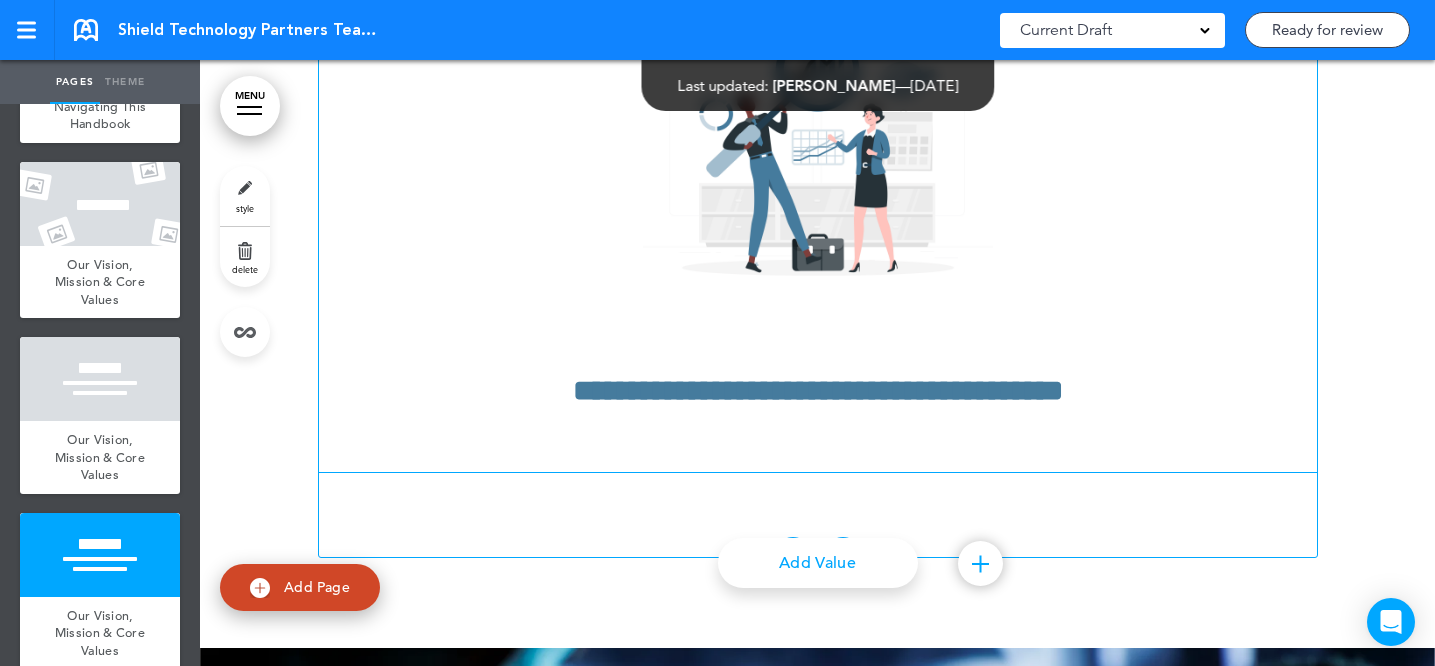 scroll, scrollTop: 11682, scrollLeft: 0, axis: vertical 